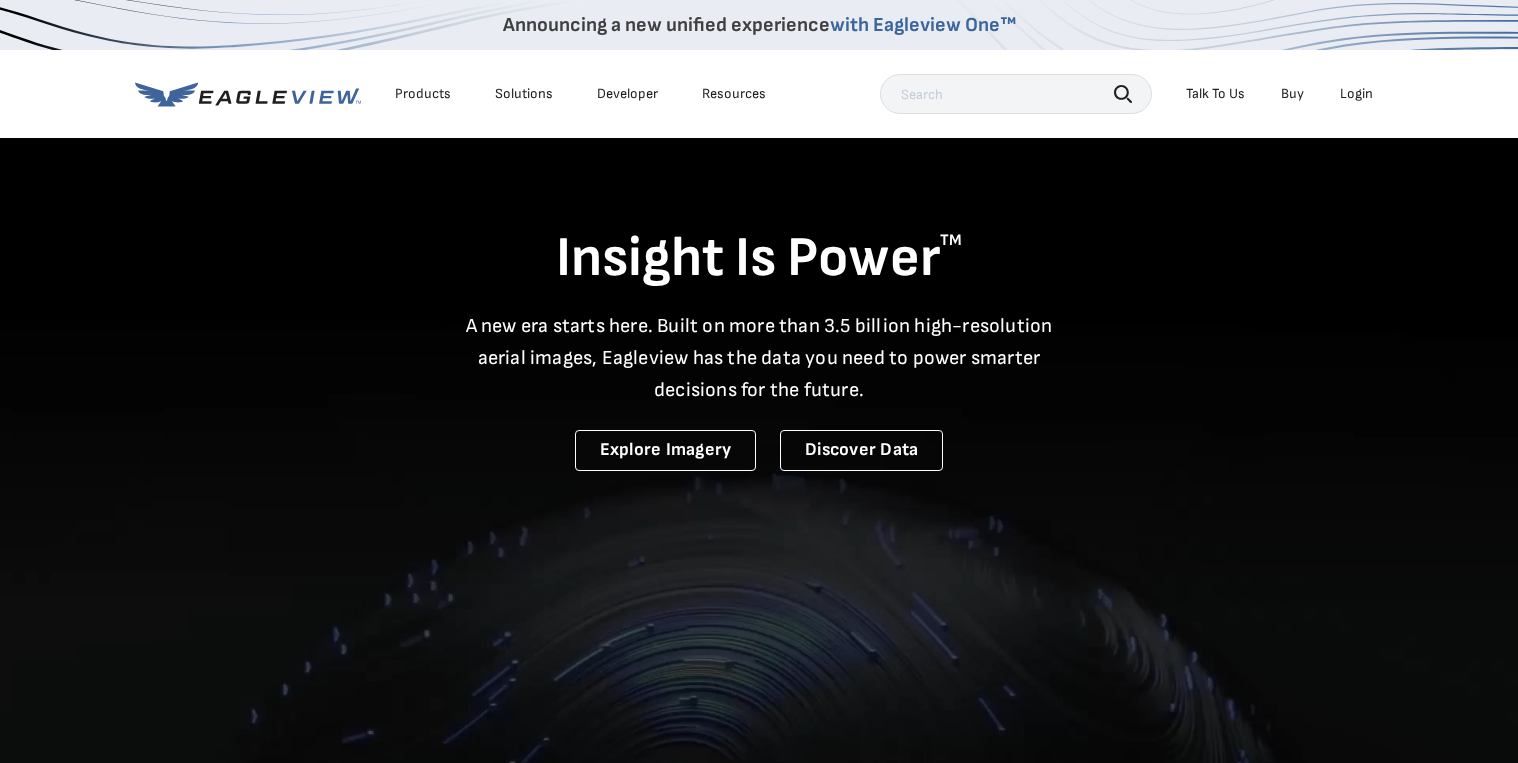 scroll, scrollTop: 1001, scrollLeft: 0, axis: vertical 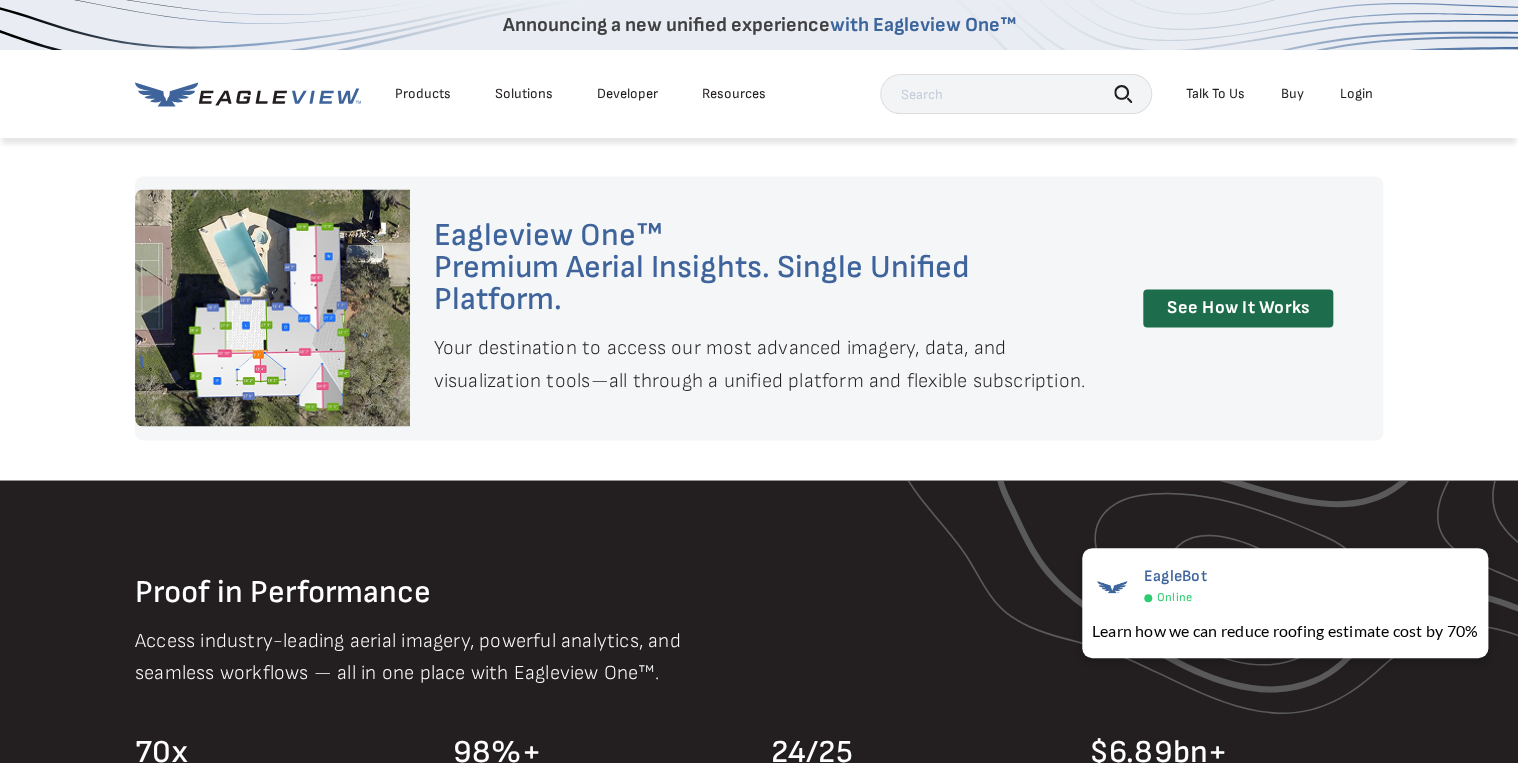click 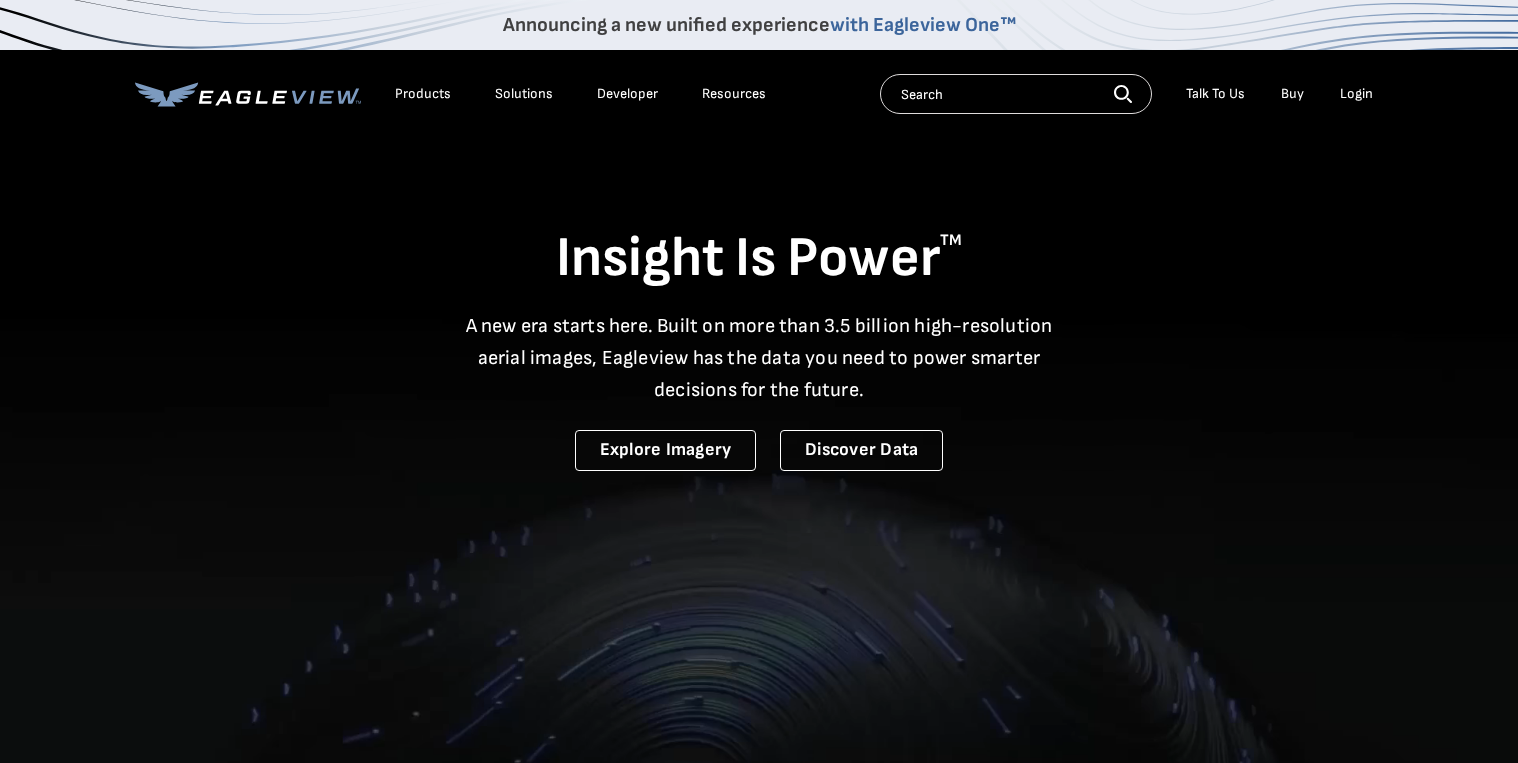 scroll, scrollTop: 0, scrollLeft: 0, axis: both 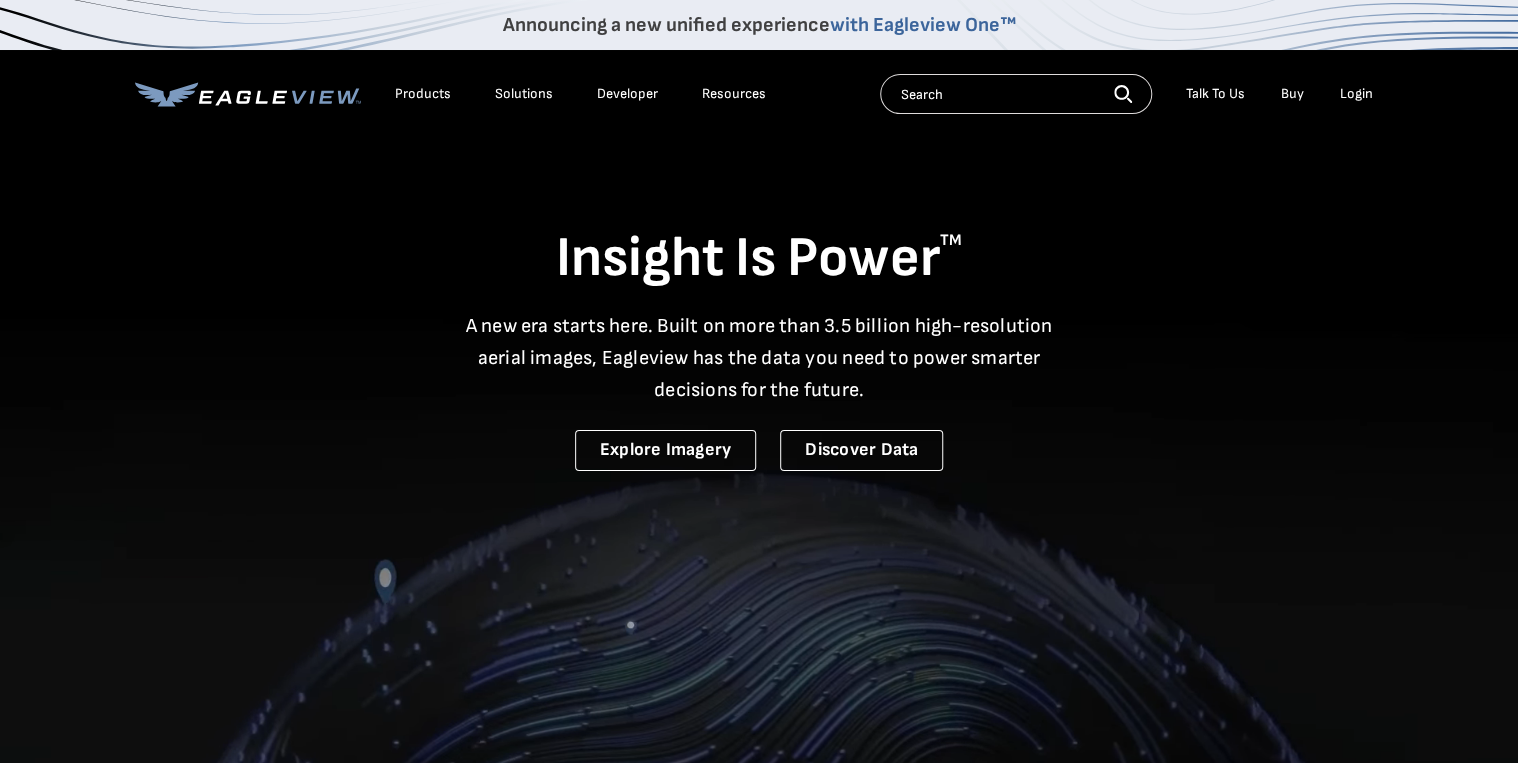 click on "Products" at bounding box center (423, 94) 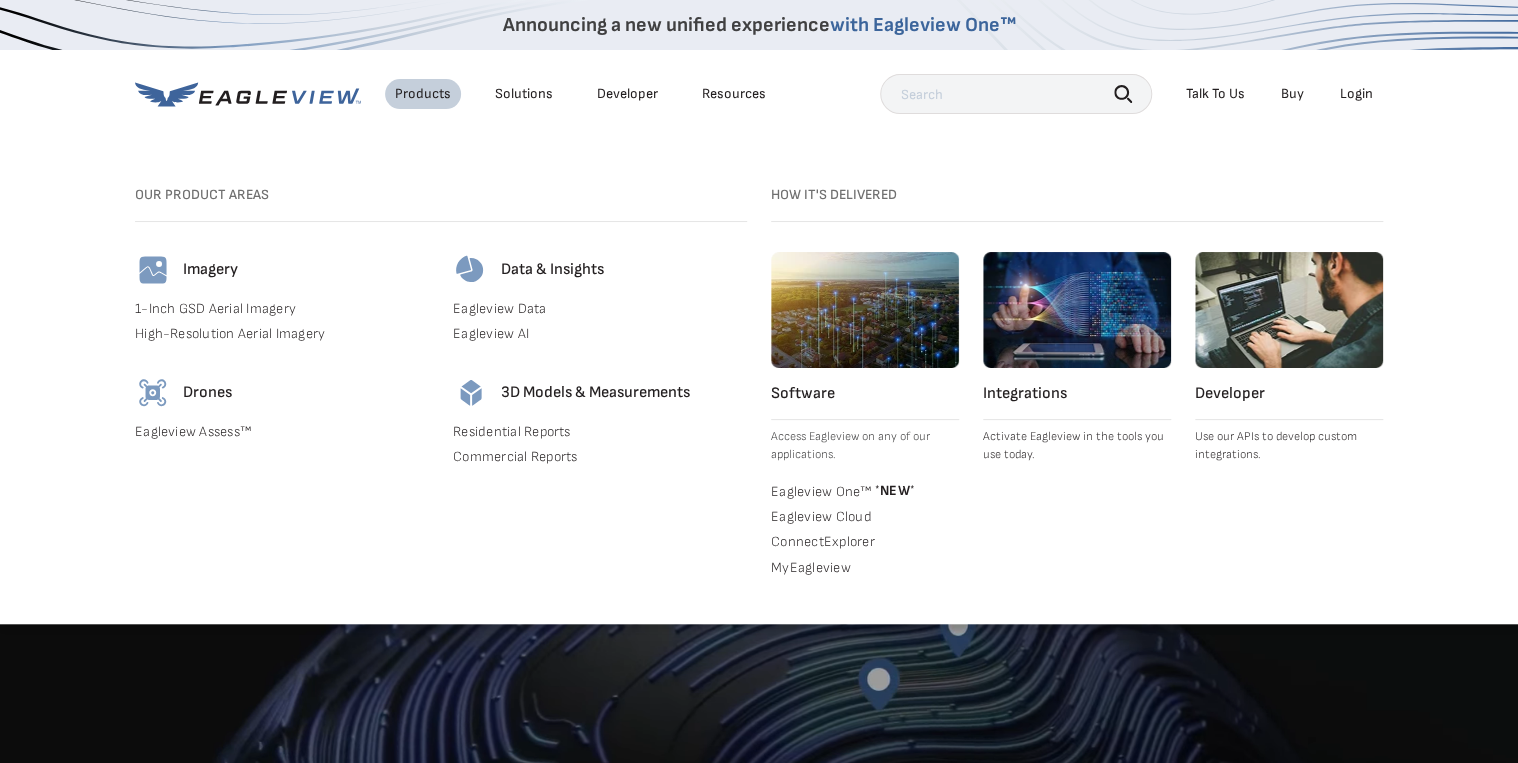 click on "Talk To Us" at bounding box center (1215, 94) 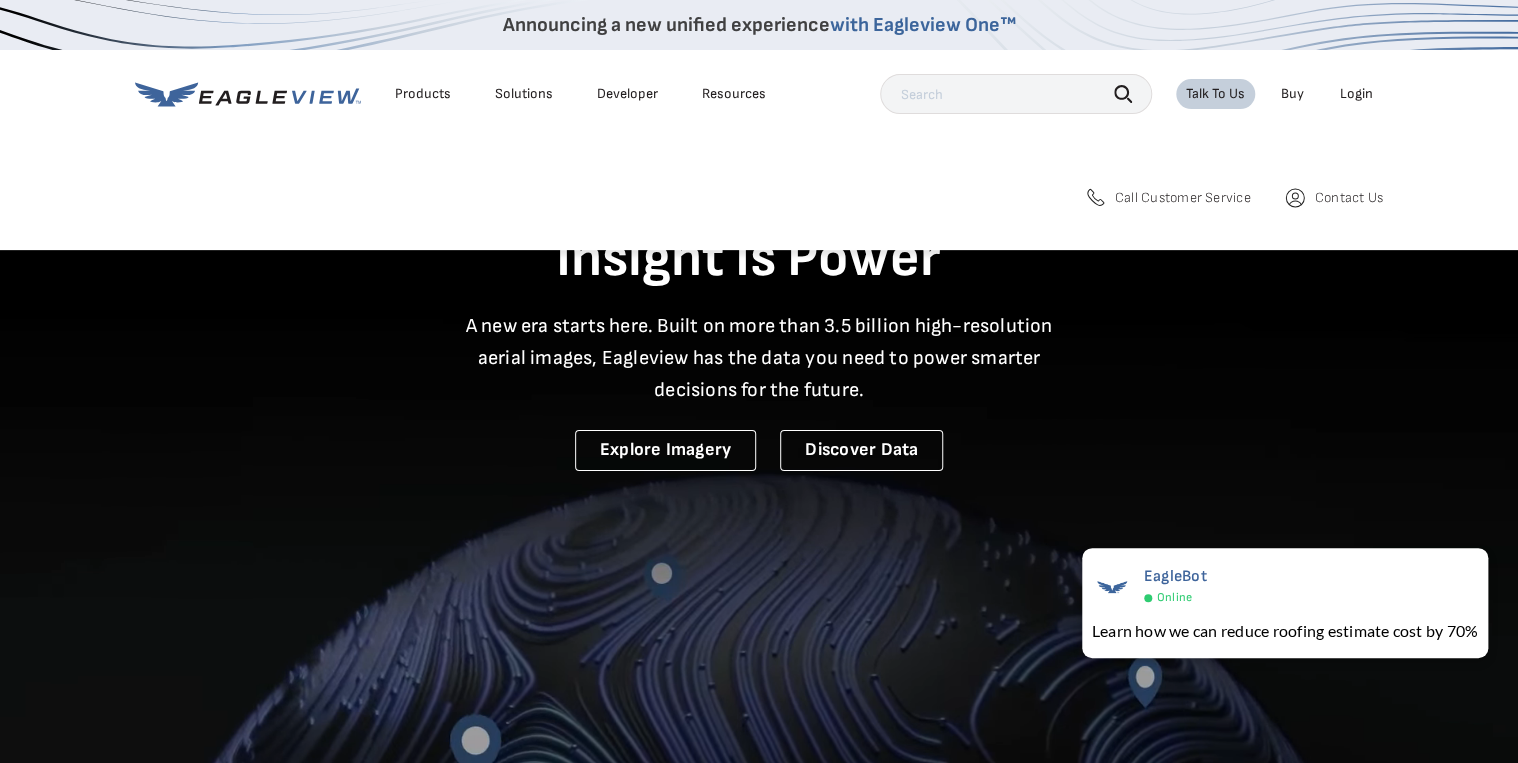 click on "Call Customer Service" at bounding box center [1183, 198] 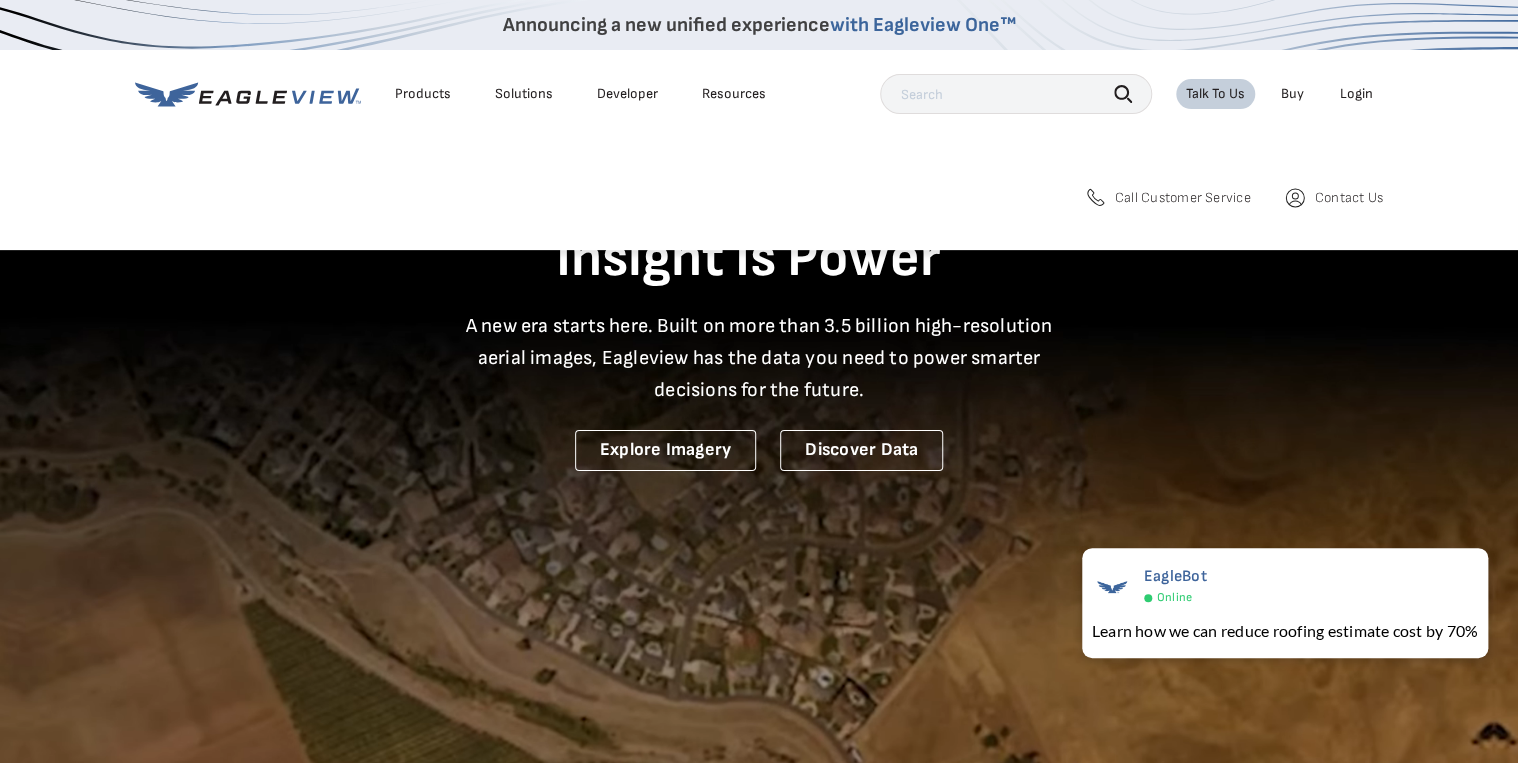 click on "Call Customer Service" at bounding box center (1183, 198) 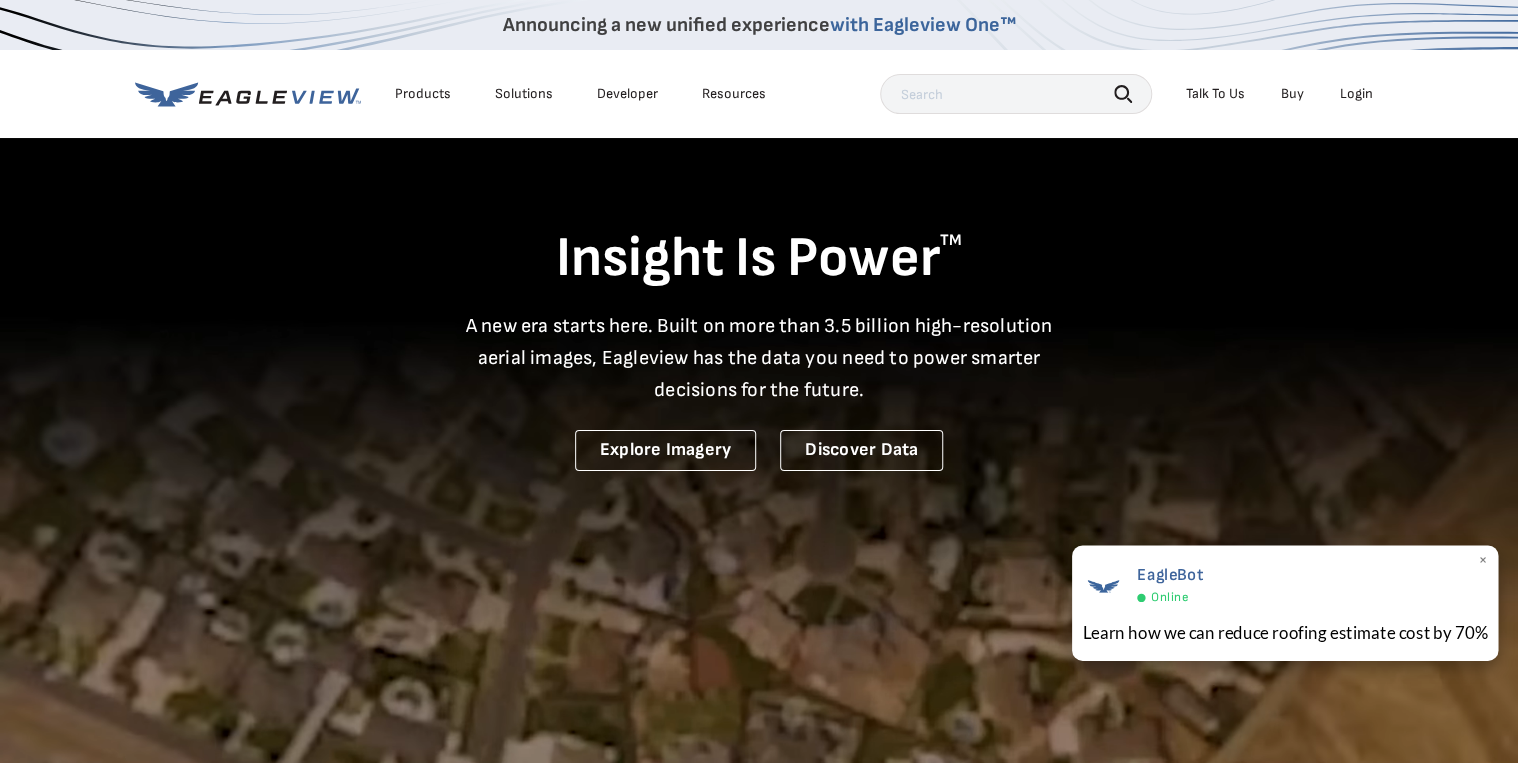 click on "×" at bounding box center [1482, 561] 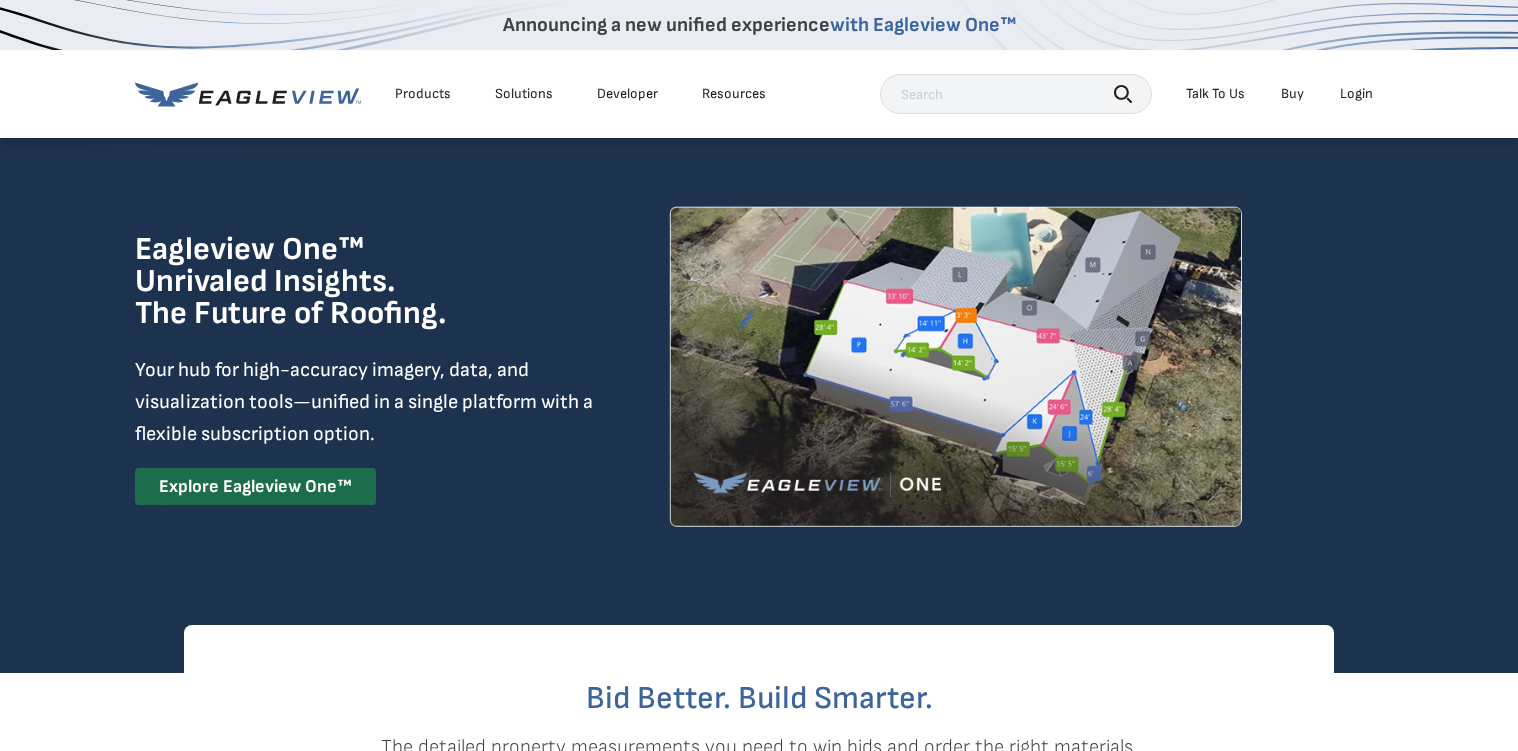 scroll, scrollTop: 0, scrollLeft: 0, axis: both 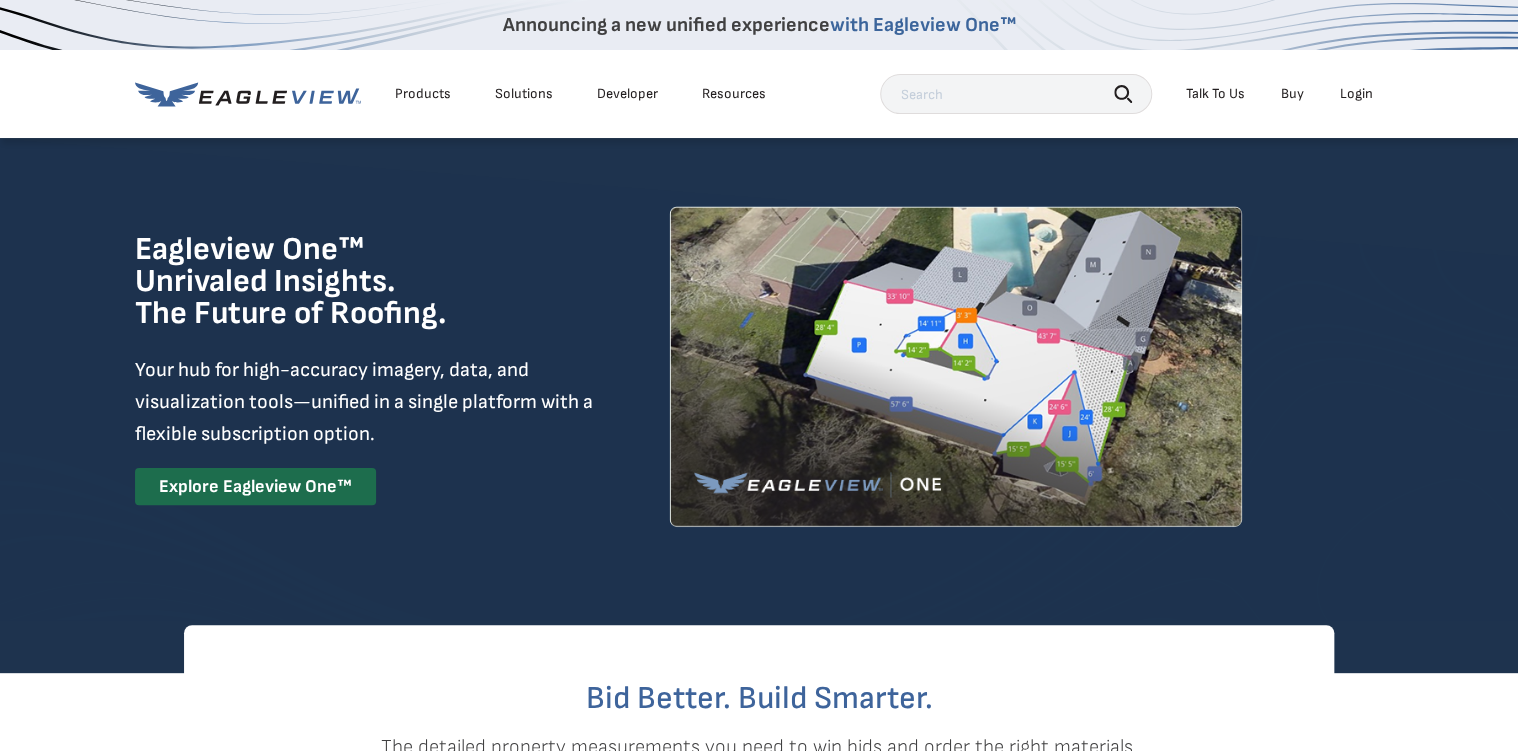 click on "Buy" at bounding box center (1292, 94) 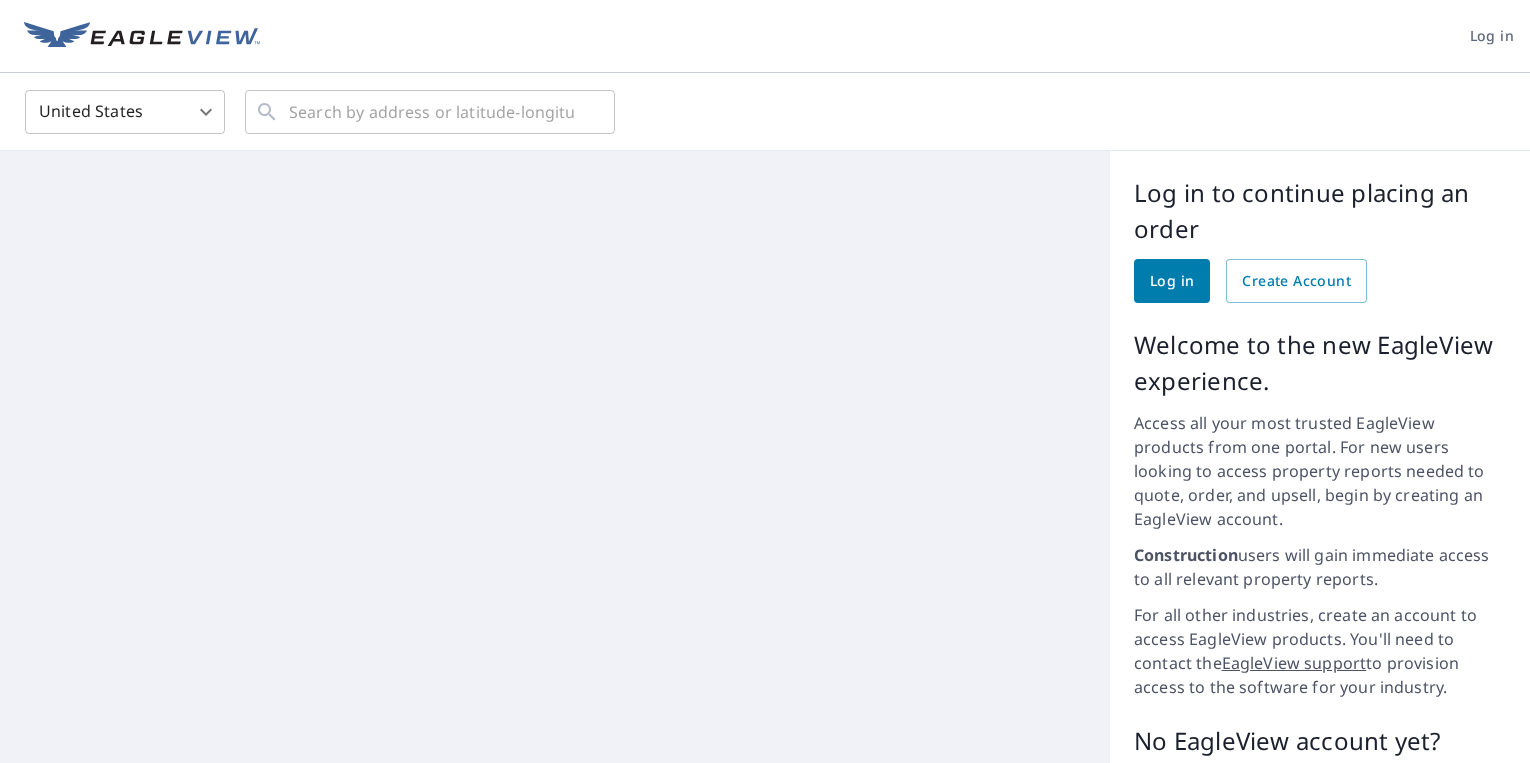 scroll, scrollTop: 0, scrollLeft: 0, axis: both 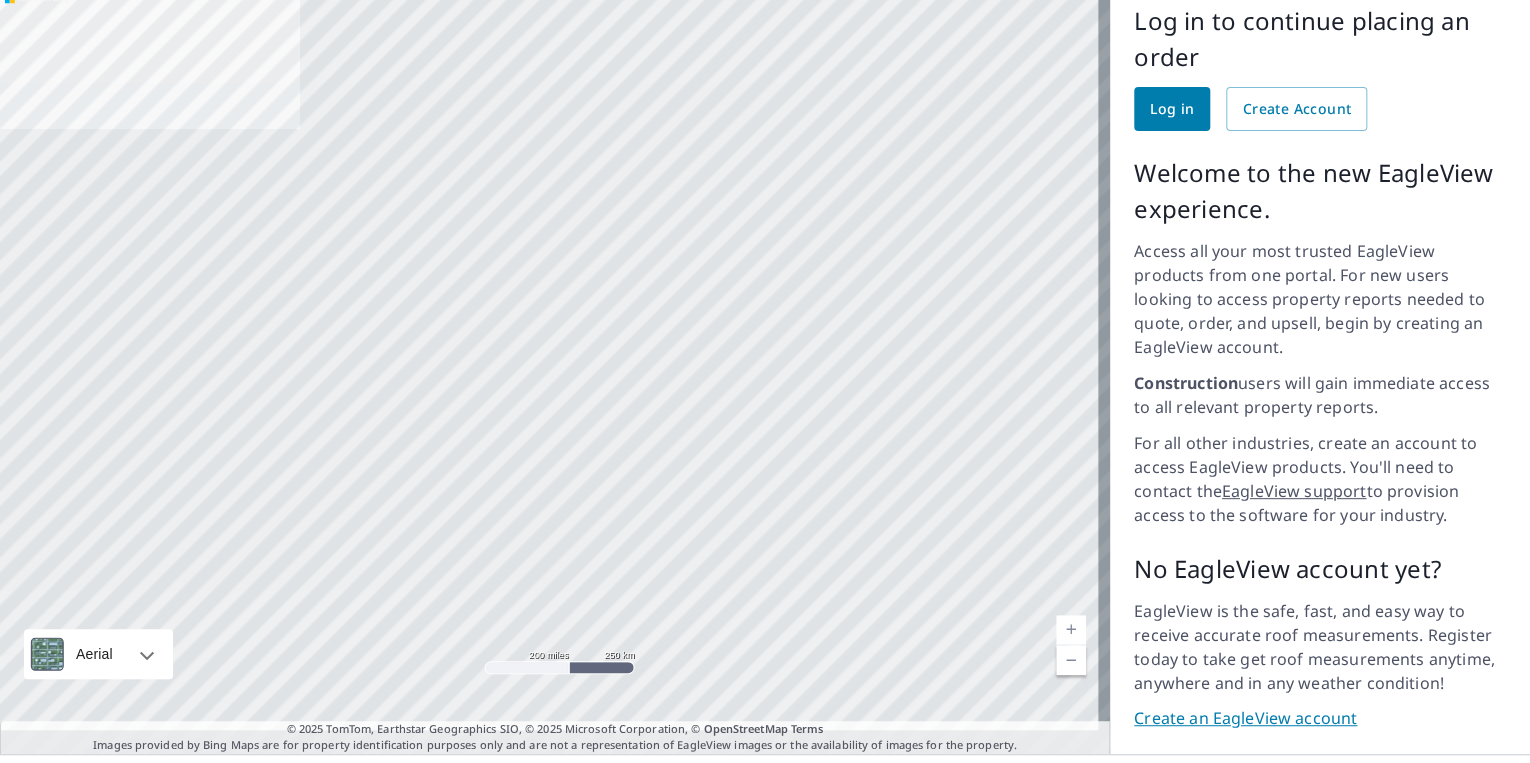 click on "EagleView support" at bounding box center [1294, 491] 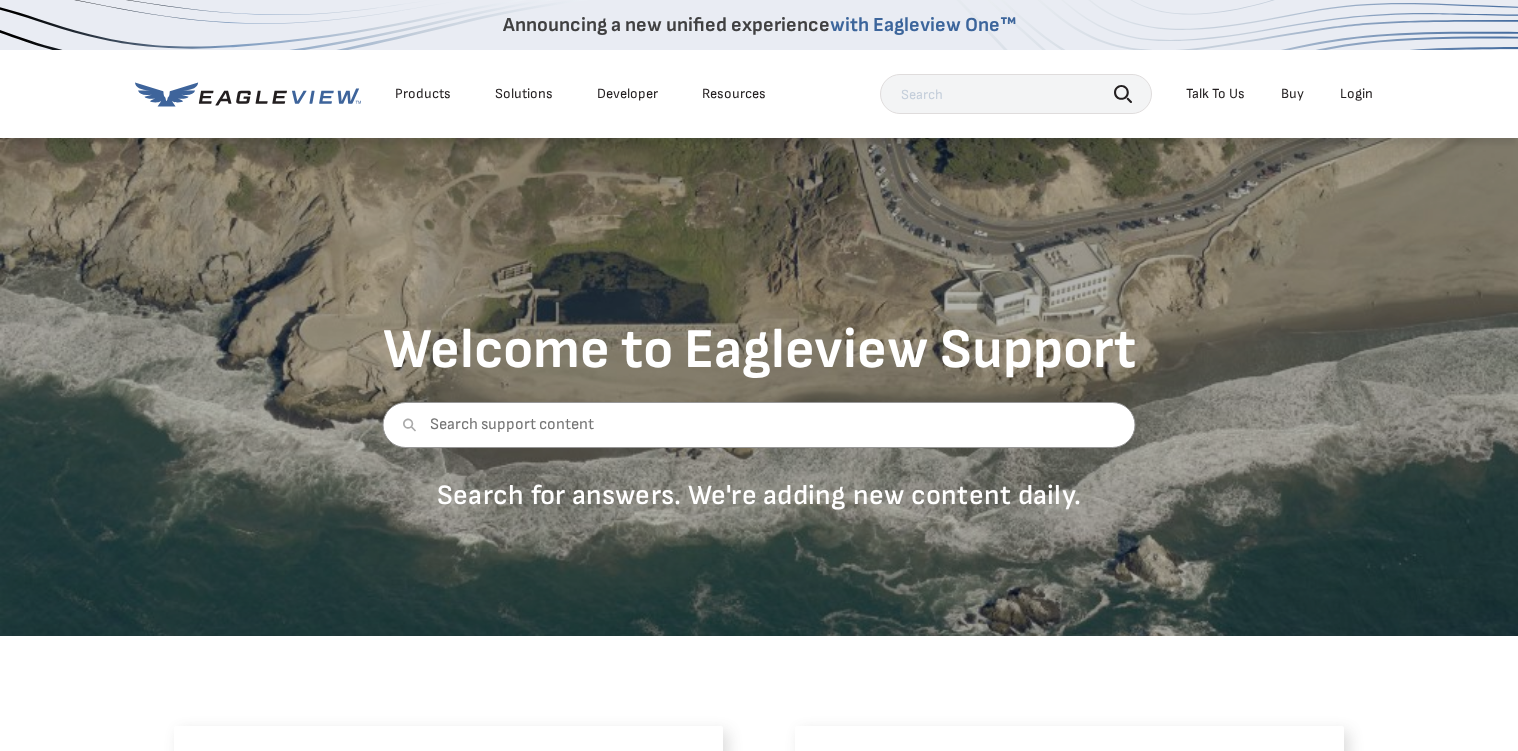scroll, scrollTop: 0, scrollLeft: 0, axis: both 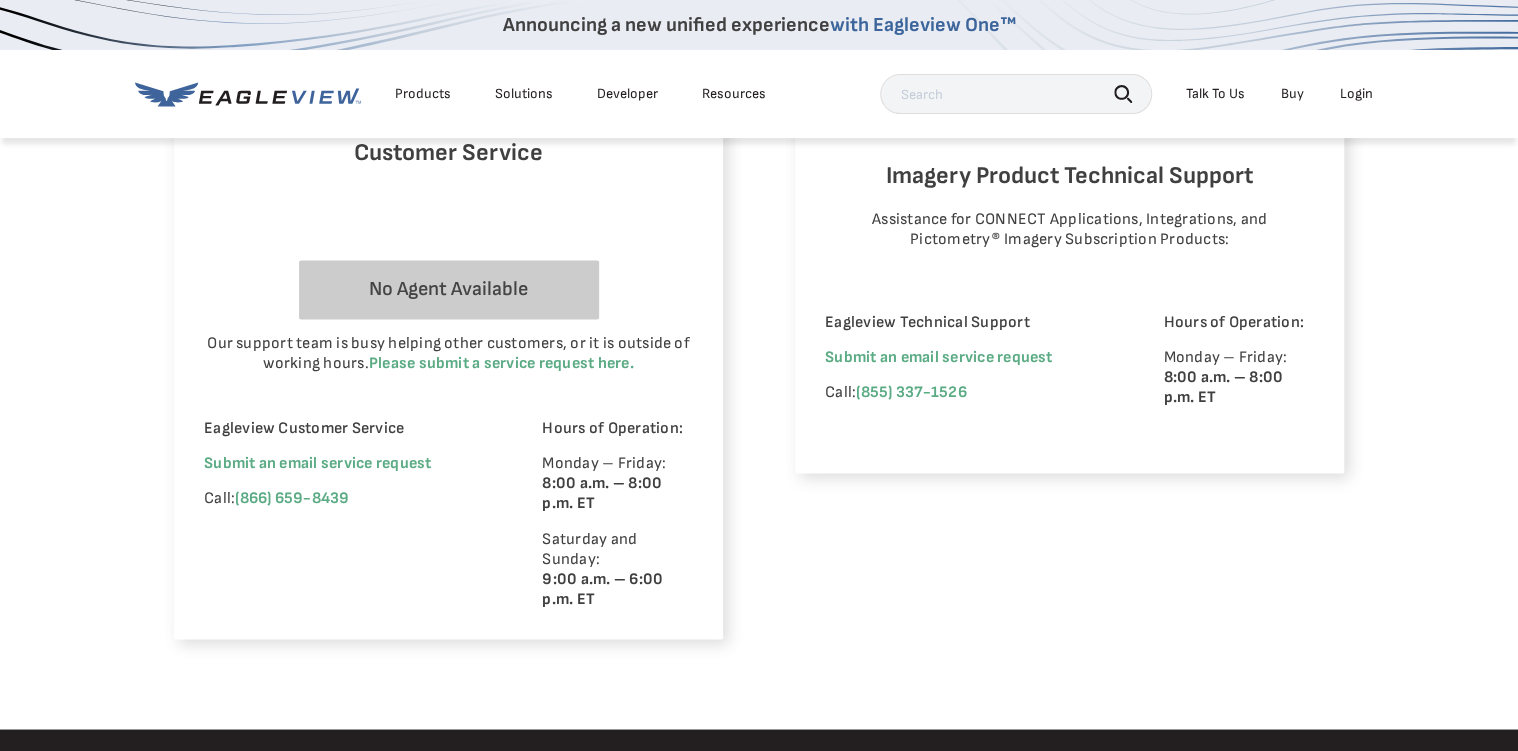 click on "Login" at bounding box center [1356, 94] 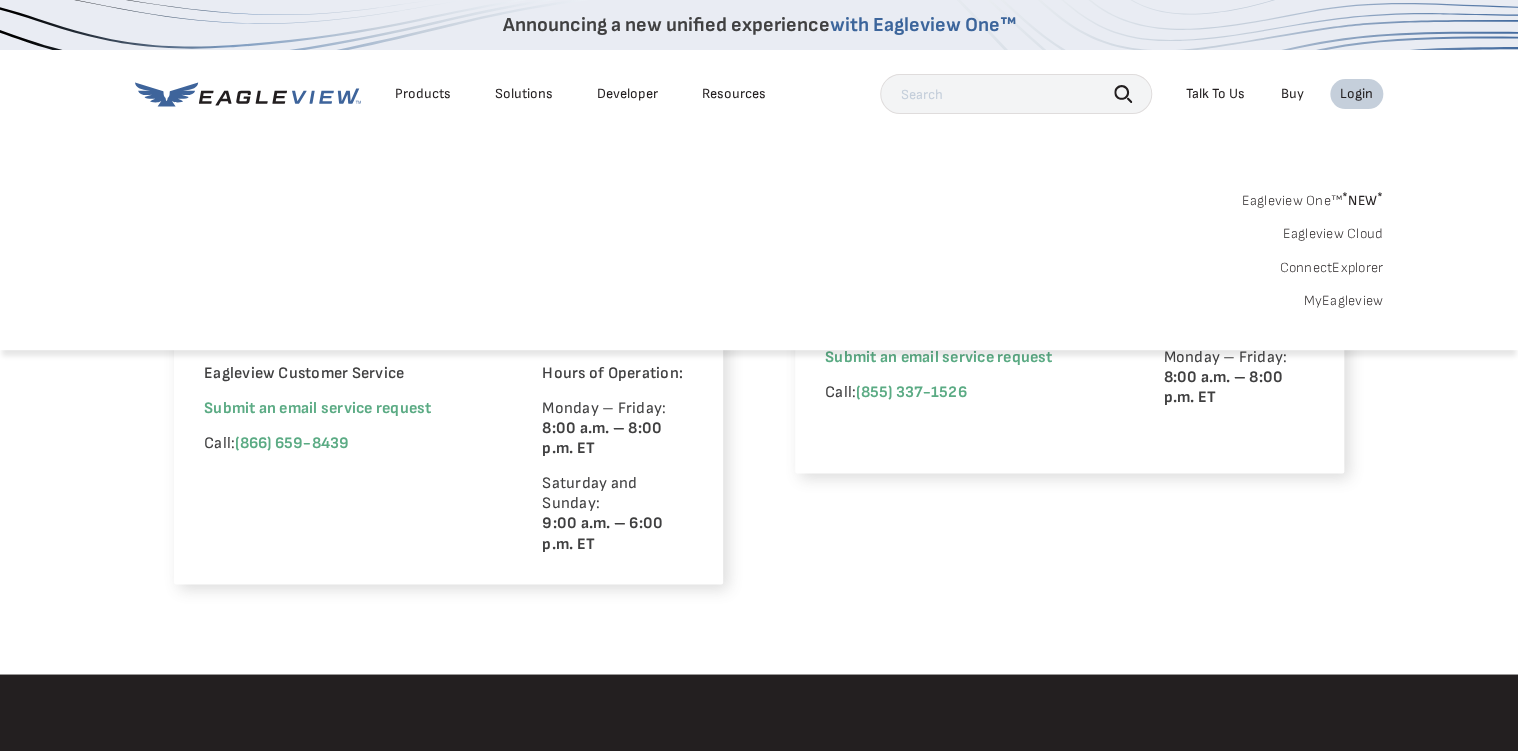click on "MyEagleview" at bounding box center [1343, 301] 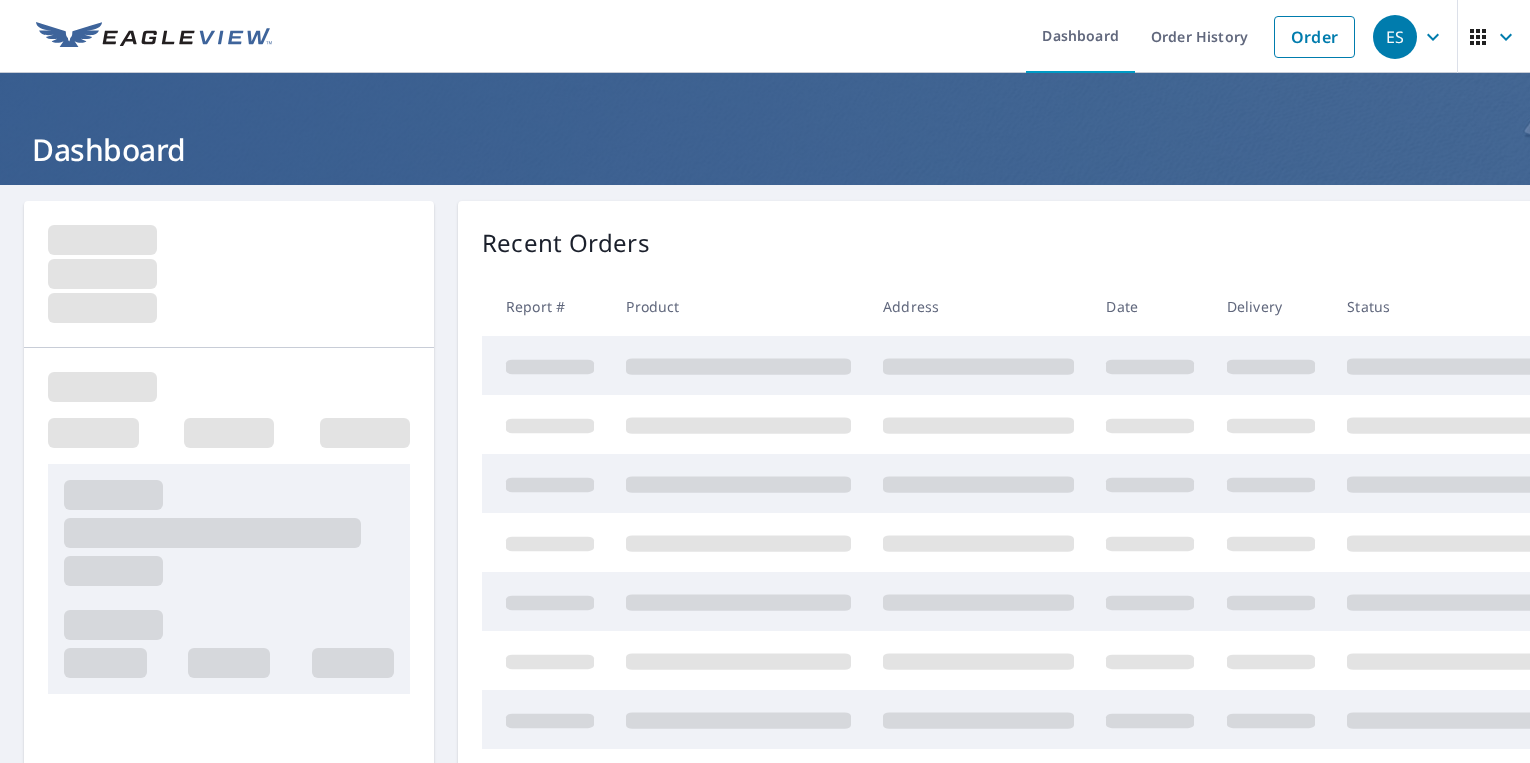 scroll, scrollTop: 0, scrollLeft: 0, axis: both 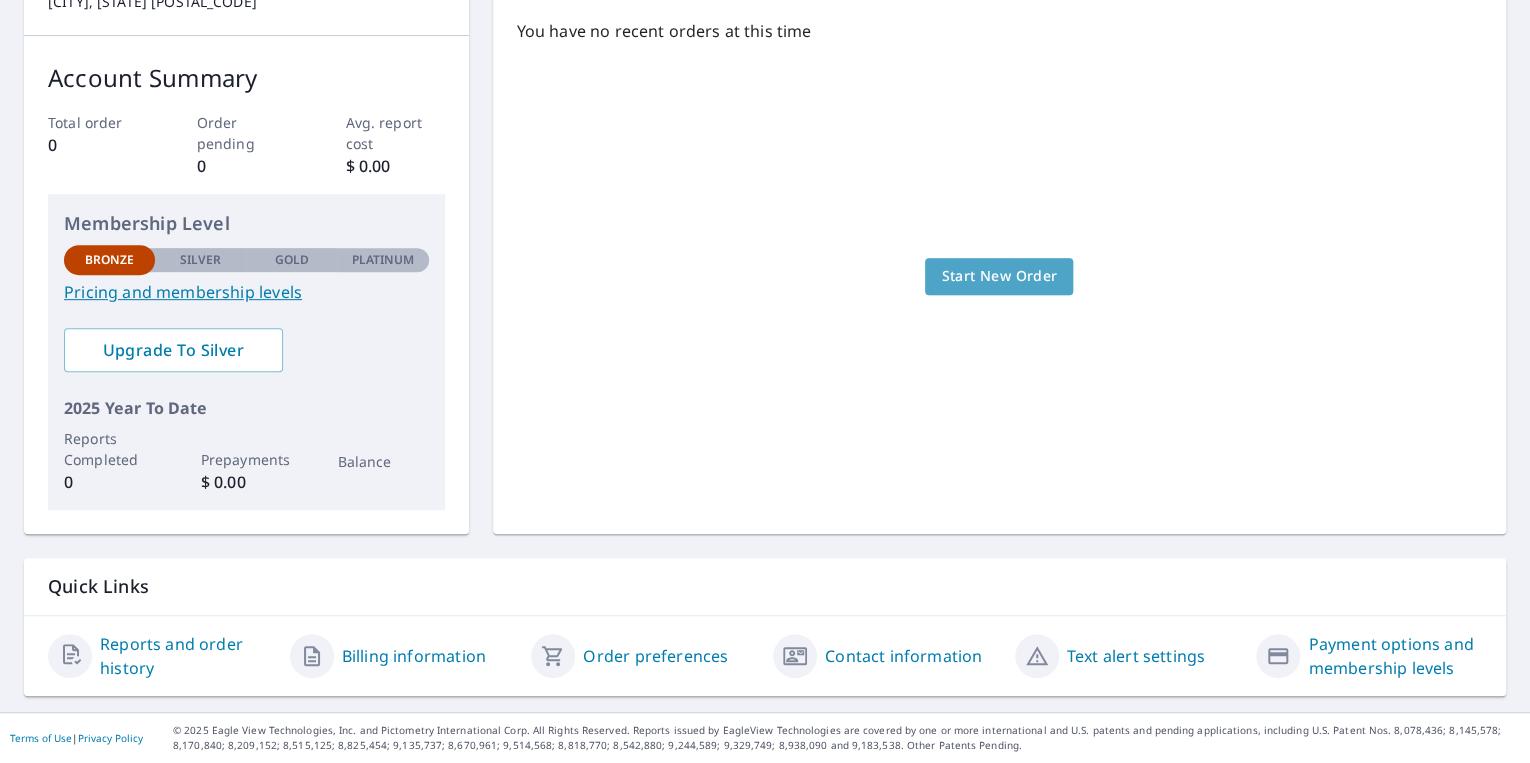 click on "Start New Order" at bounding box center [999, 276] 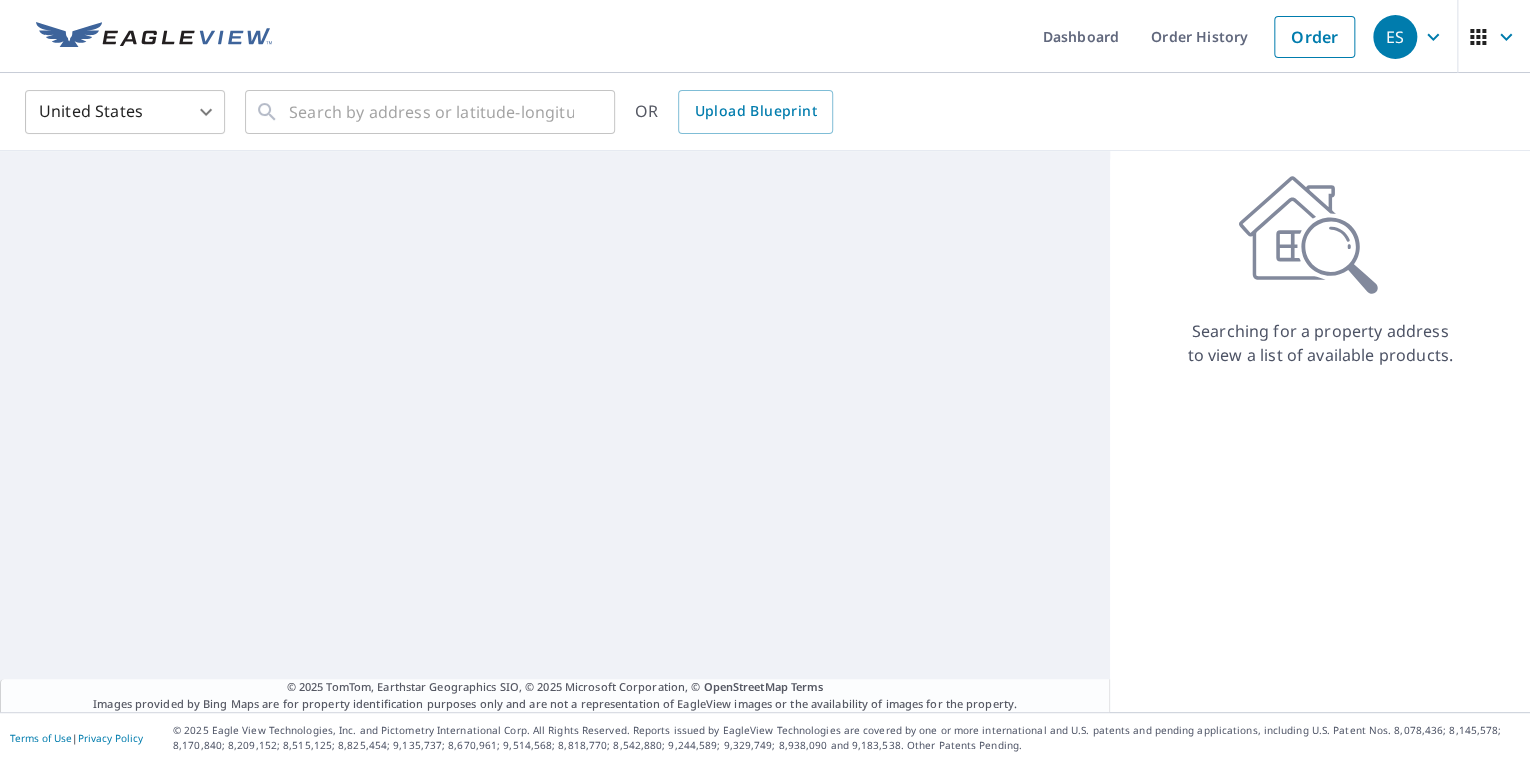 scroll, scrollTop: 0, scrollLeft: 0, axis: both 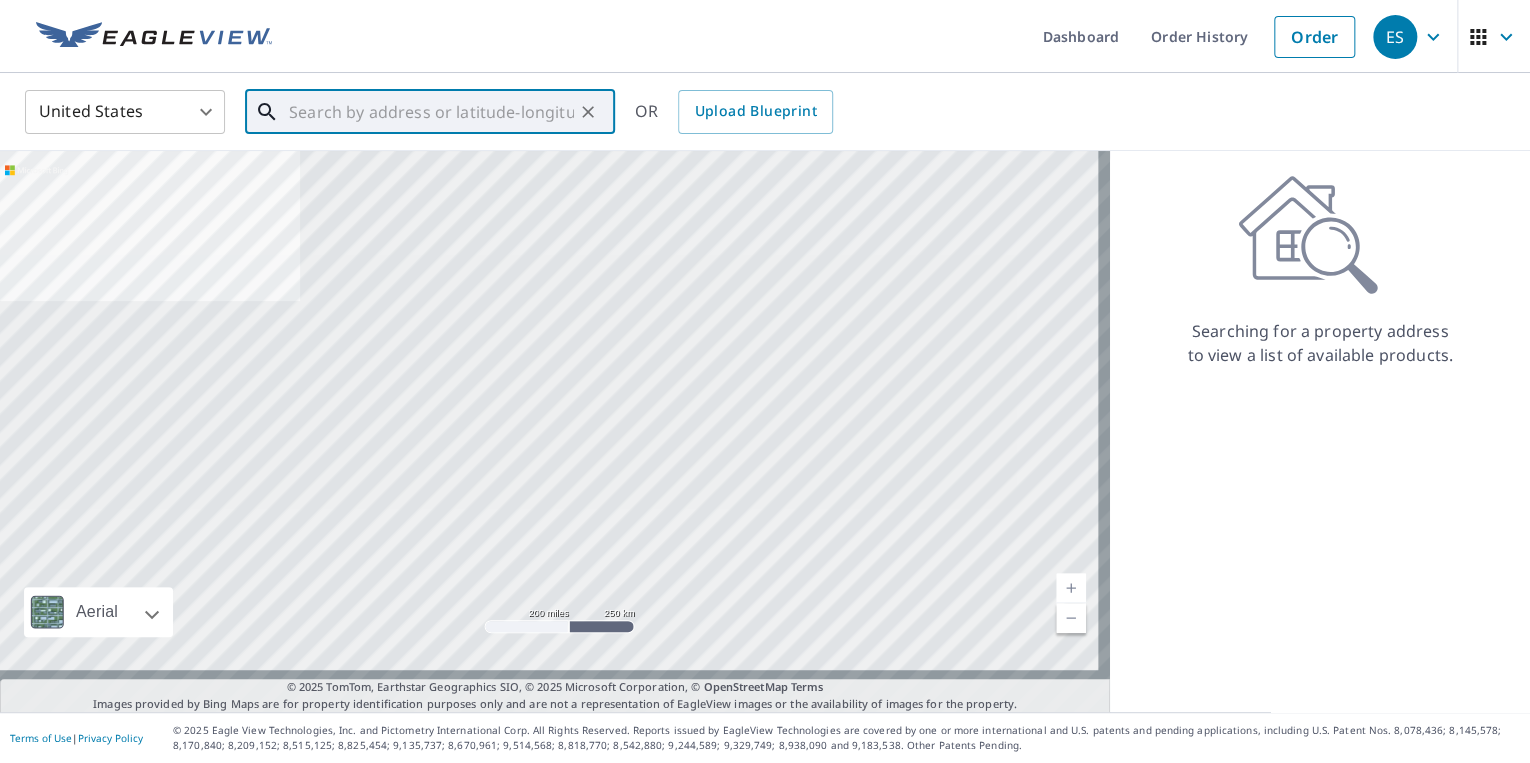 click at bounding box center (431, 112) 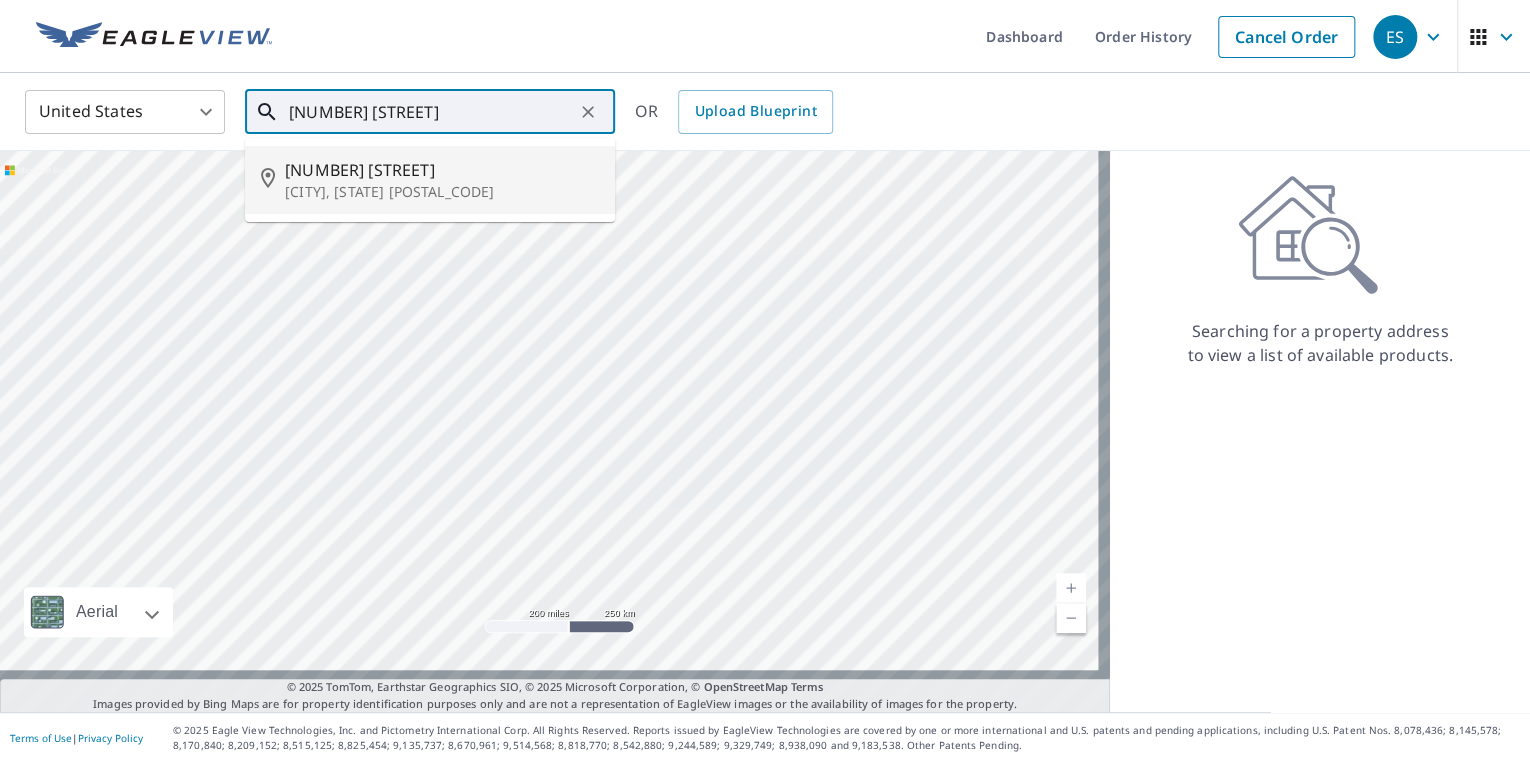 click on "[NUMBER] [STREET]" at bounding box center [442, 170] 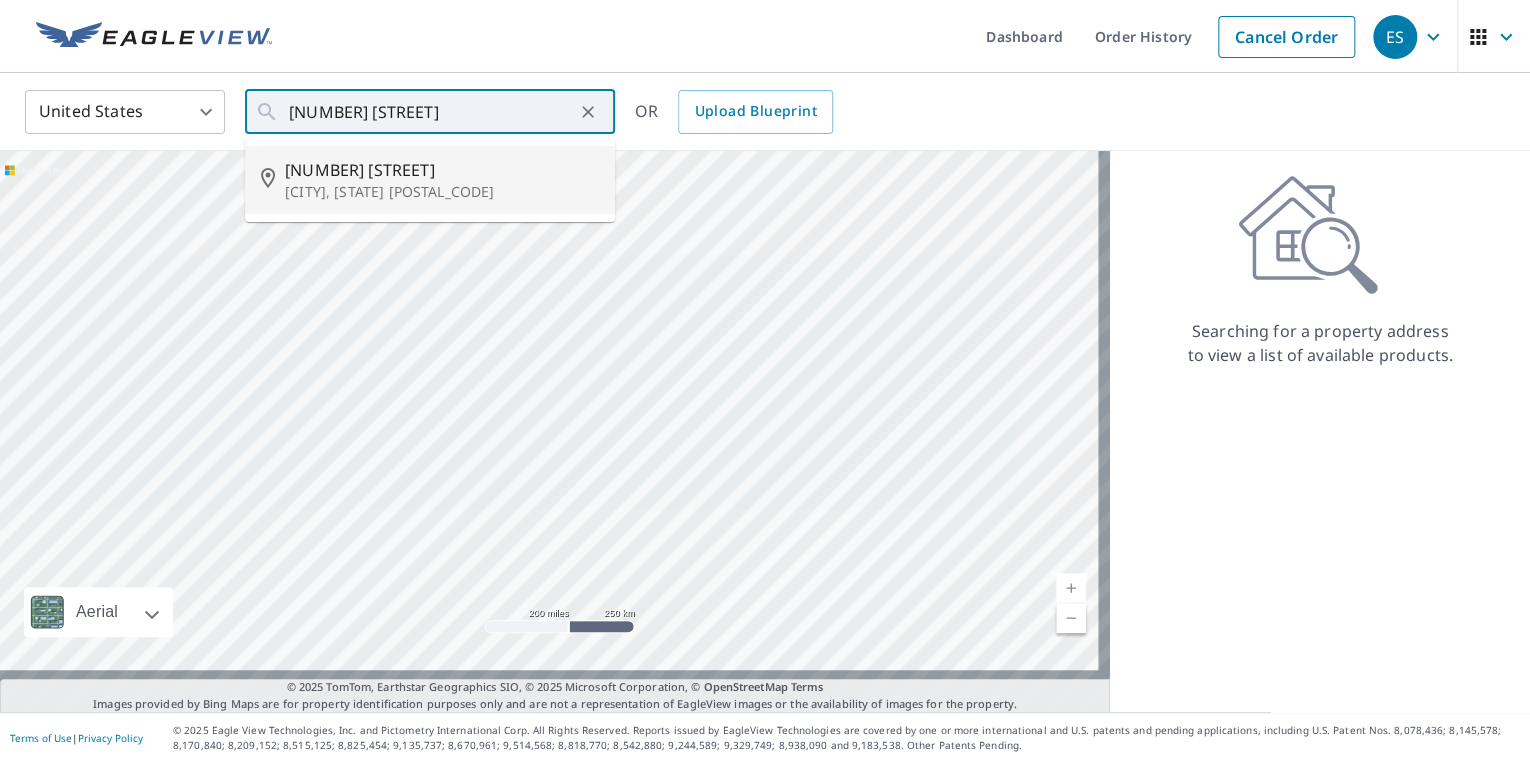 type on "[NUMBER] [STREET], [CITY], [STATE] [ZIP]" 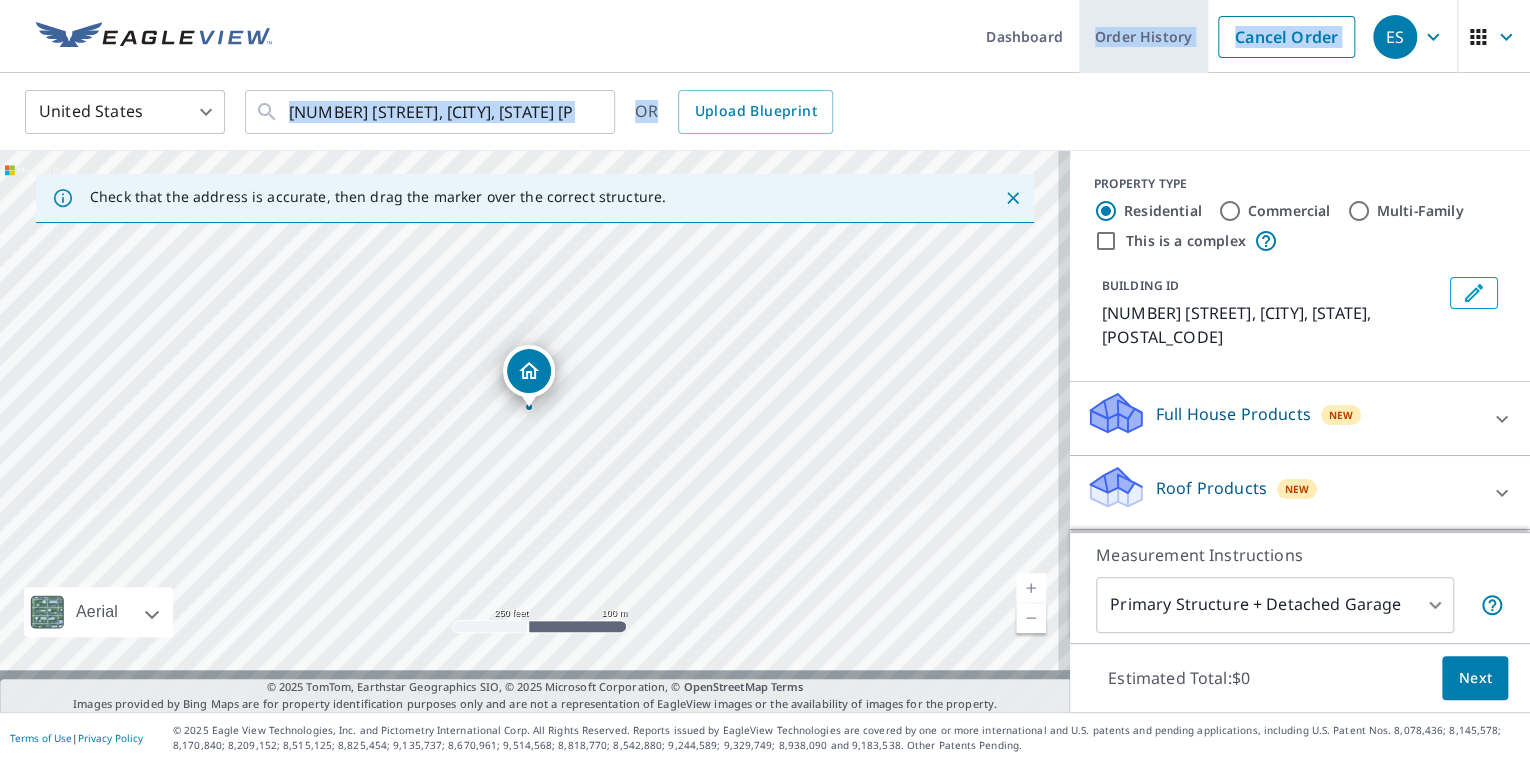 drag, startPoint x: 881, startPoint y: 145, endPoint x: 1065, endPoint y: 55, distance: 204.83163 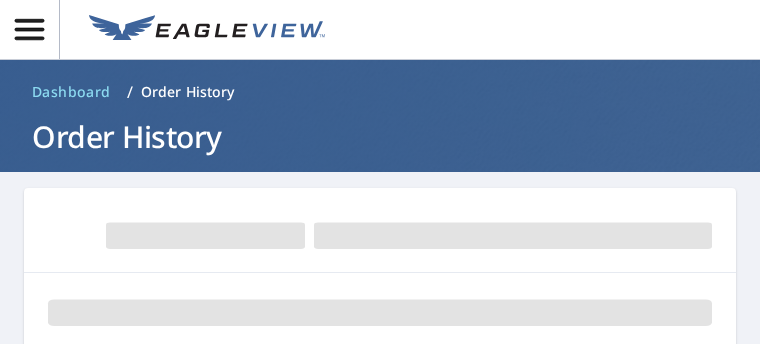 scroll, scrollTop: 0, scrollLeft: 0, axis: both 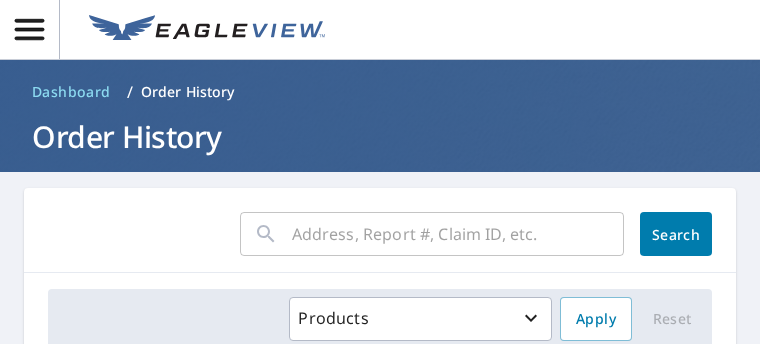 click on "Order History" at bounding box center (380, 136) 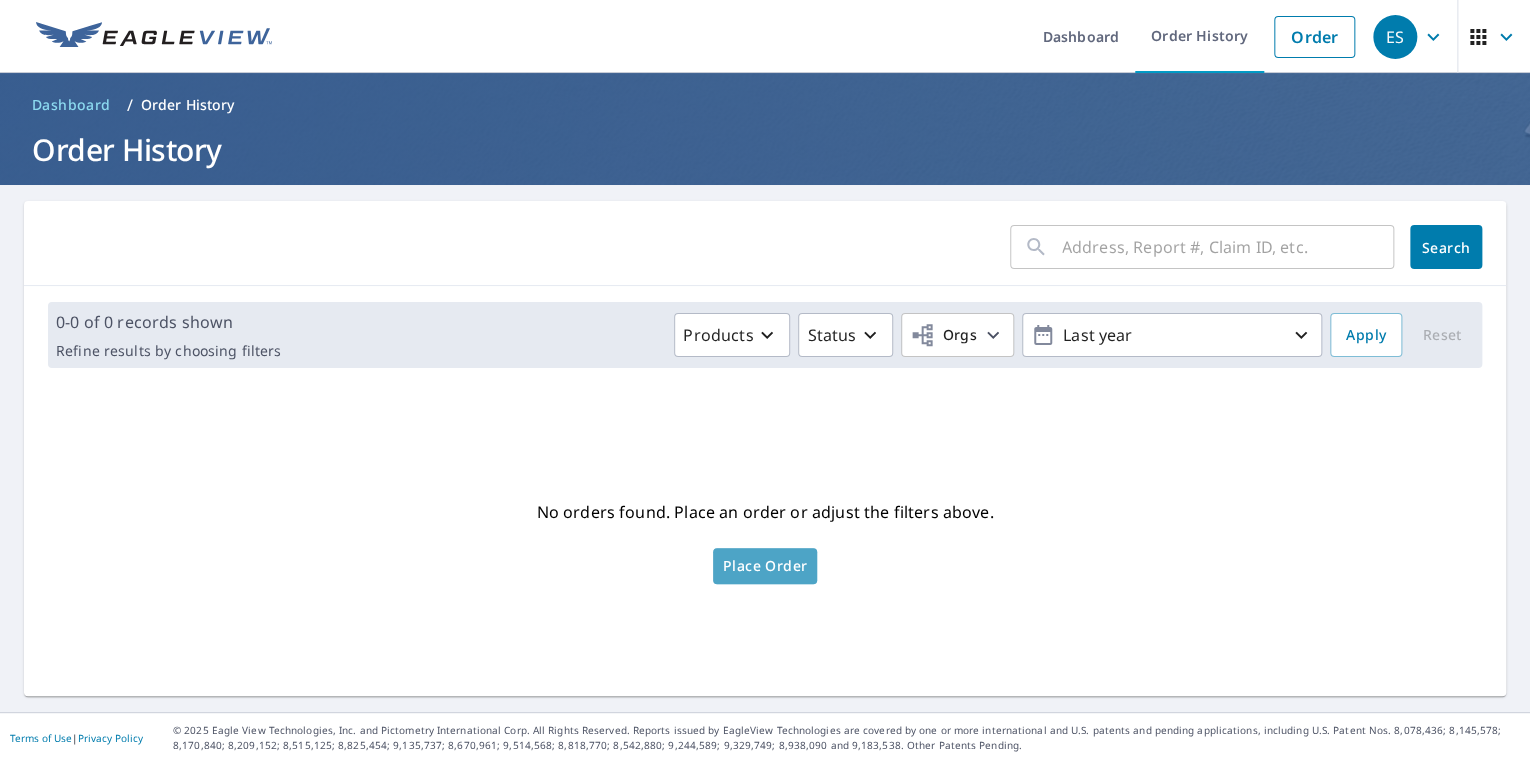 click on "Place Order" at bounding box center (765, 566) 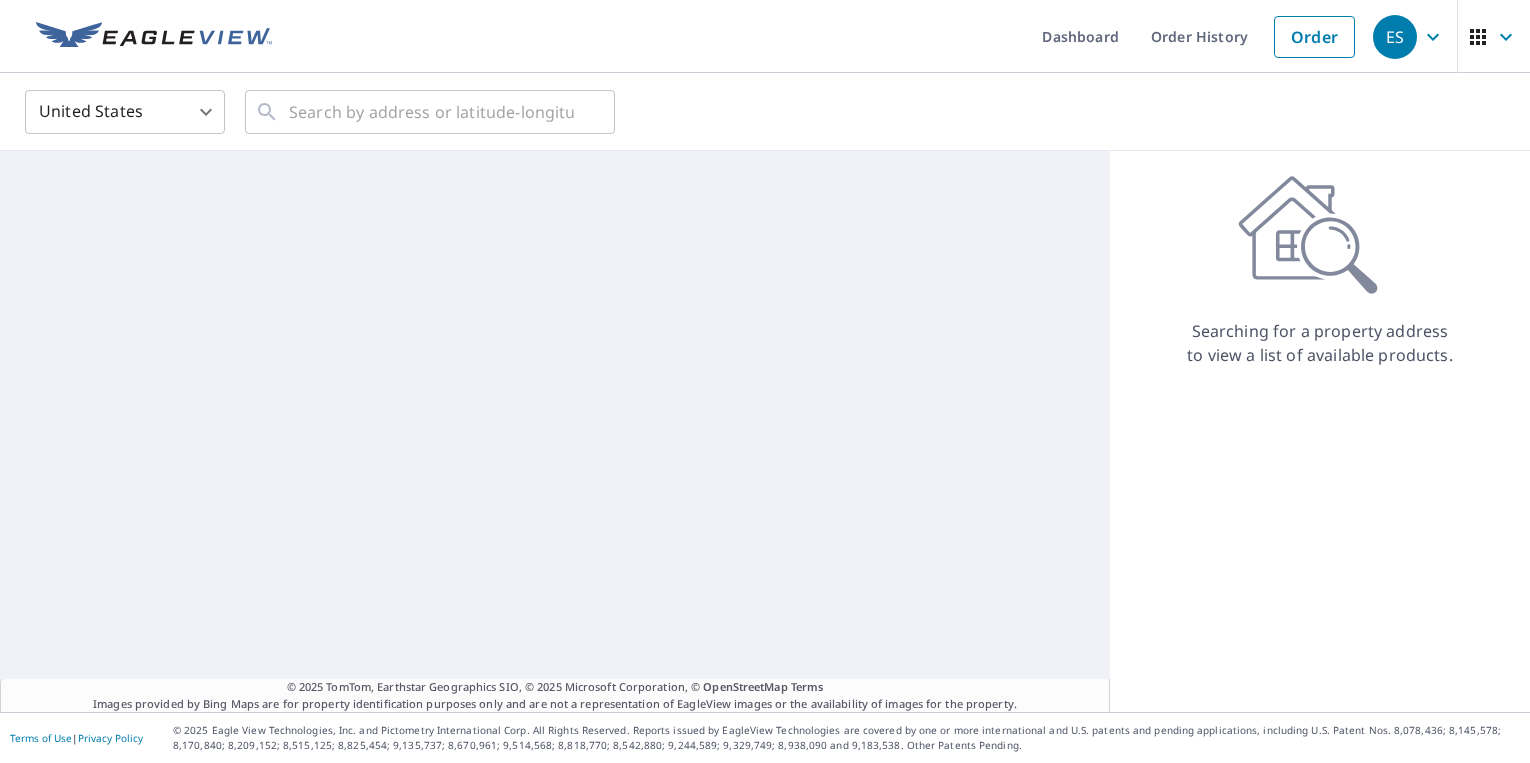 scroll, scrollTop: 0, scrollLeft: 0, axis: both 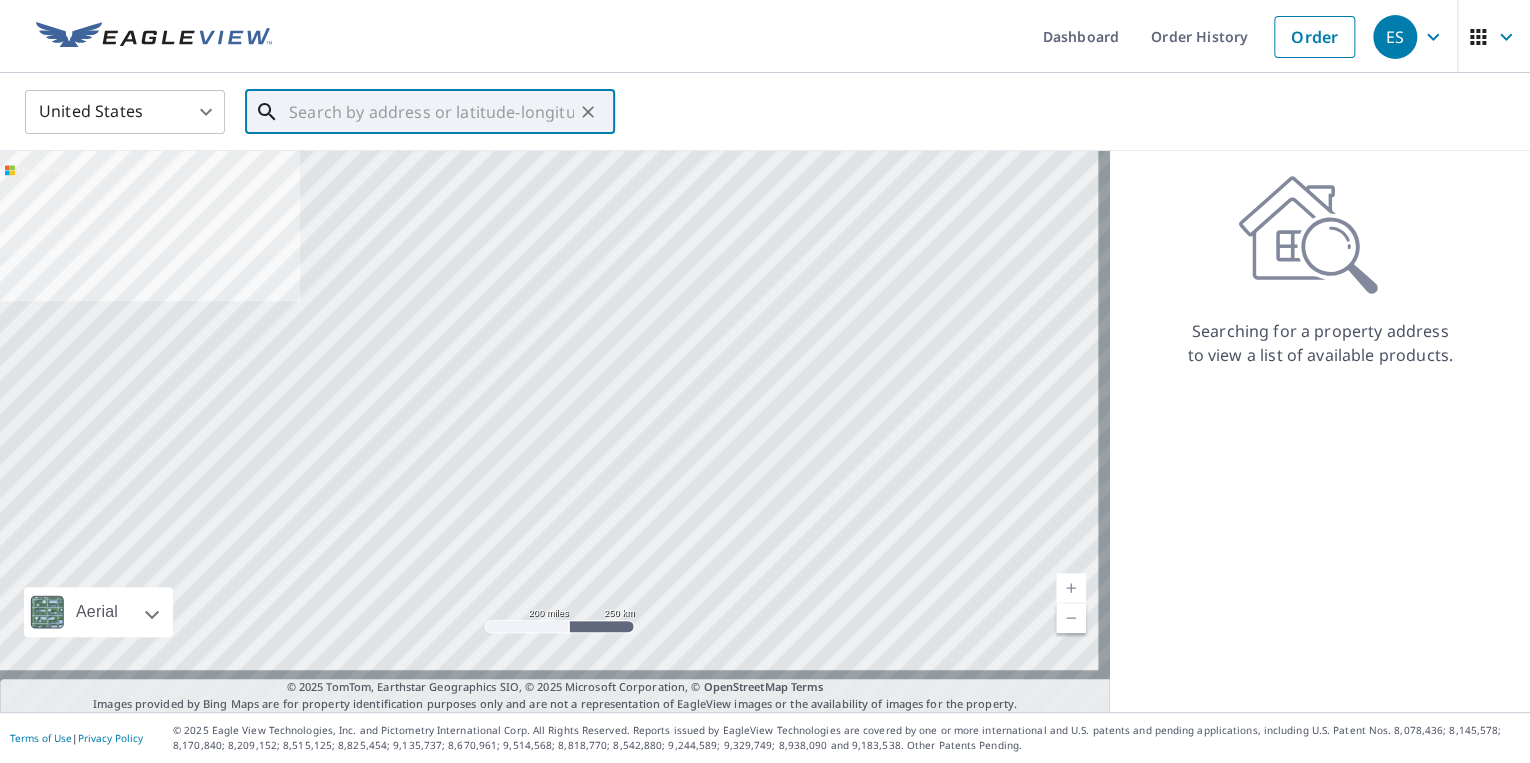 click at bounding box center (431, 112) 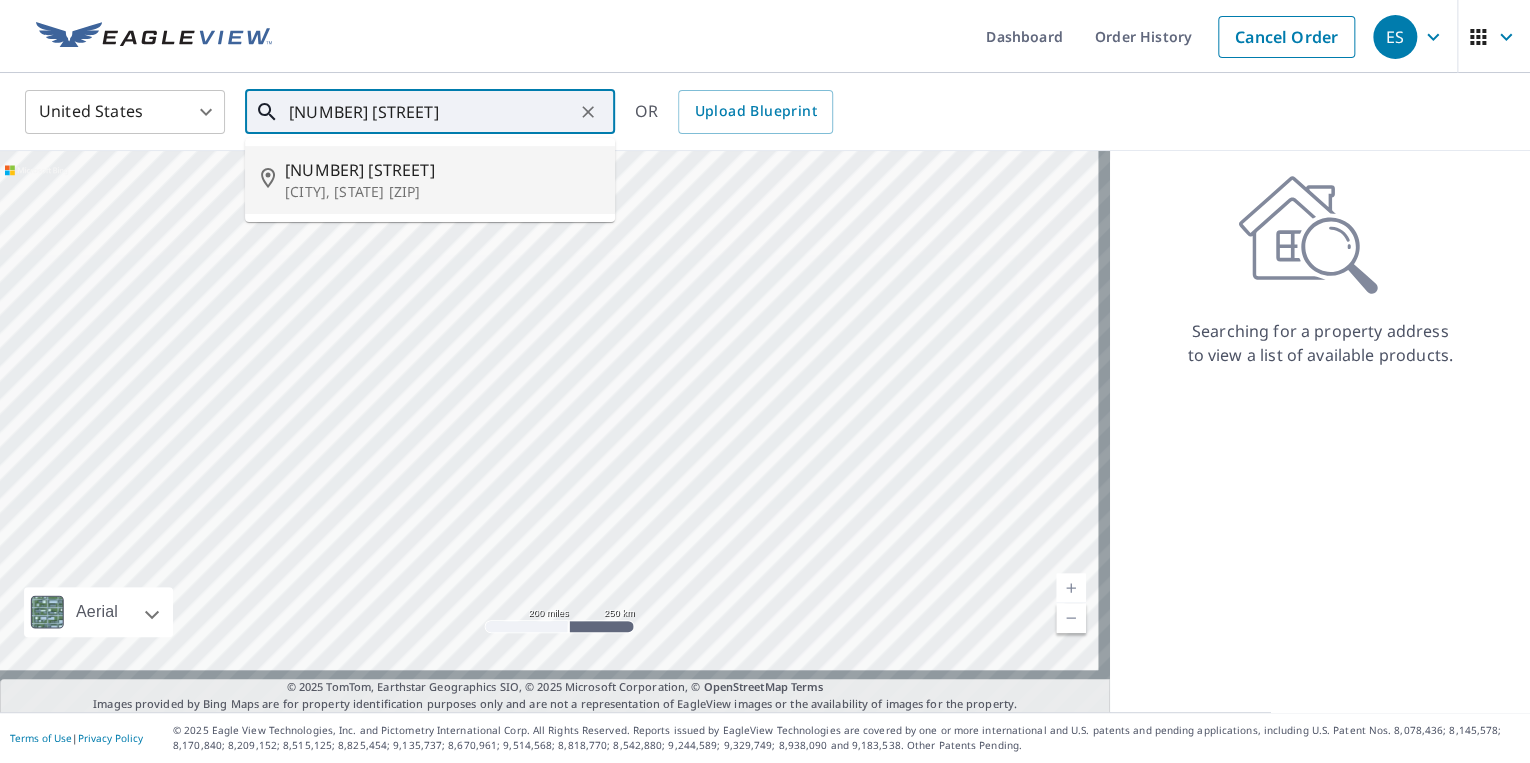 click on "[NUMBER] [STREET]" at bounding box center (442, 170) 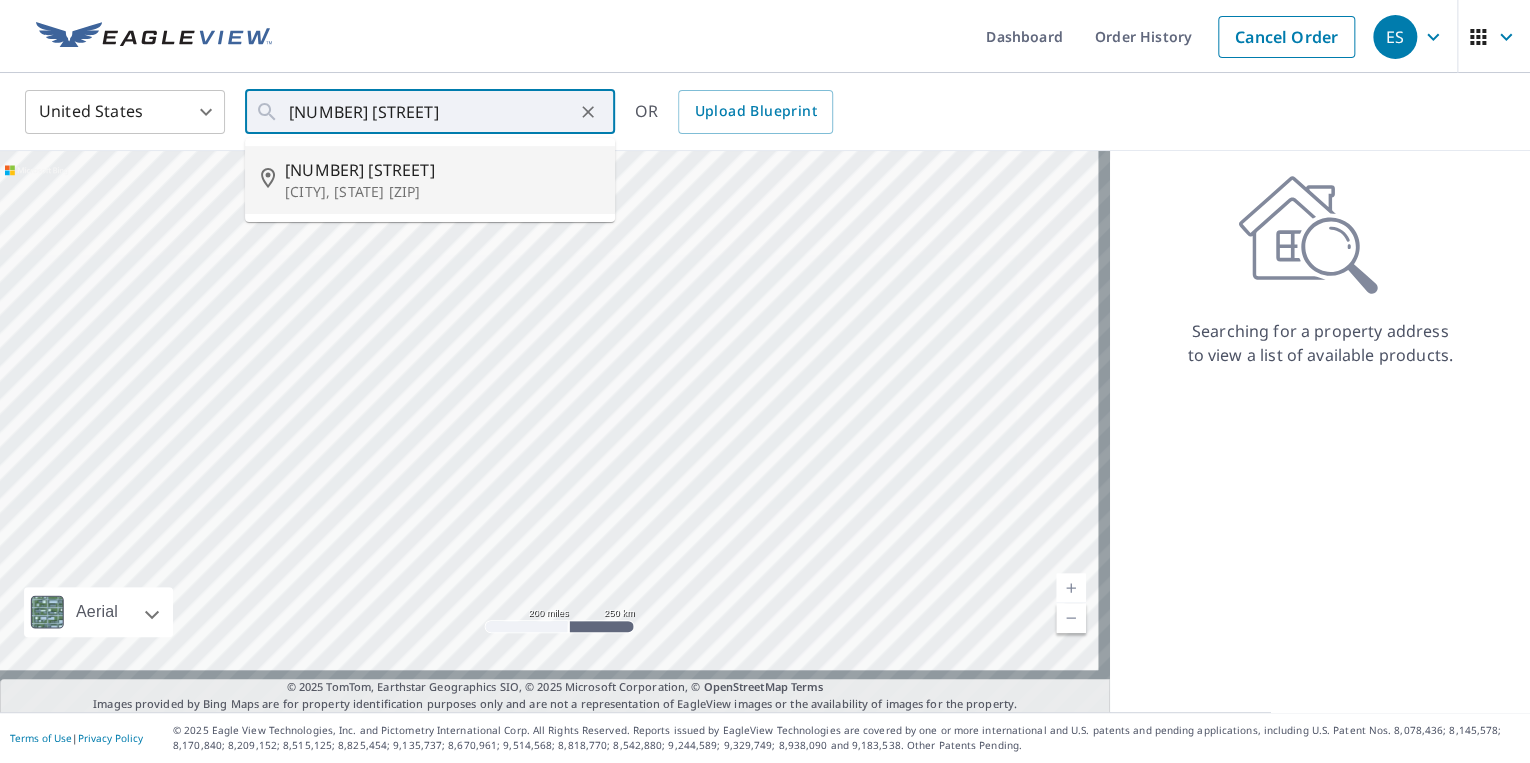 type on "[NUMBER] [STREET], [CITY], [STATE] [ZIP]" 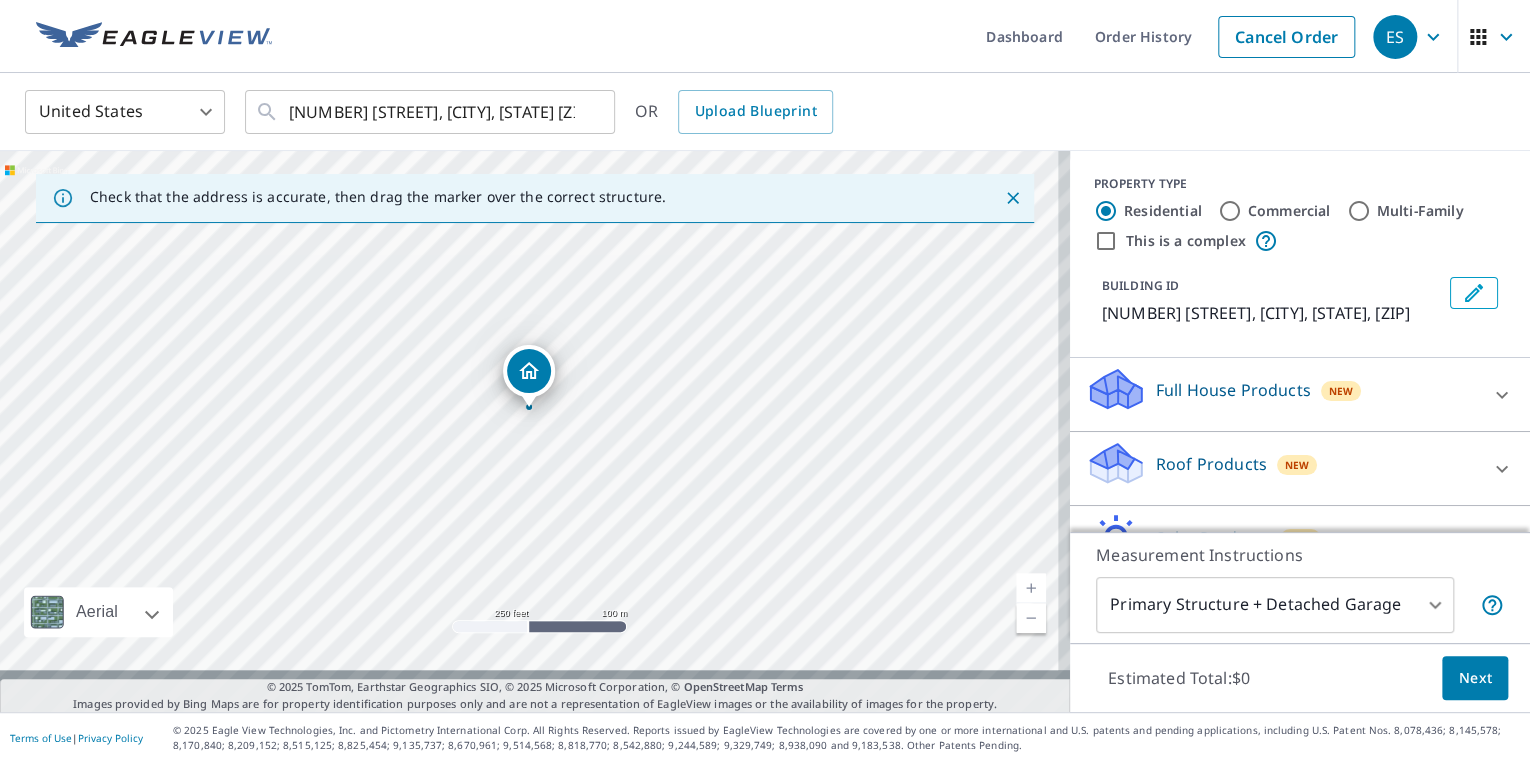 click at bounding box center (529, 407) 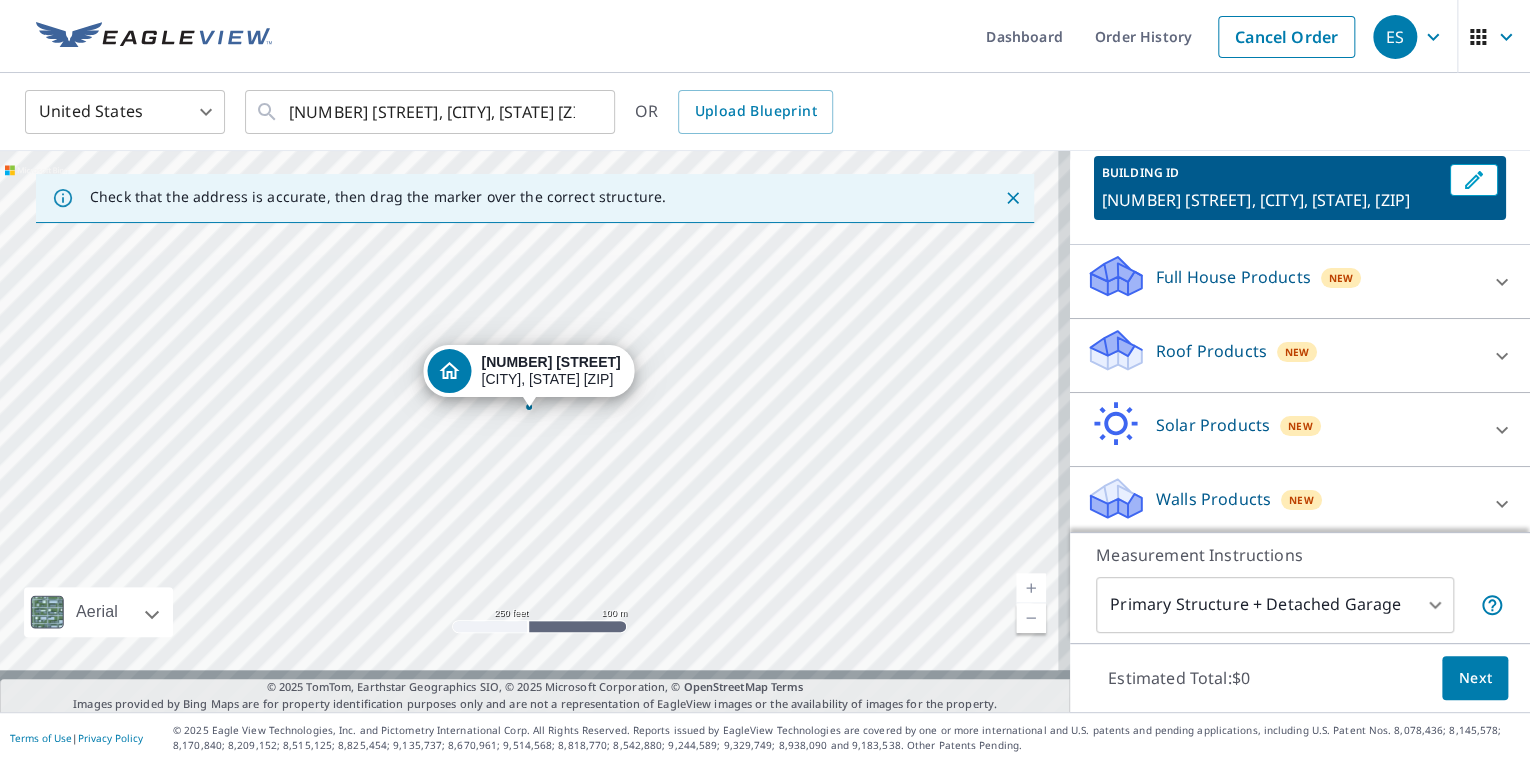 scroll, scrollTop: 109, scrollLeft: 0, axis: vertical 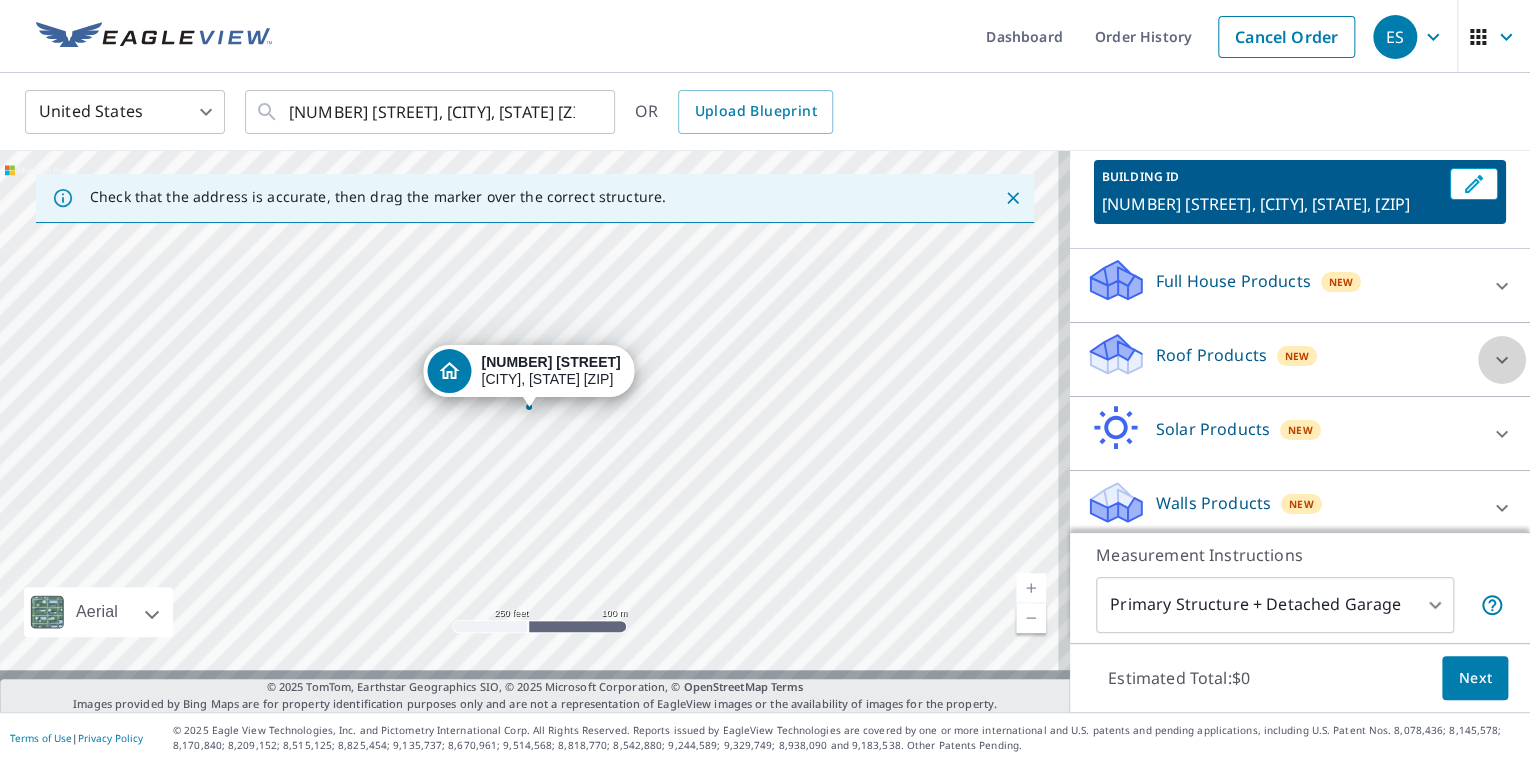 click 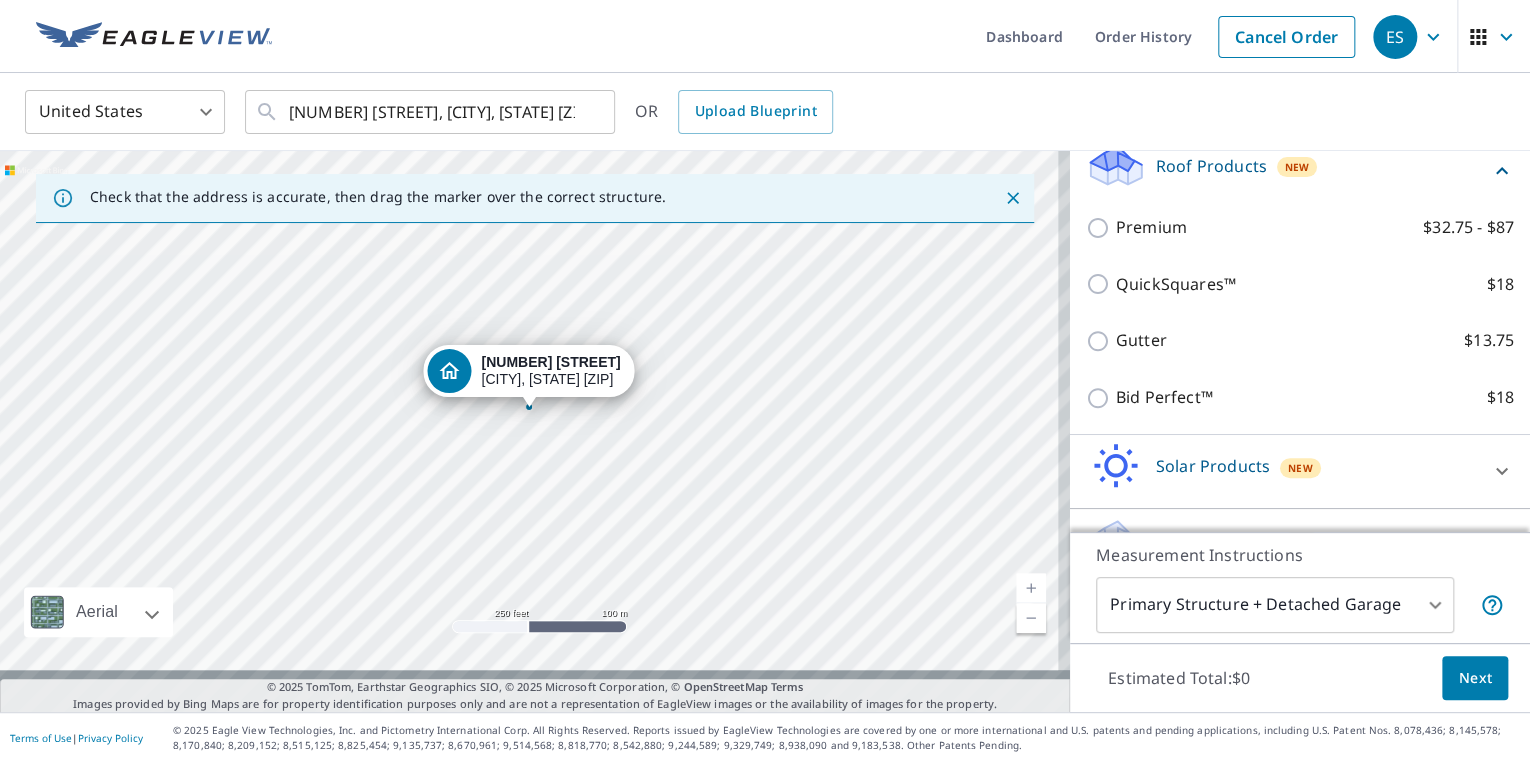 scroll, scrollTop: 294, scrollLeft: 0, axis: vertical 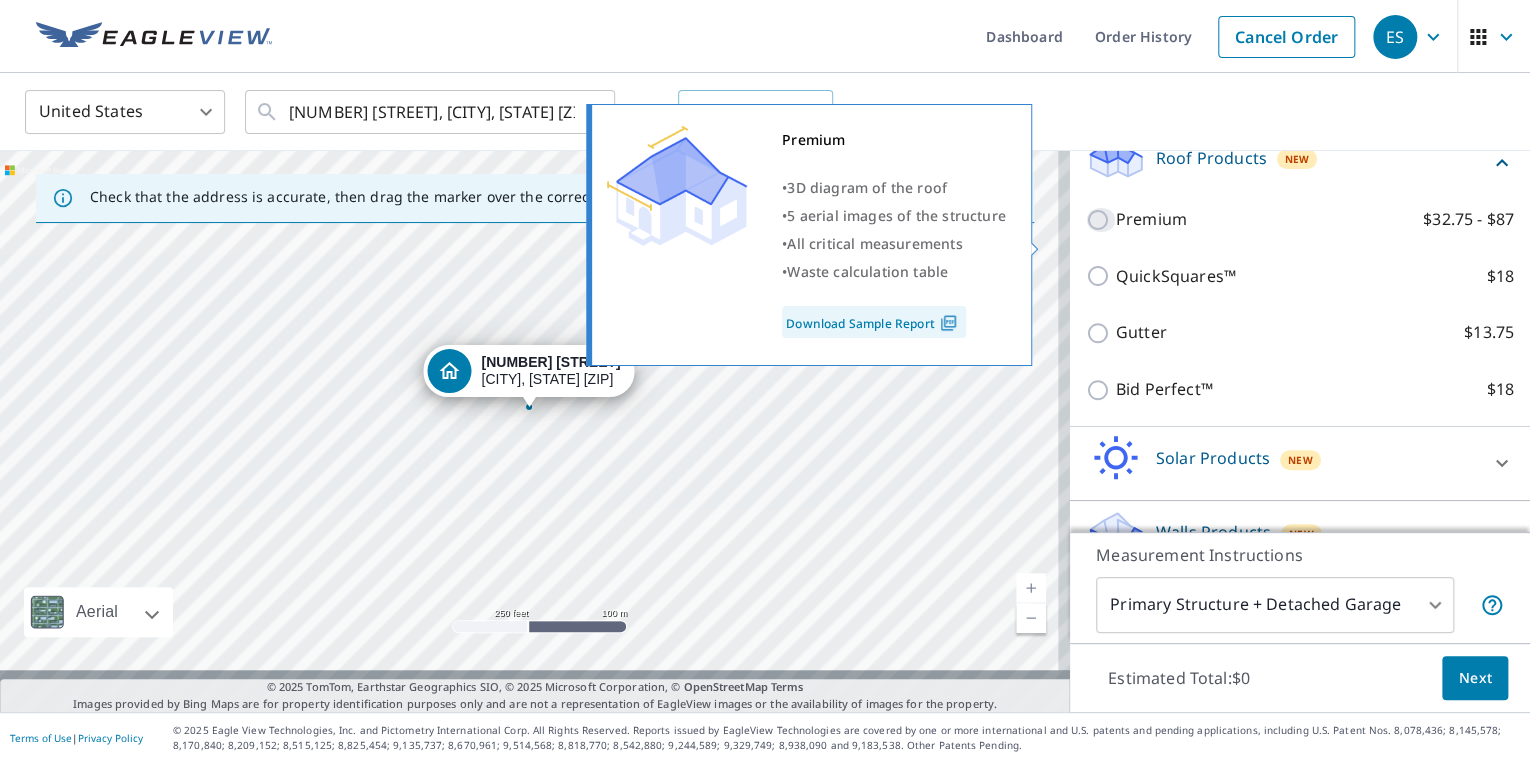 click on "Premium $32.75 - $87" at bounding box center (1101, 220) 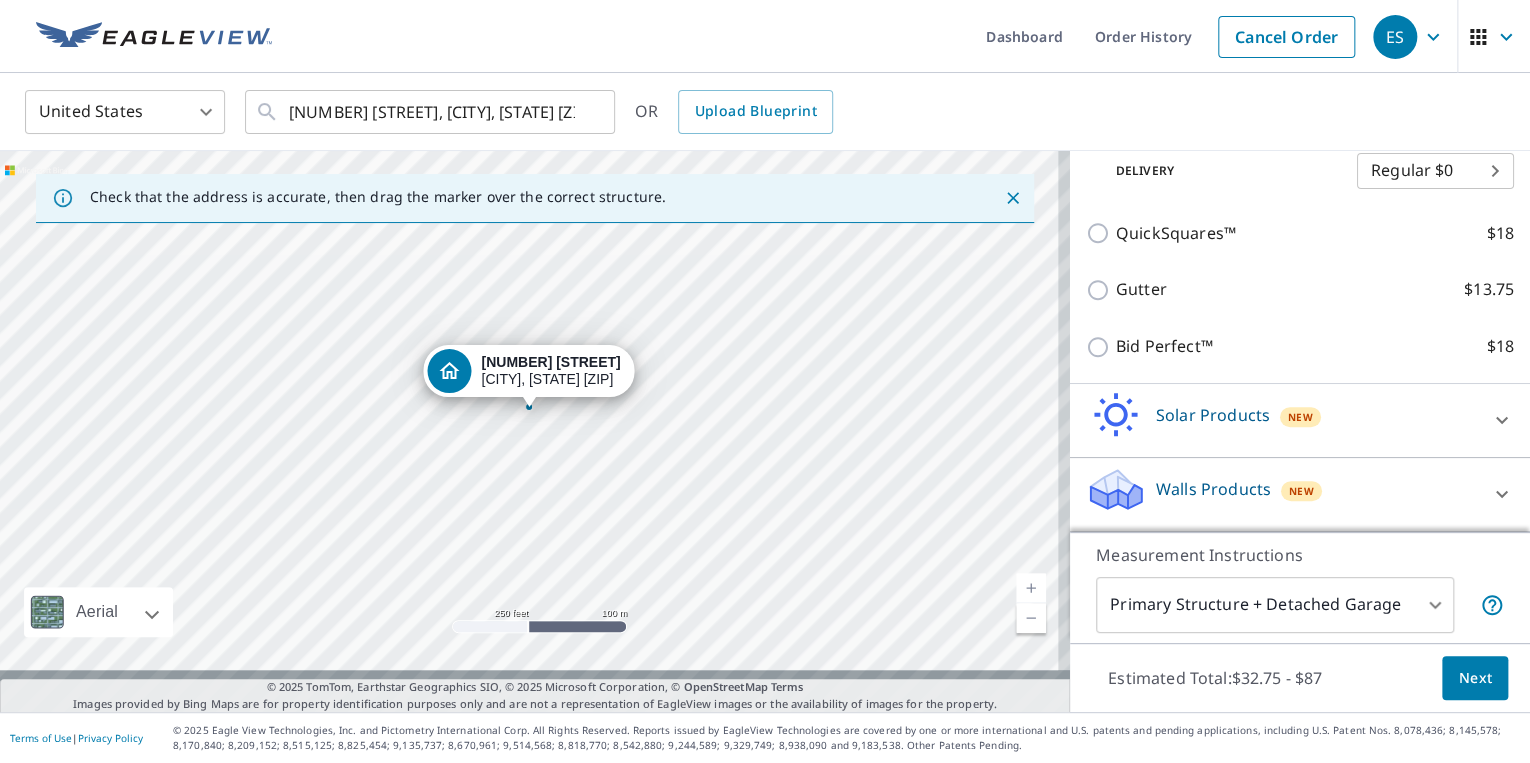 scroll, scrollTop: 484, scrollLeft: 0, axis: vertical 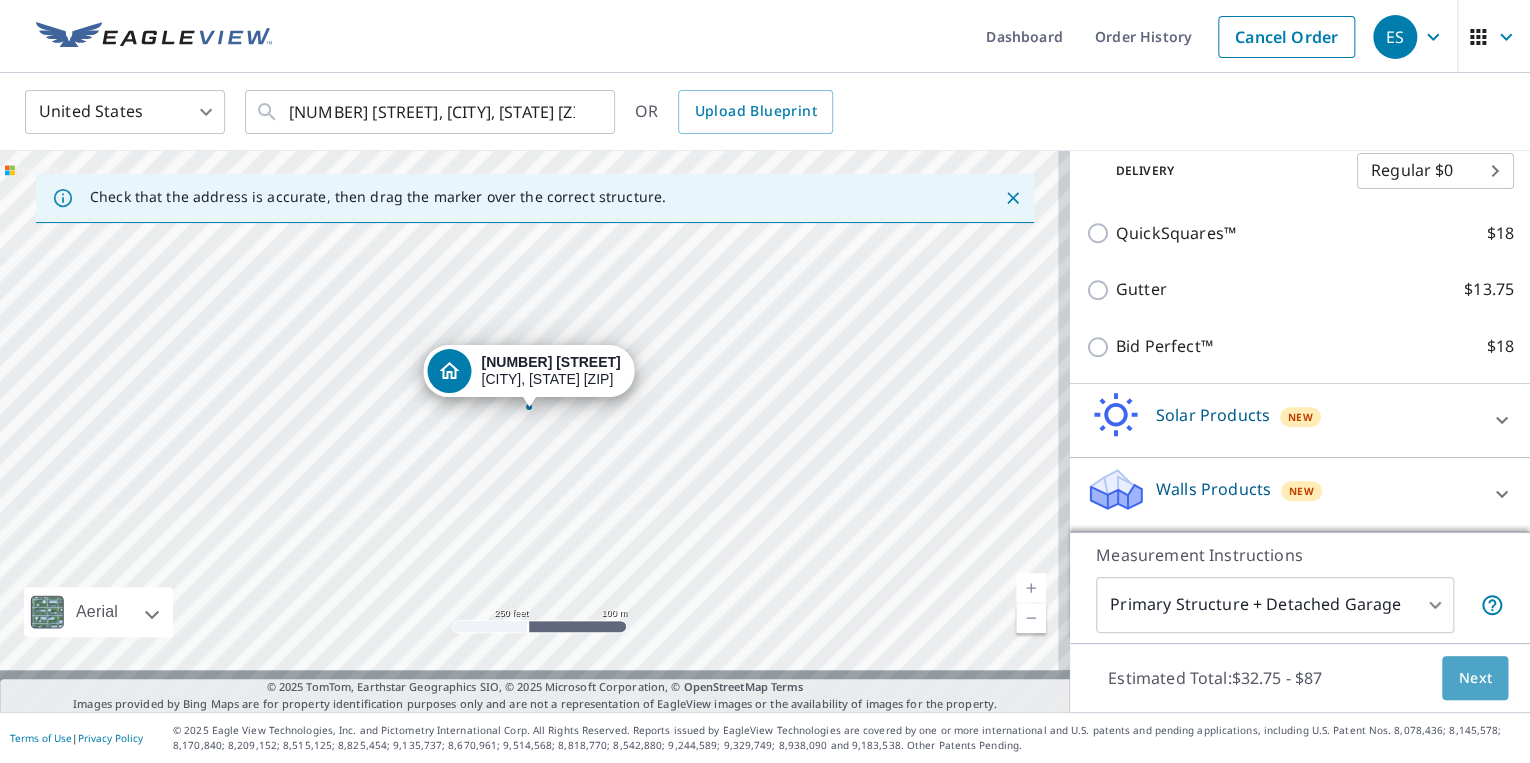 click on "Next" at bounding box center [1475, 678] 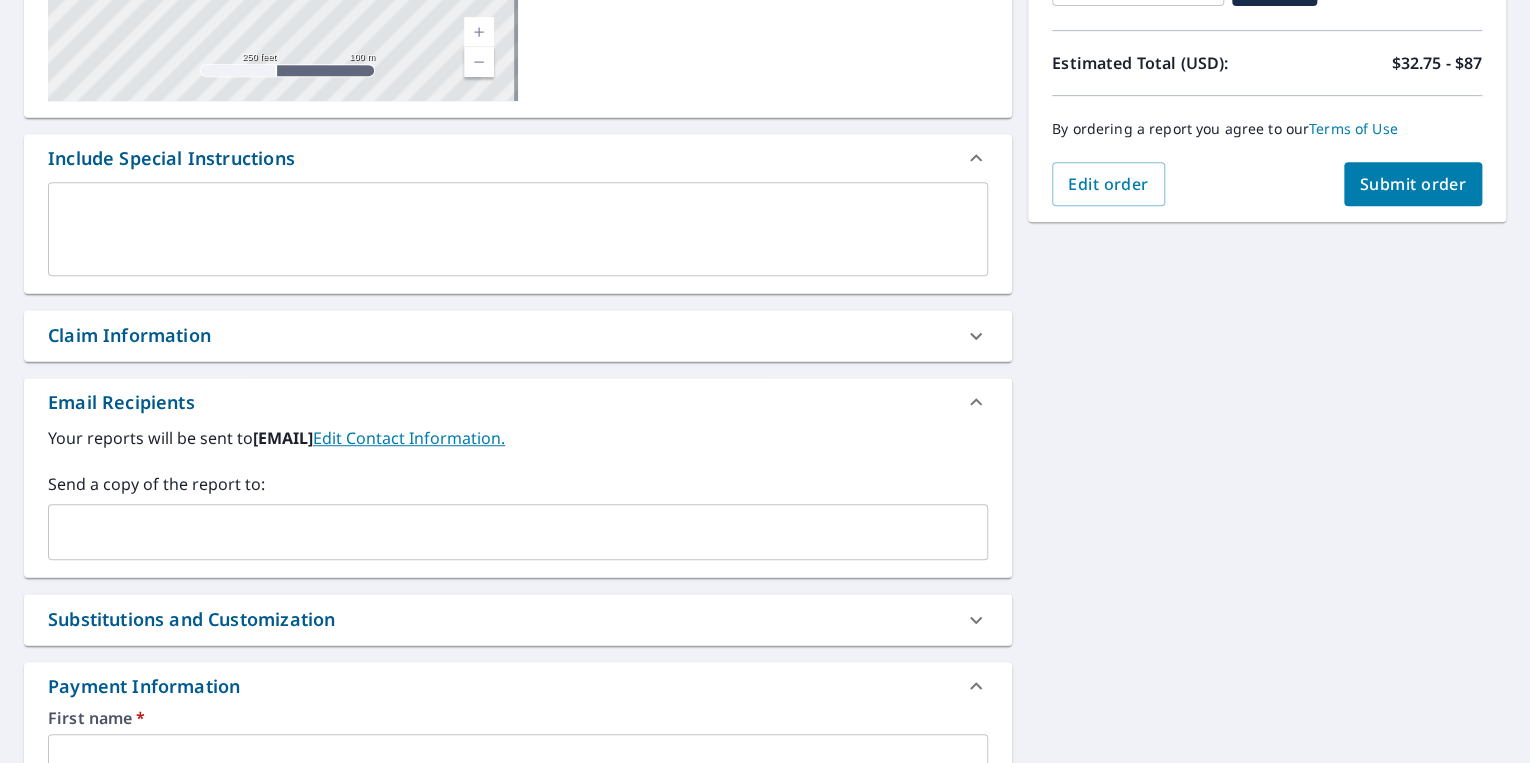 scroll, scrollTop: 419, scrollLeft: 0, axis: vertical 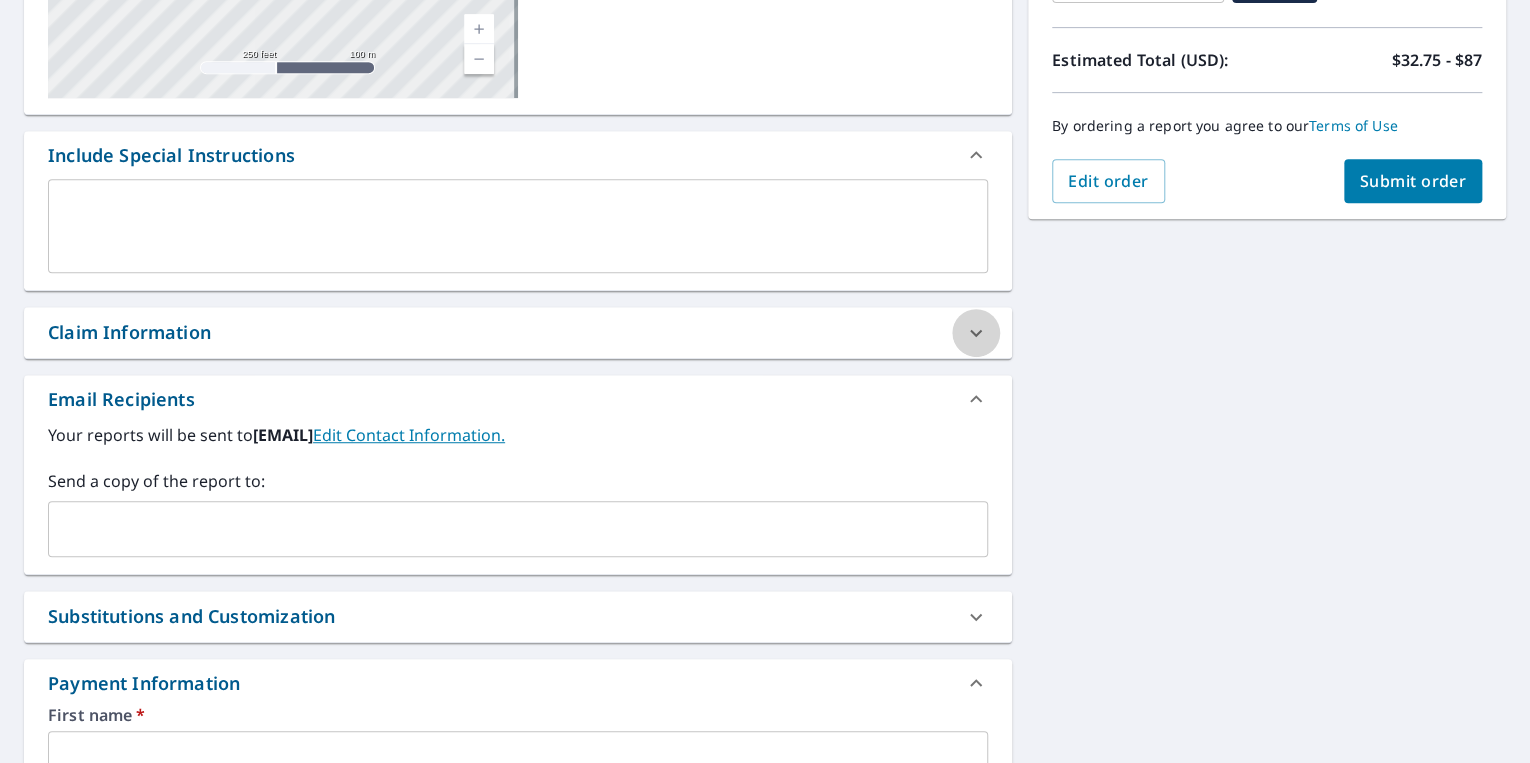 click 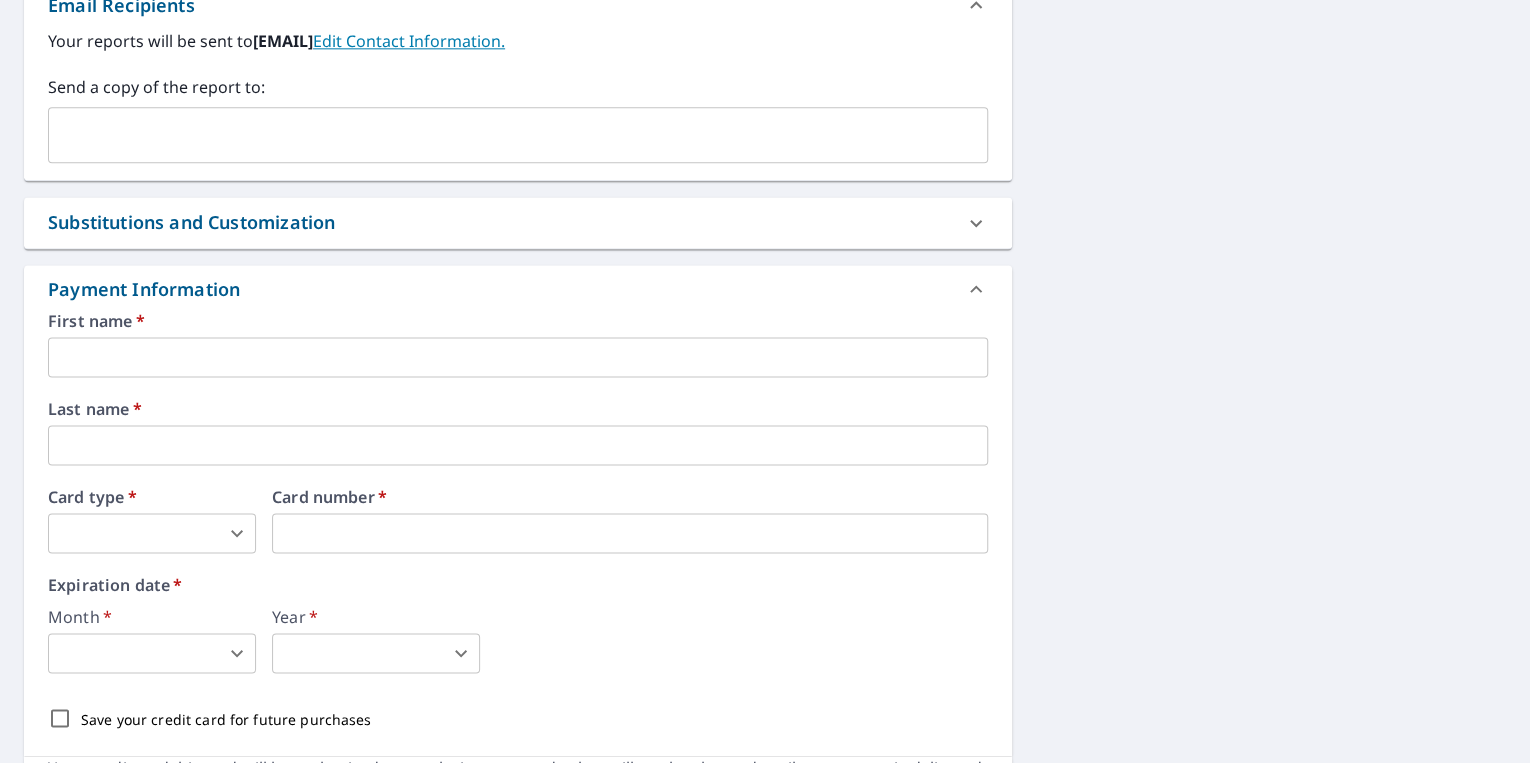 scroll, scrollTop: 1245, scrollLeft: 0, axis: vertical 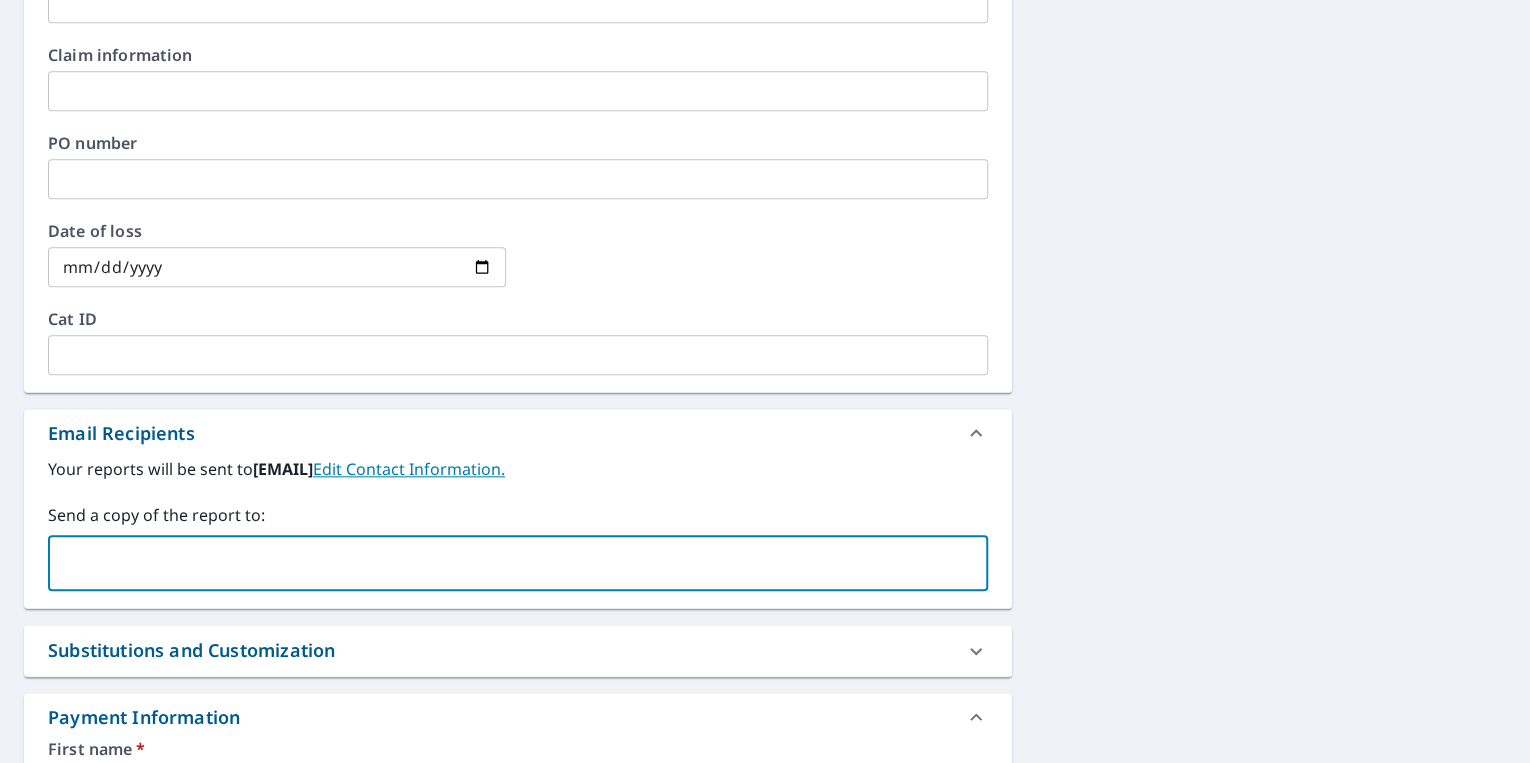 click at bounding box center [503, 563] 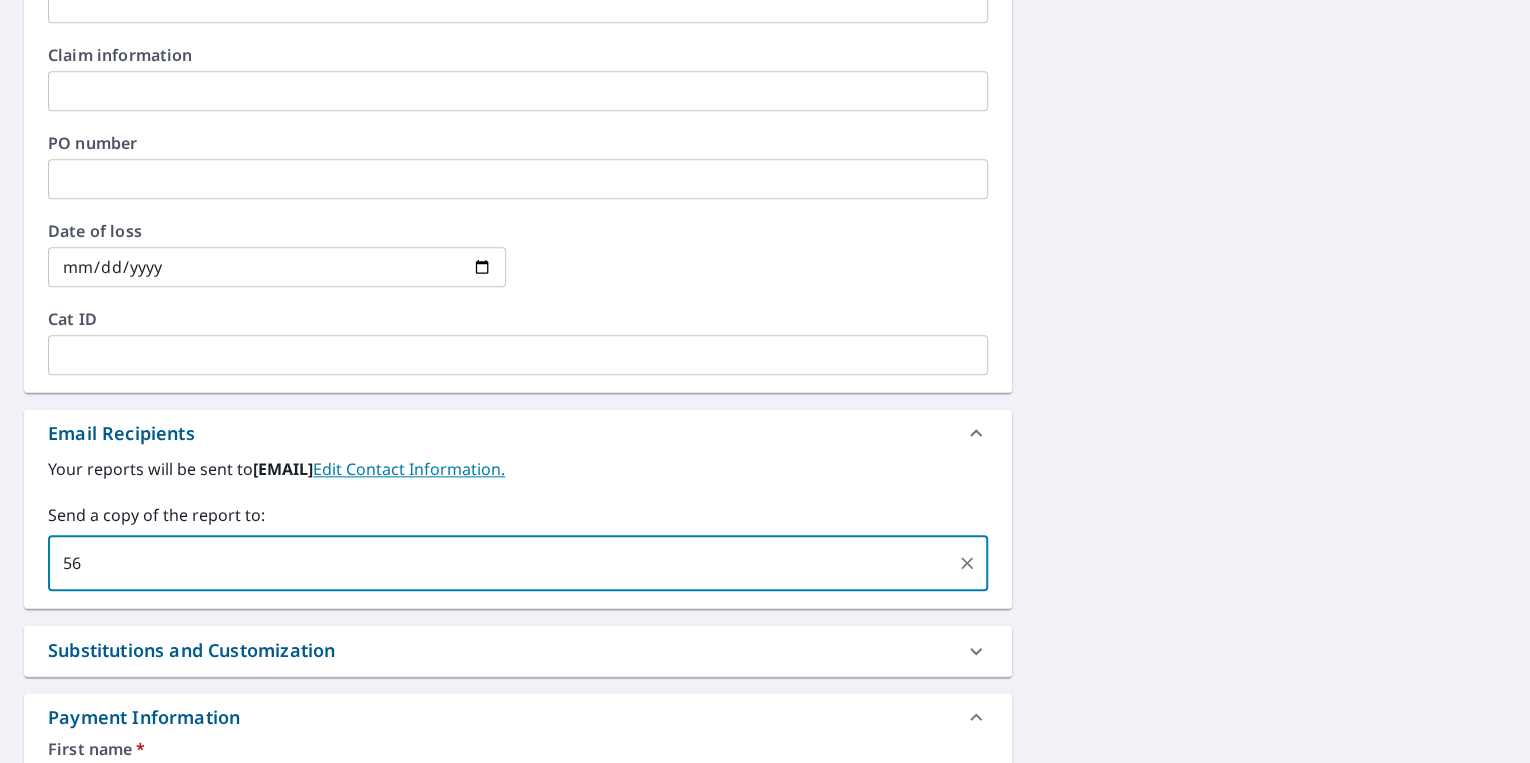 type on "565" 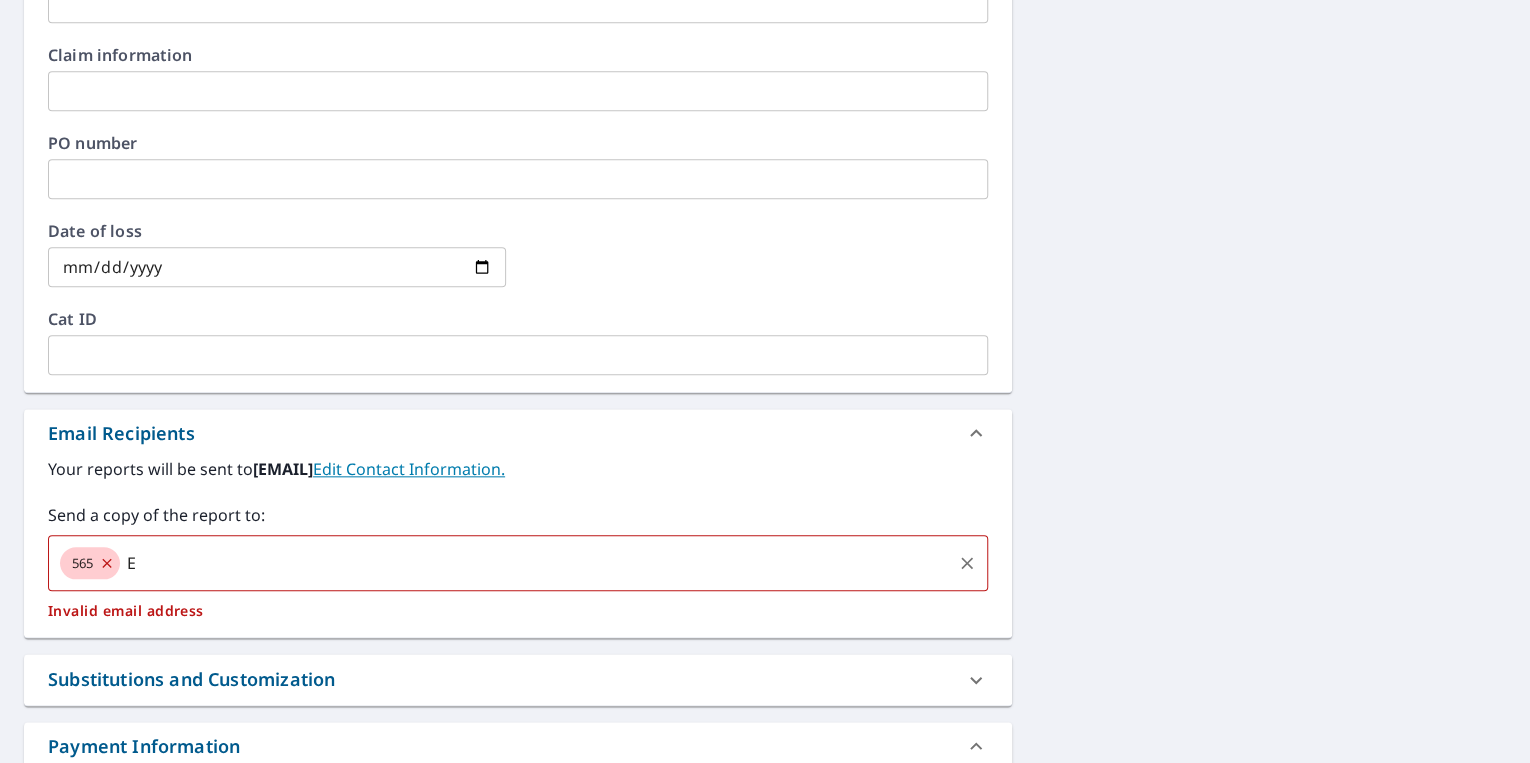 type on "E." 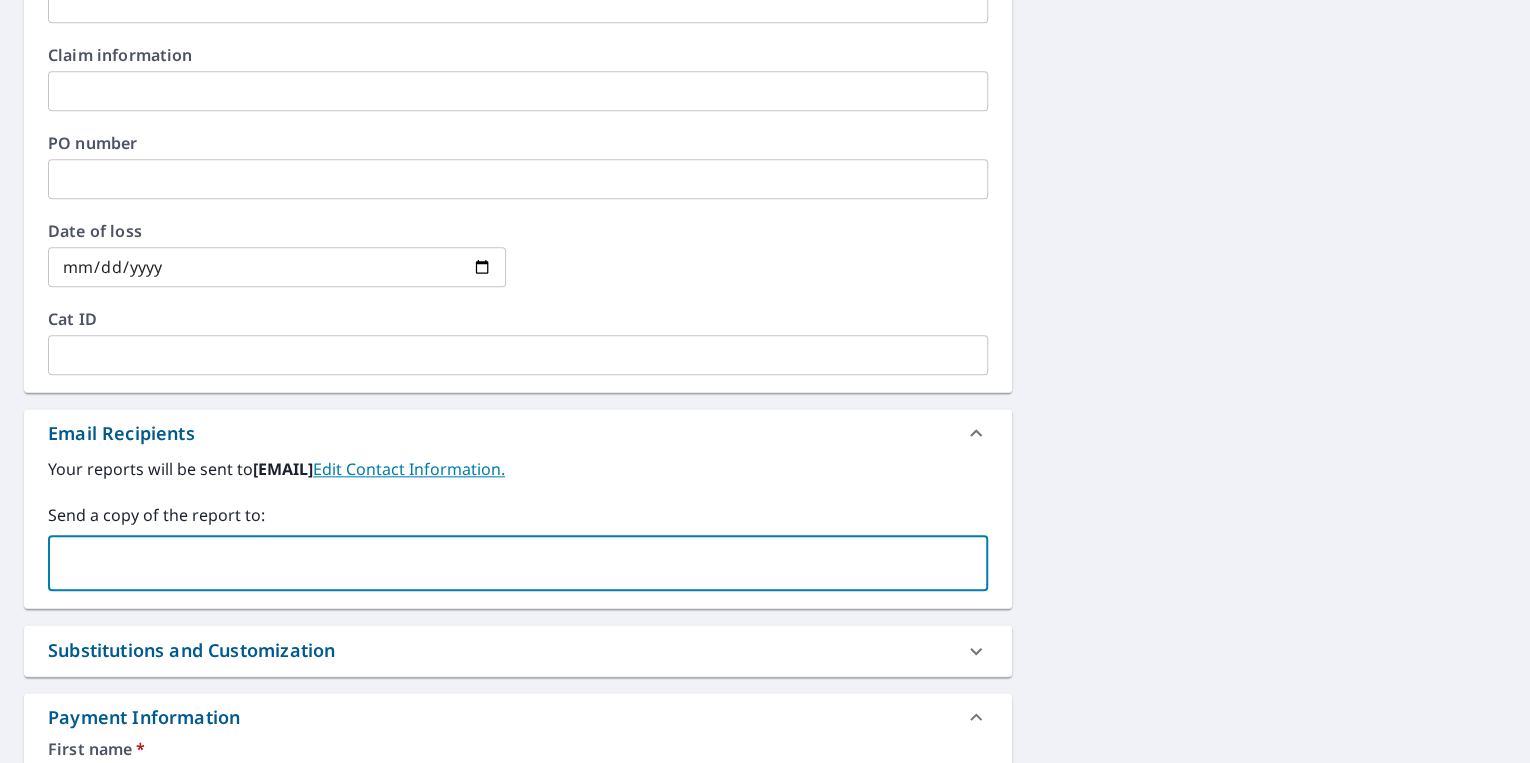 click at bounding box center (503, 563) 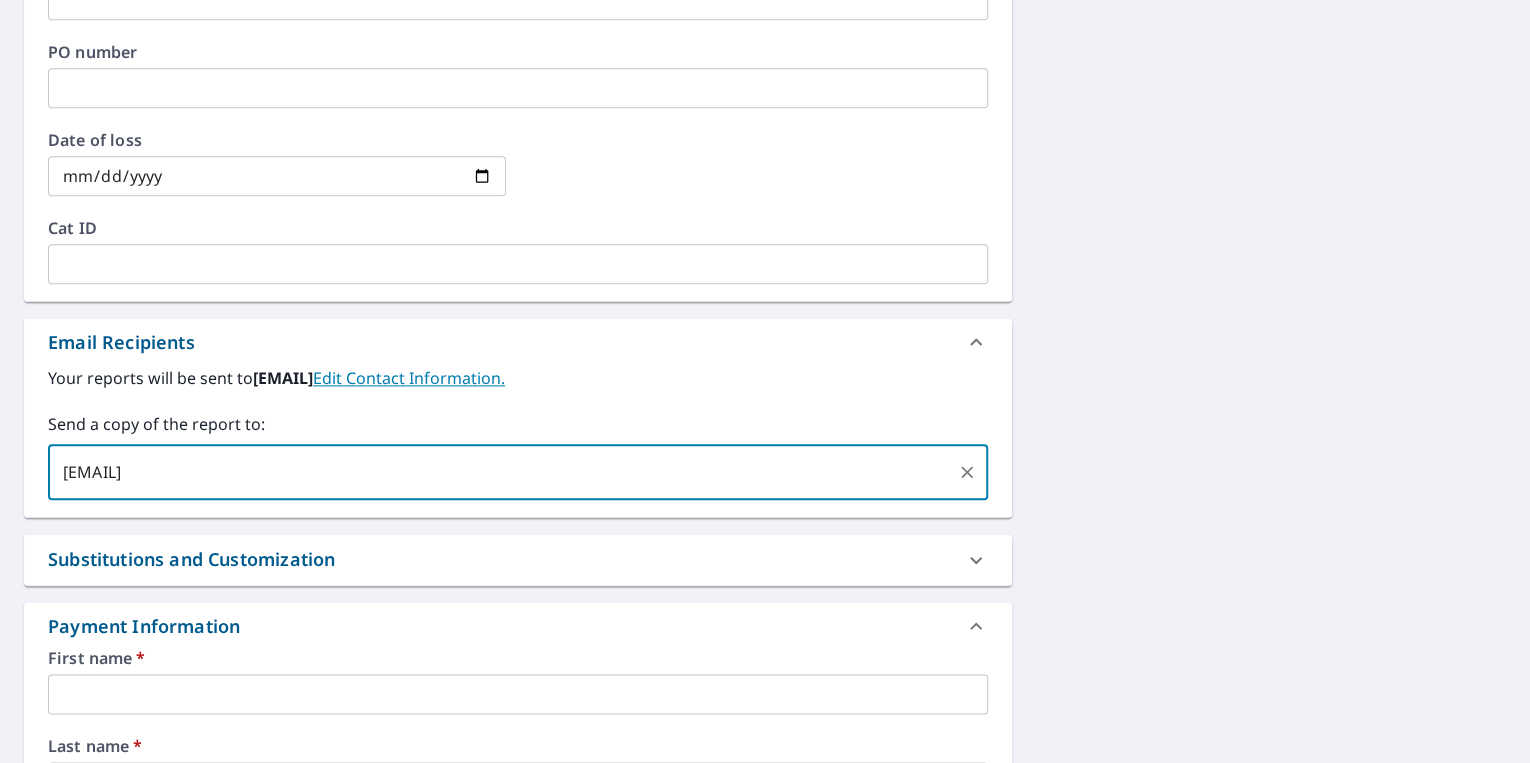 scroll, scrollTop: 908, scrollLeft: 0, axis: vertical 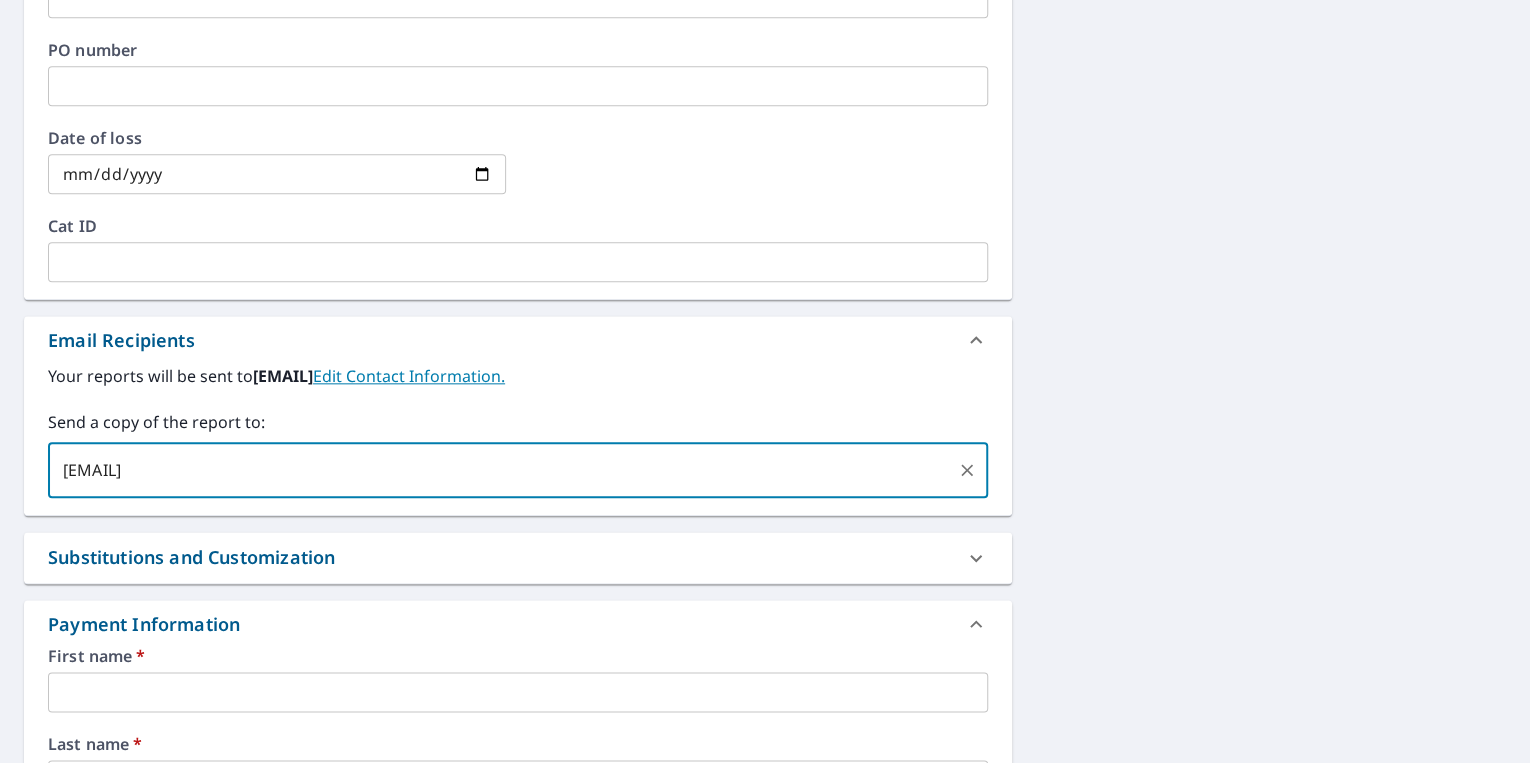 click on "vancamp73@yahoo,com" at bounding box center [503, 470] 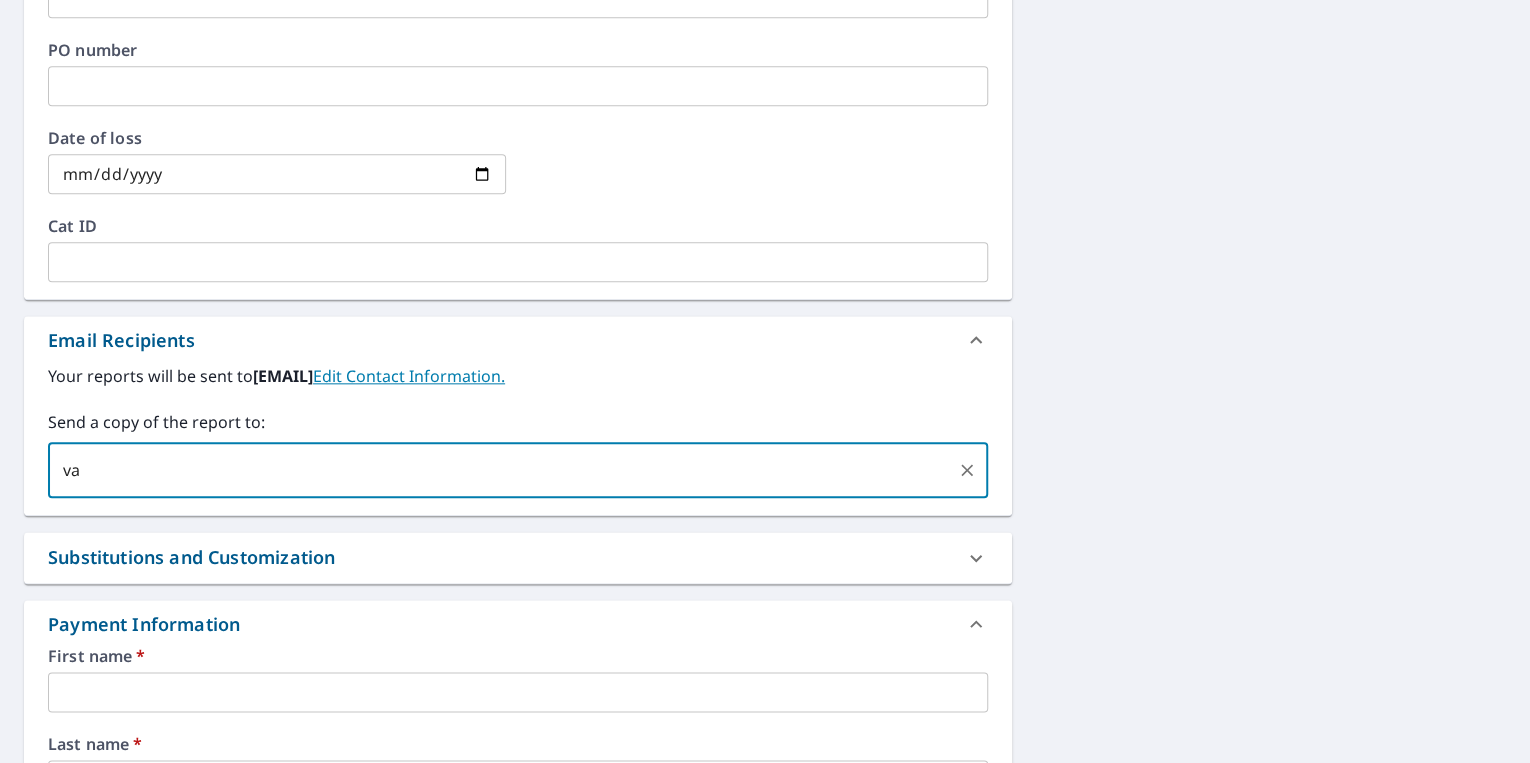 type on "v" 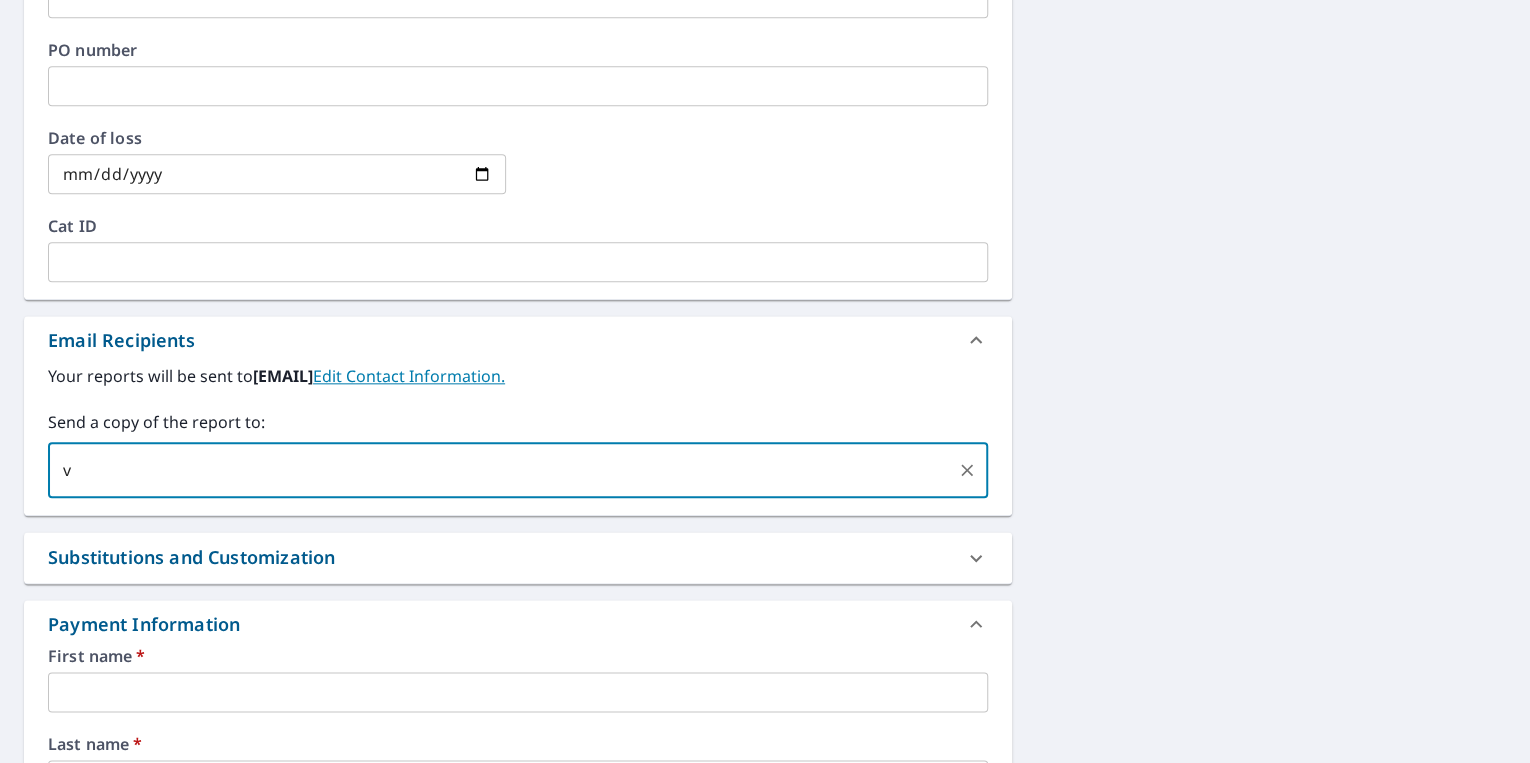 type 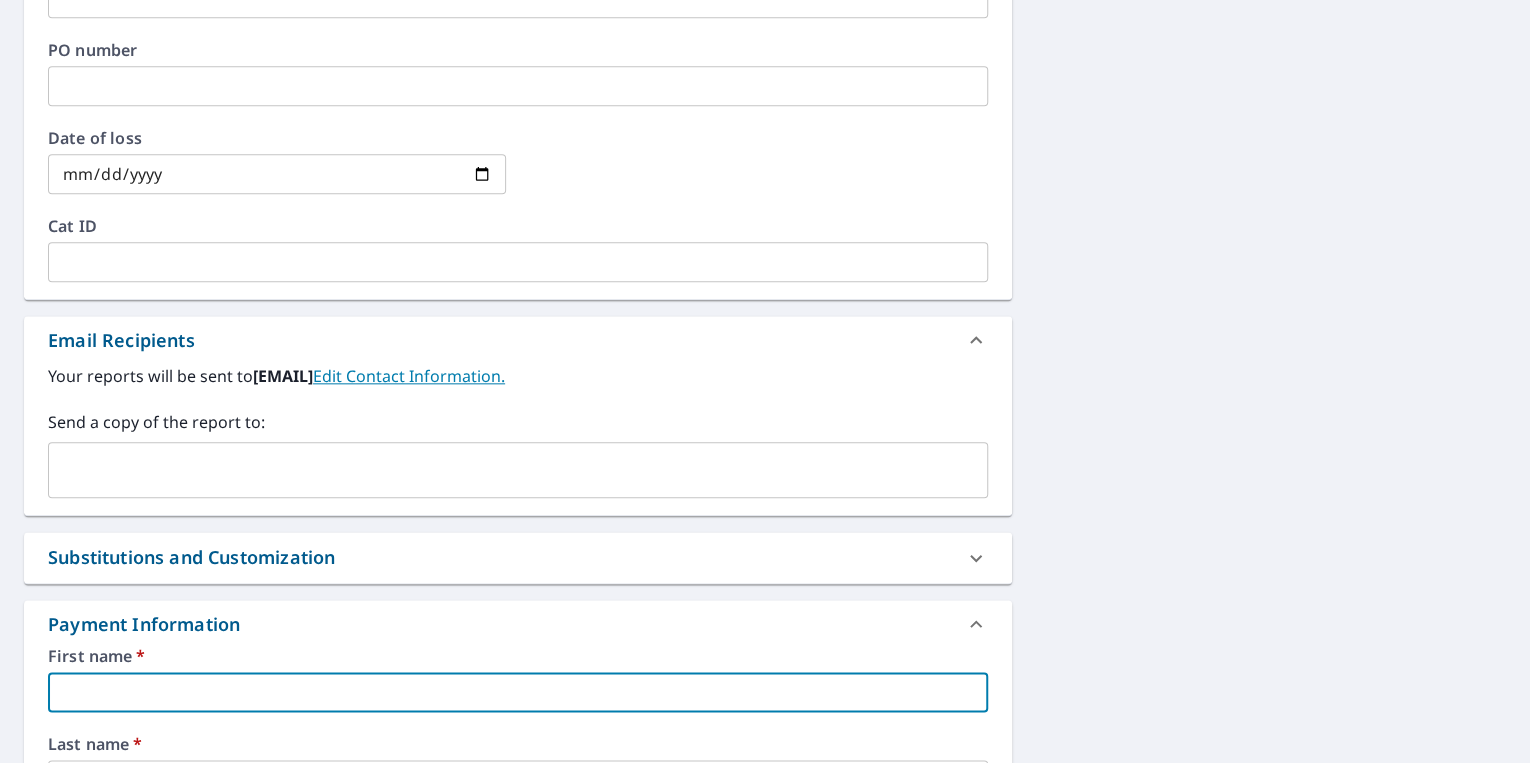 click at bounding box center (518, 692) 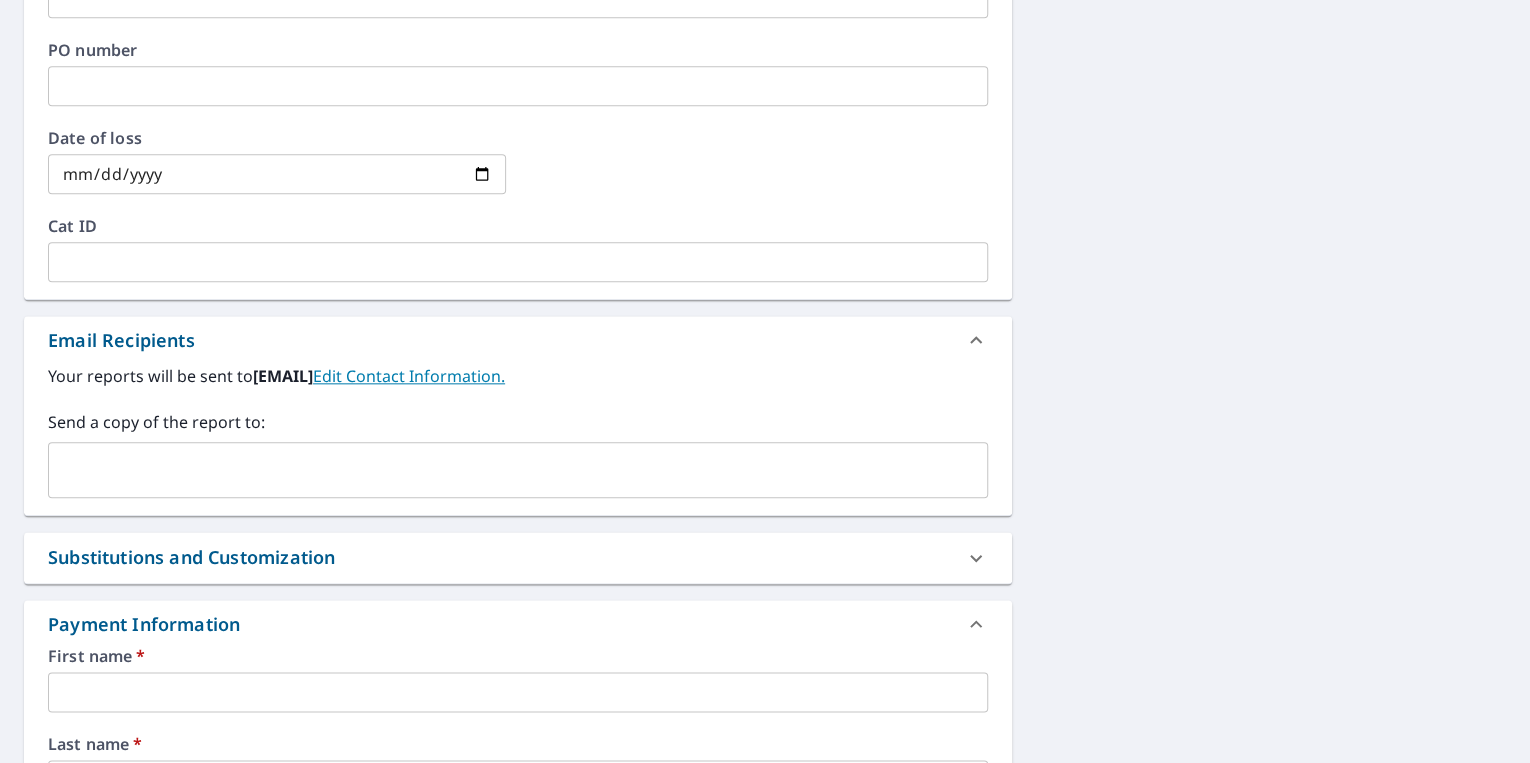 click on "3960 Wimbledon Park Mobile, AL 36608 Aerial Road A standard road map Aerial A detailed look from above Labels Labels 250 feet 100 m © 2025 TomTom, © Vexcel Imaging, © 2025 Microsoft Corporation,  © OpenStreetMap Terms PROPERTY TYPE Residential BUILDING ID 3960 Wimbledon Park, Mobile, AL, 36608 Changes to structures in last 4 years ( renovations, additions, etc. ) Include Special Instructions x ​ Claim Information Claim number ​ Claim information ​ PO number ​ Date of loss ​ Cat ID ​ Email Recipients Your reports will be sent to  shaw.e.contr@gmail.com.  Edit Contact Information. Send a copy of the report to: ​ Substitutions and Customization Roof measurement report substitutions If a Premium Report is unavailable send me an Extended Coverage 3D Report: Yes No Ask If an Extended Coverage 3D Report is unavailable send me an Extended Coverage 2D Report: Yes No Ask If a Residential/Multi-Family Report is unavailable send me a Commercial Report: Yes No Ask Additional Report Formats DXF RXF XML *" at bounding box center (765, 223) 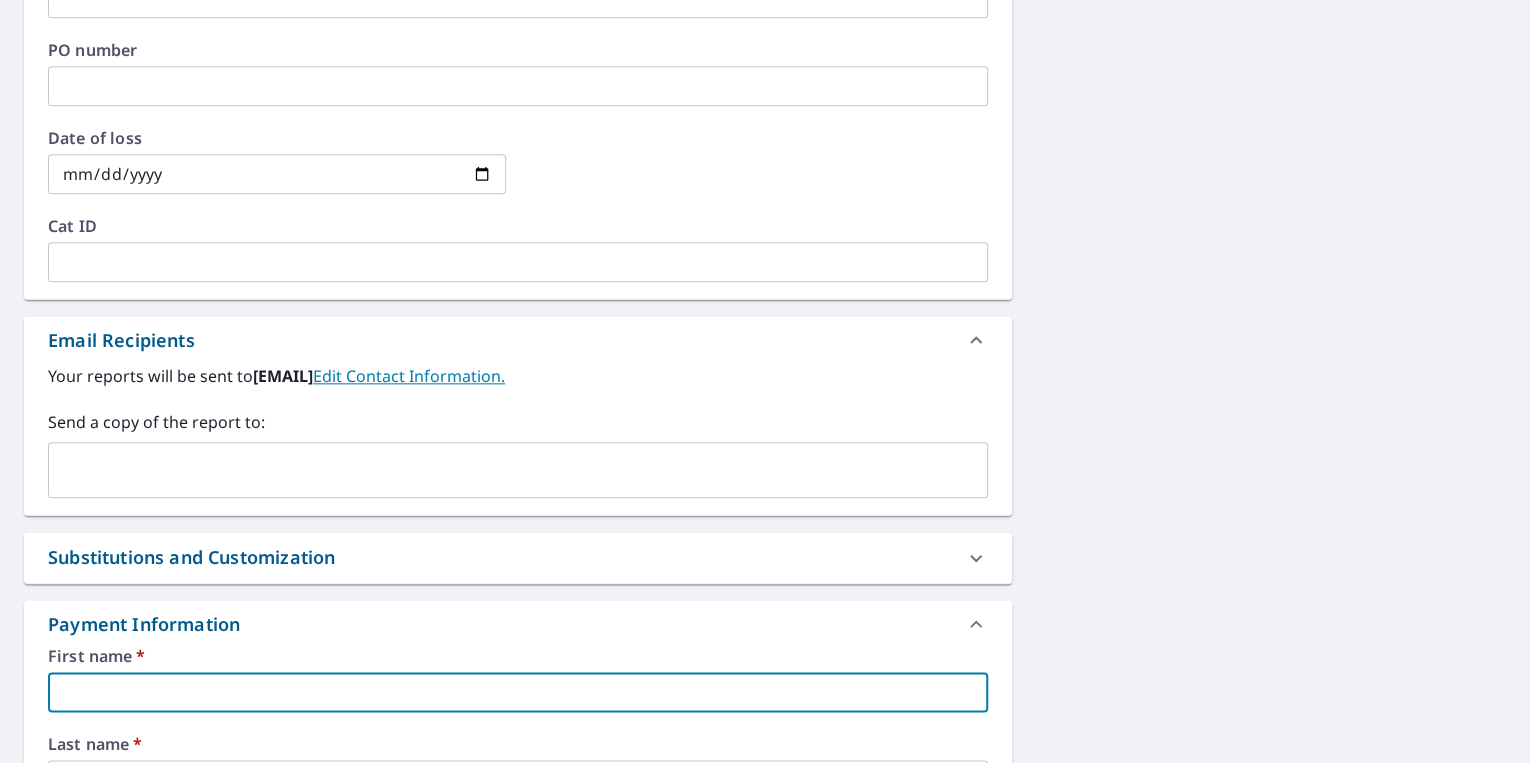 click at bounding box center [518, 692] 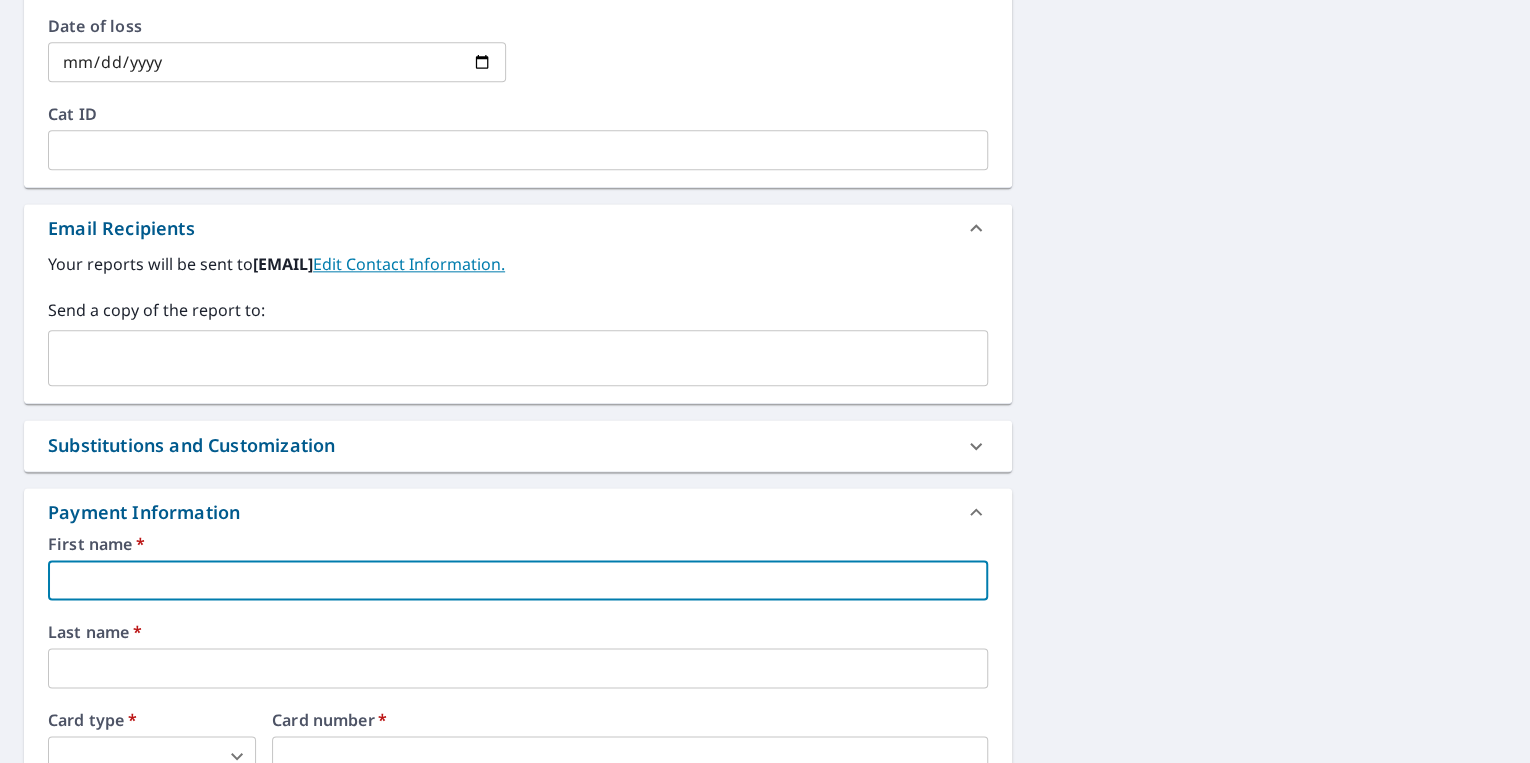 scroll, scrollTop: 1023, scrollLeft: 0, axis: vertical 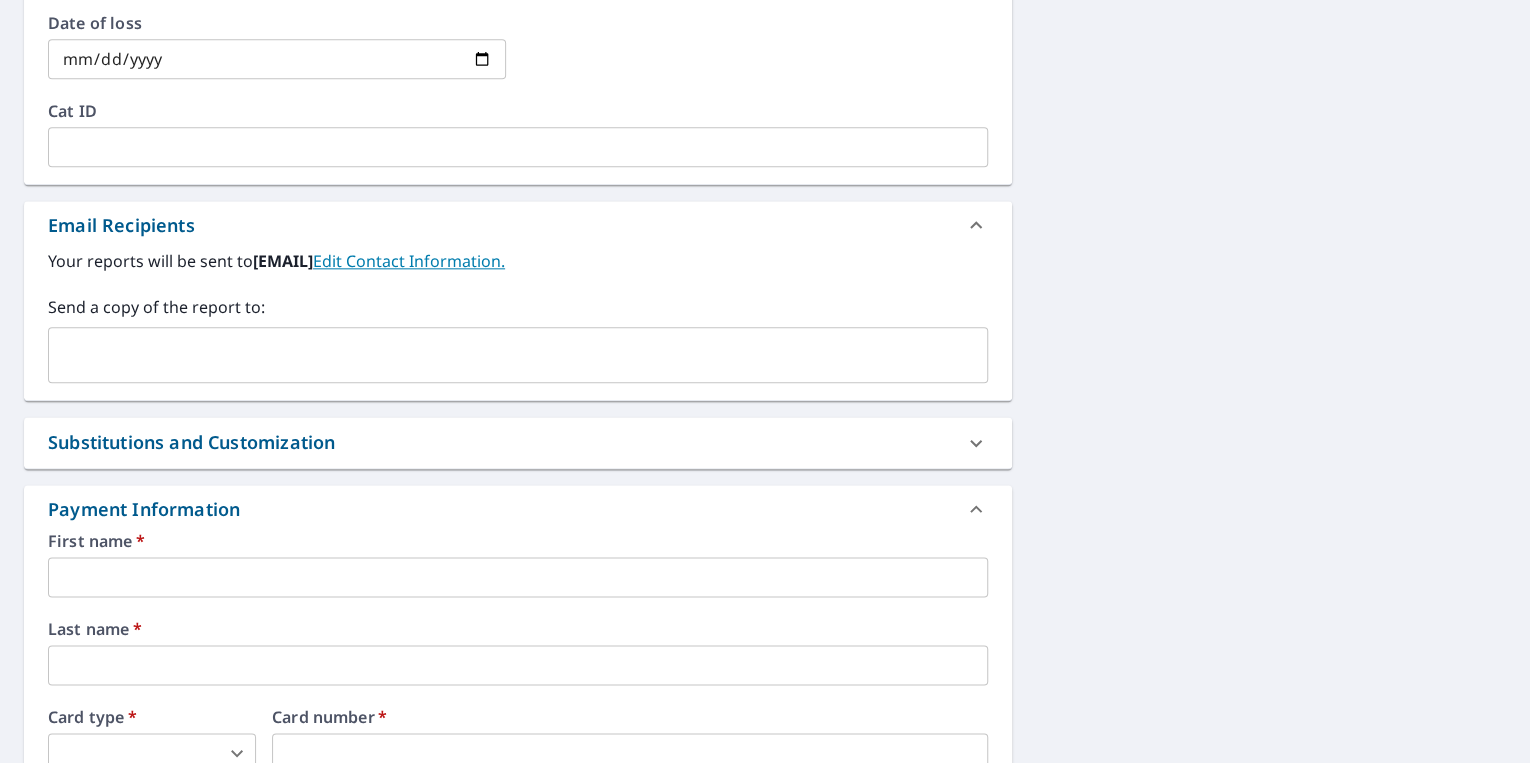 click on "Payment Information" at bounding box center (500, 509) 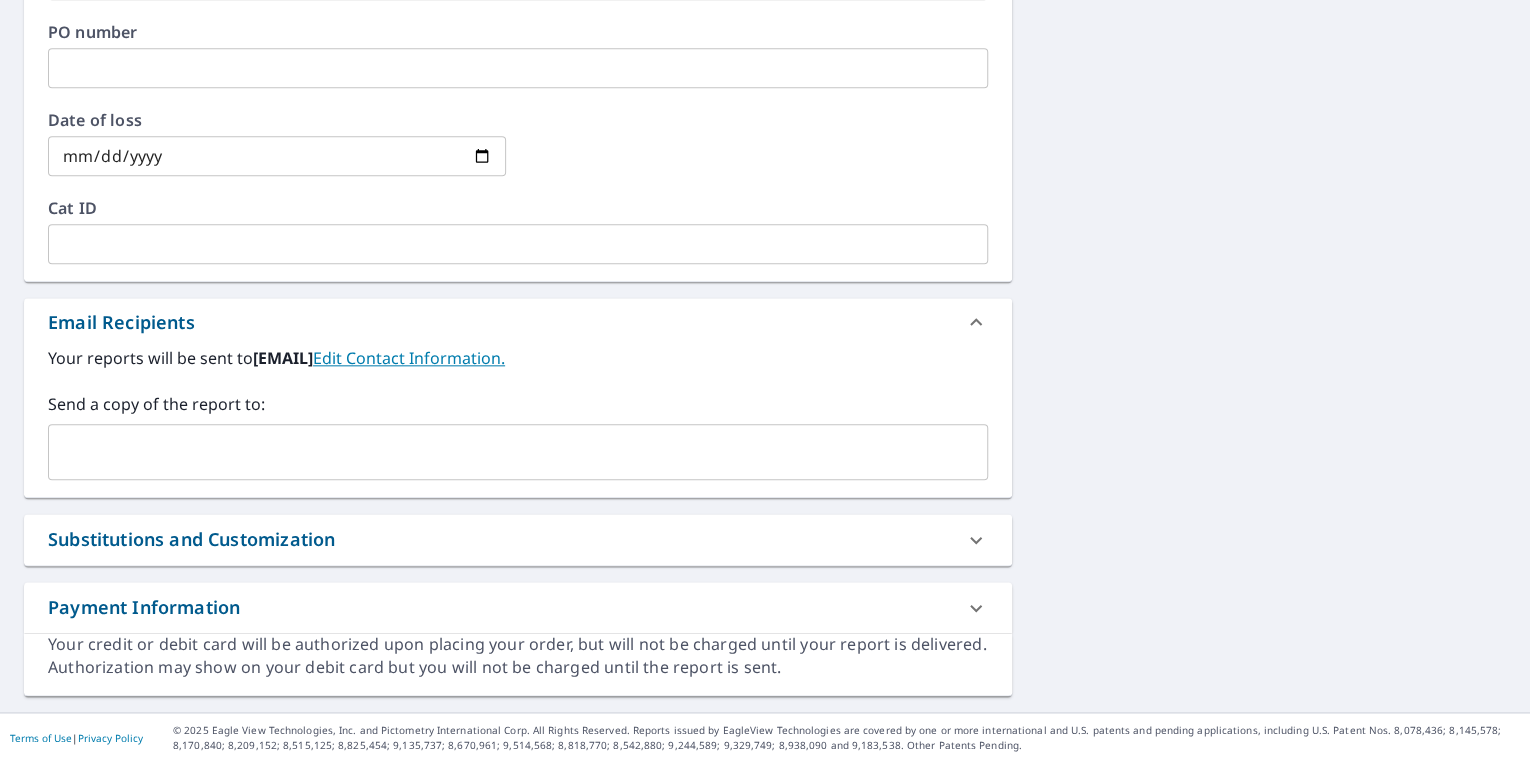 scroll, scrollTop: 966, scrollLeft: 0, axis: vertical 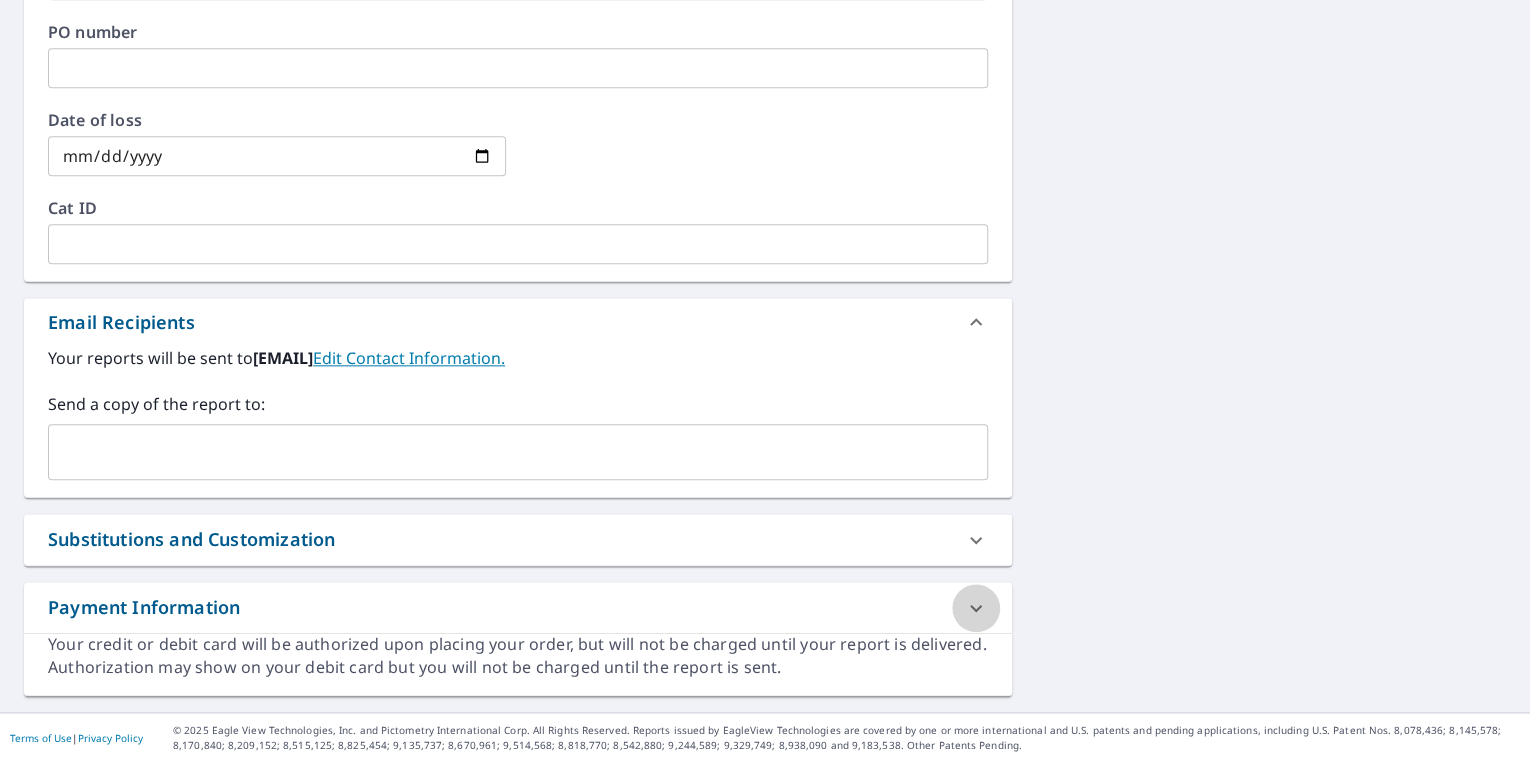 click 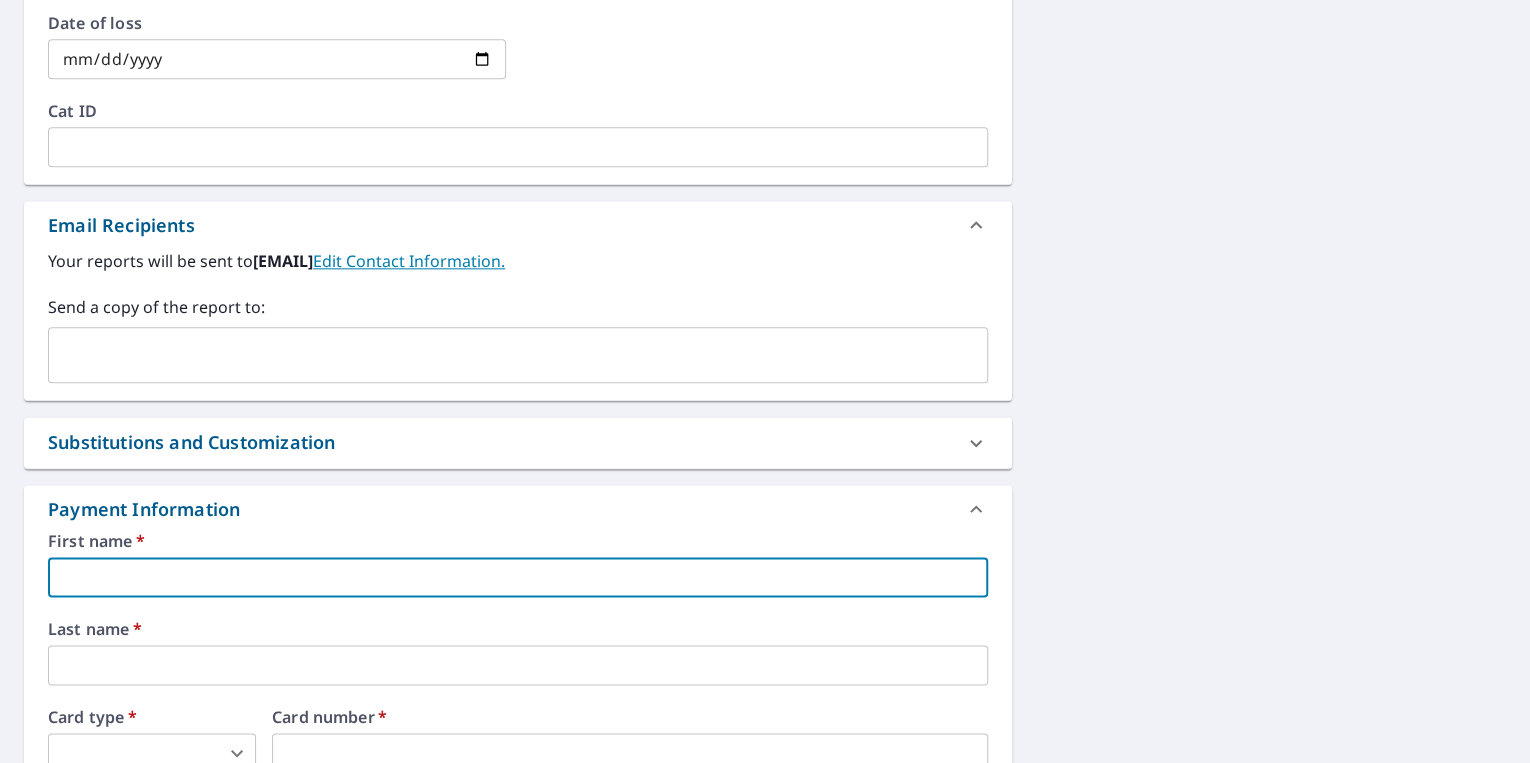 click at bounding box center [518, 577] 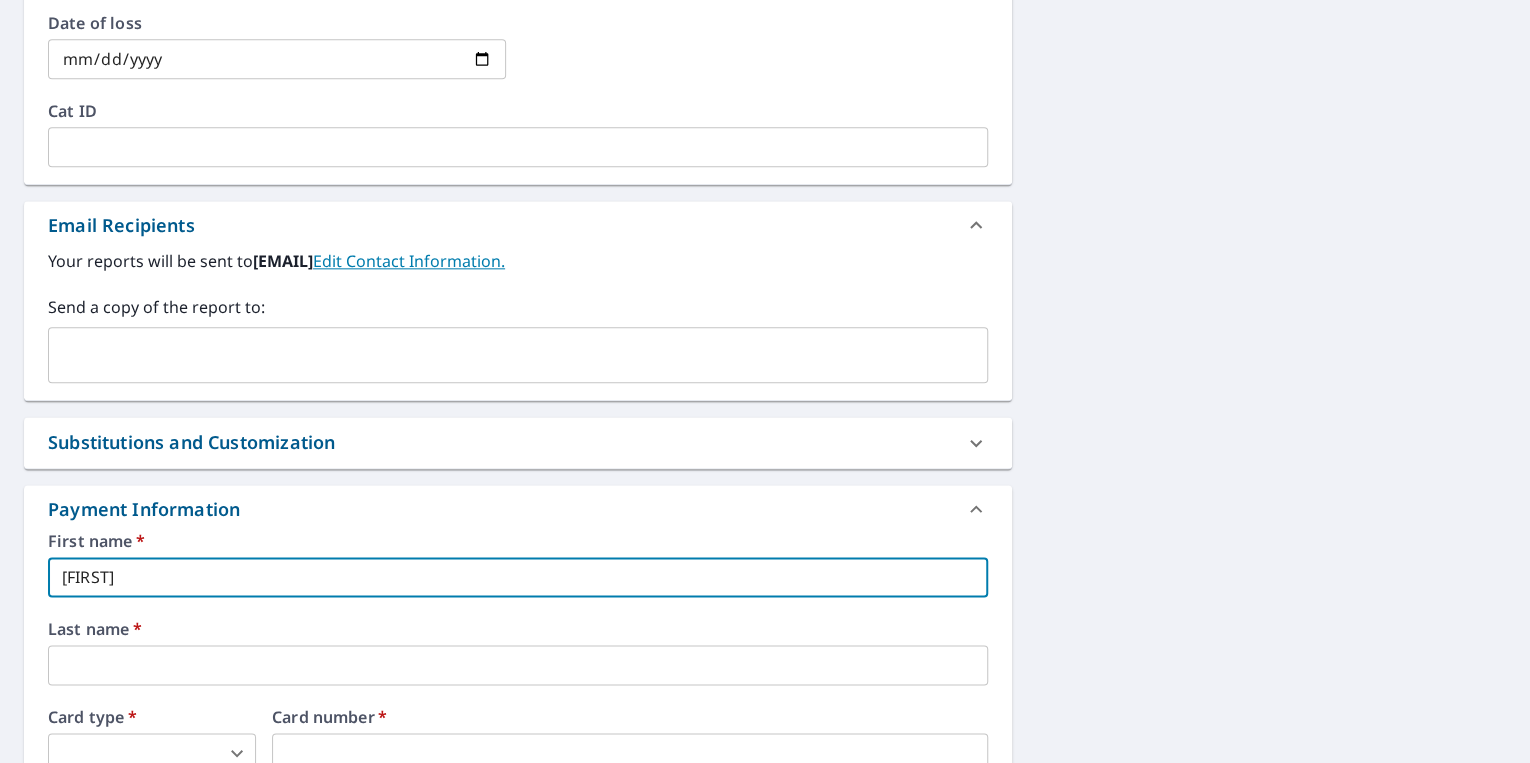 type on "Ernest" 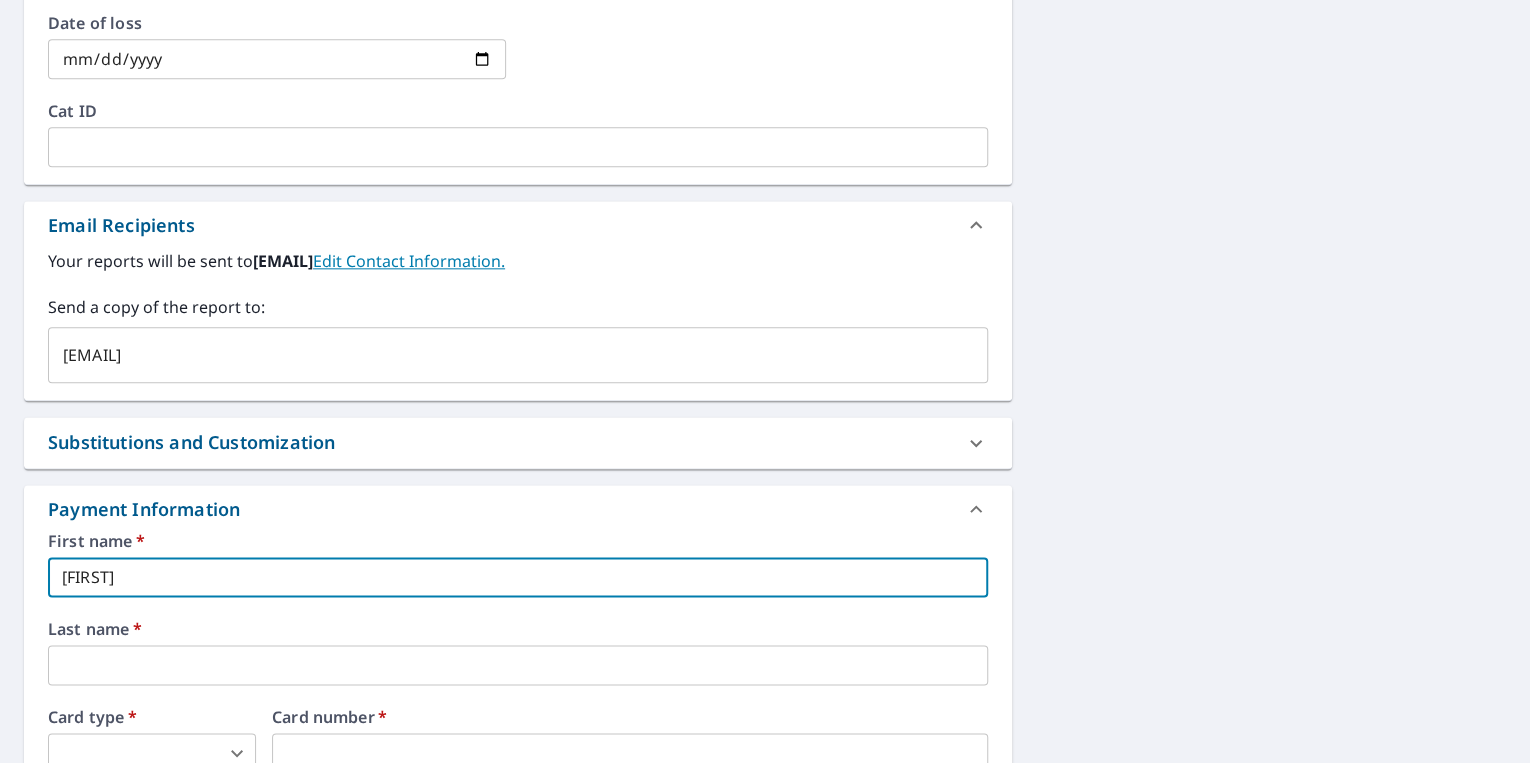 type on "Shaw" 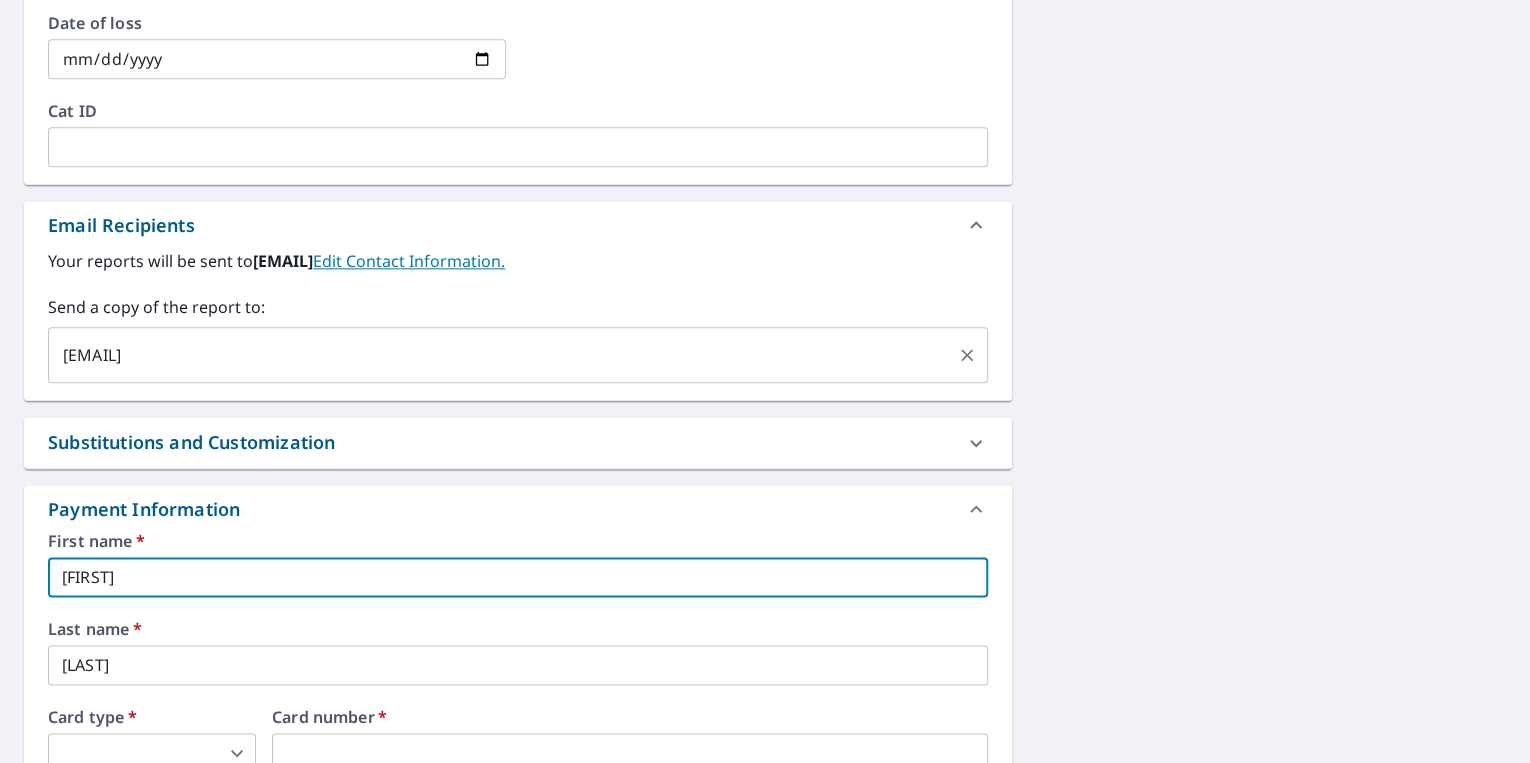type on "Ernest" 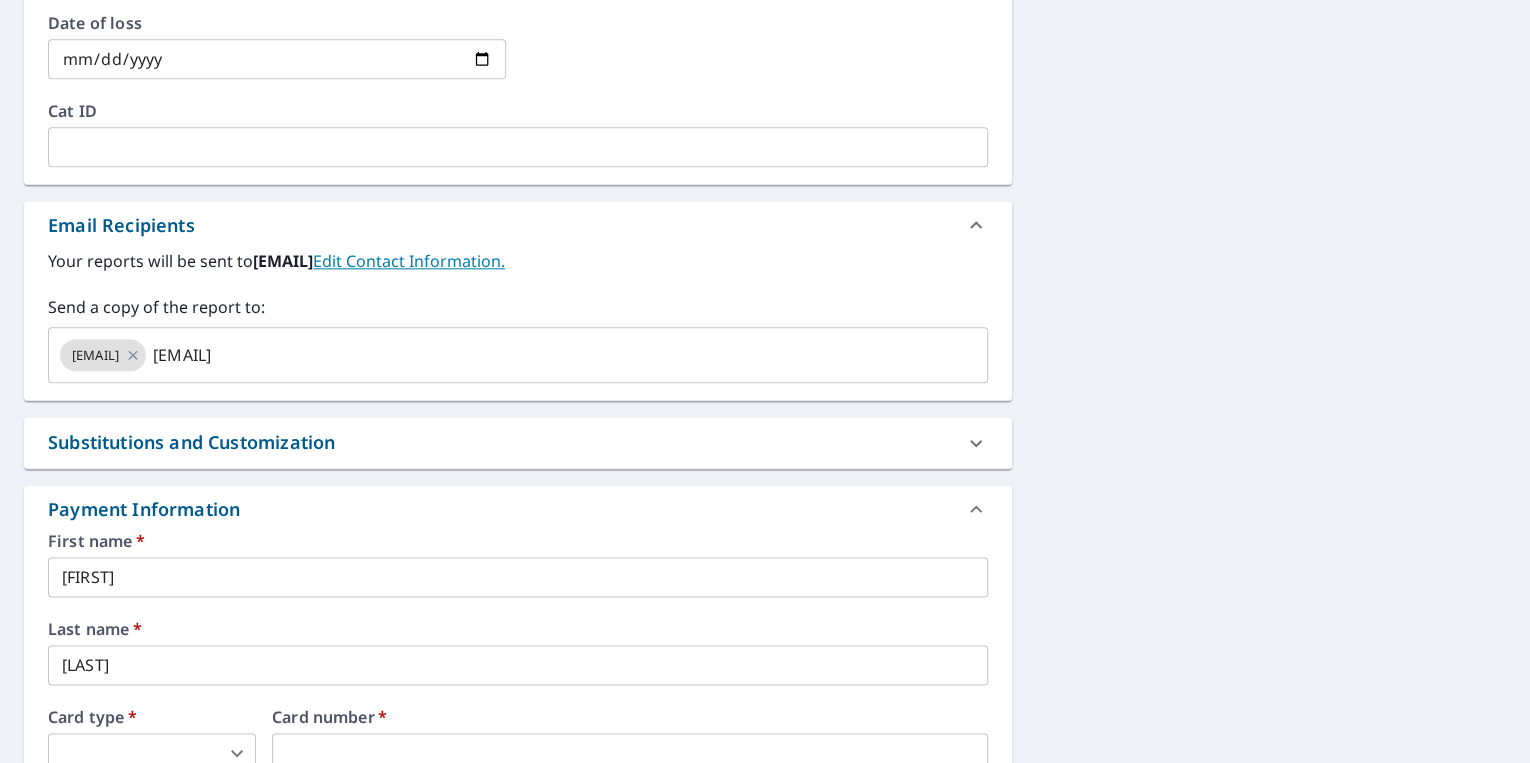 type 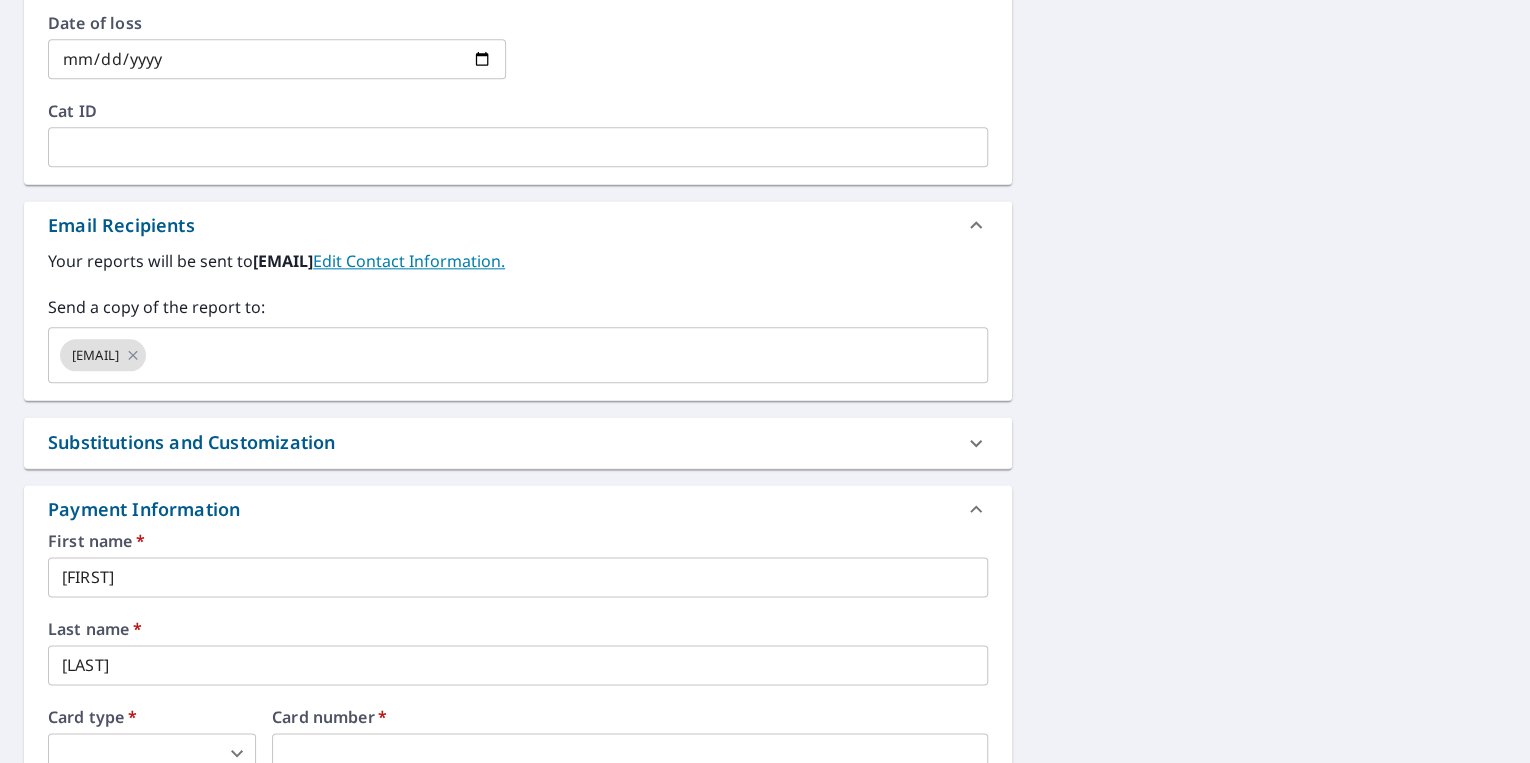click on "shaw.e.contr@gmail.com." at bounding box center [283, 261] 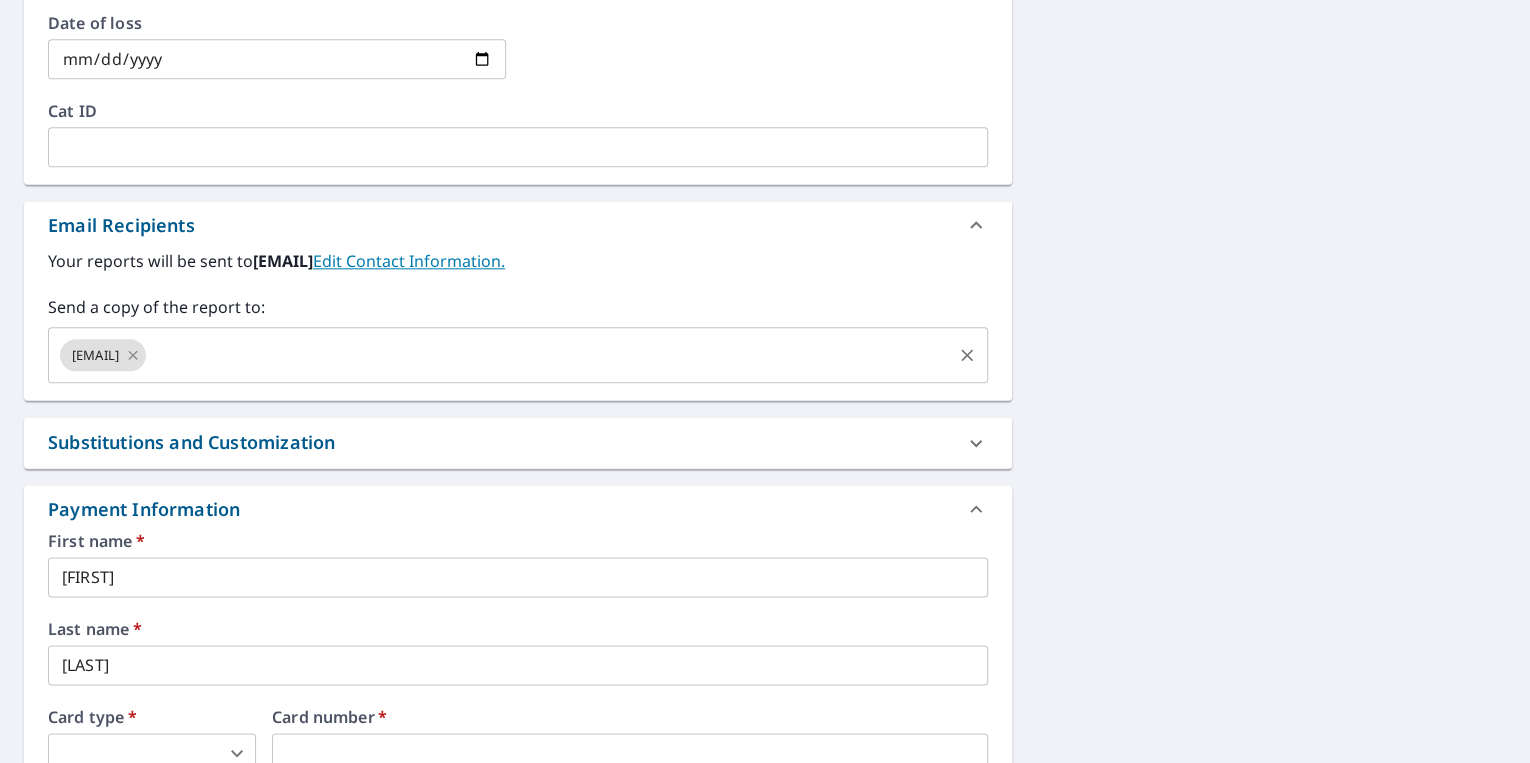 click 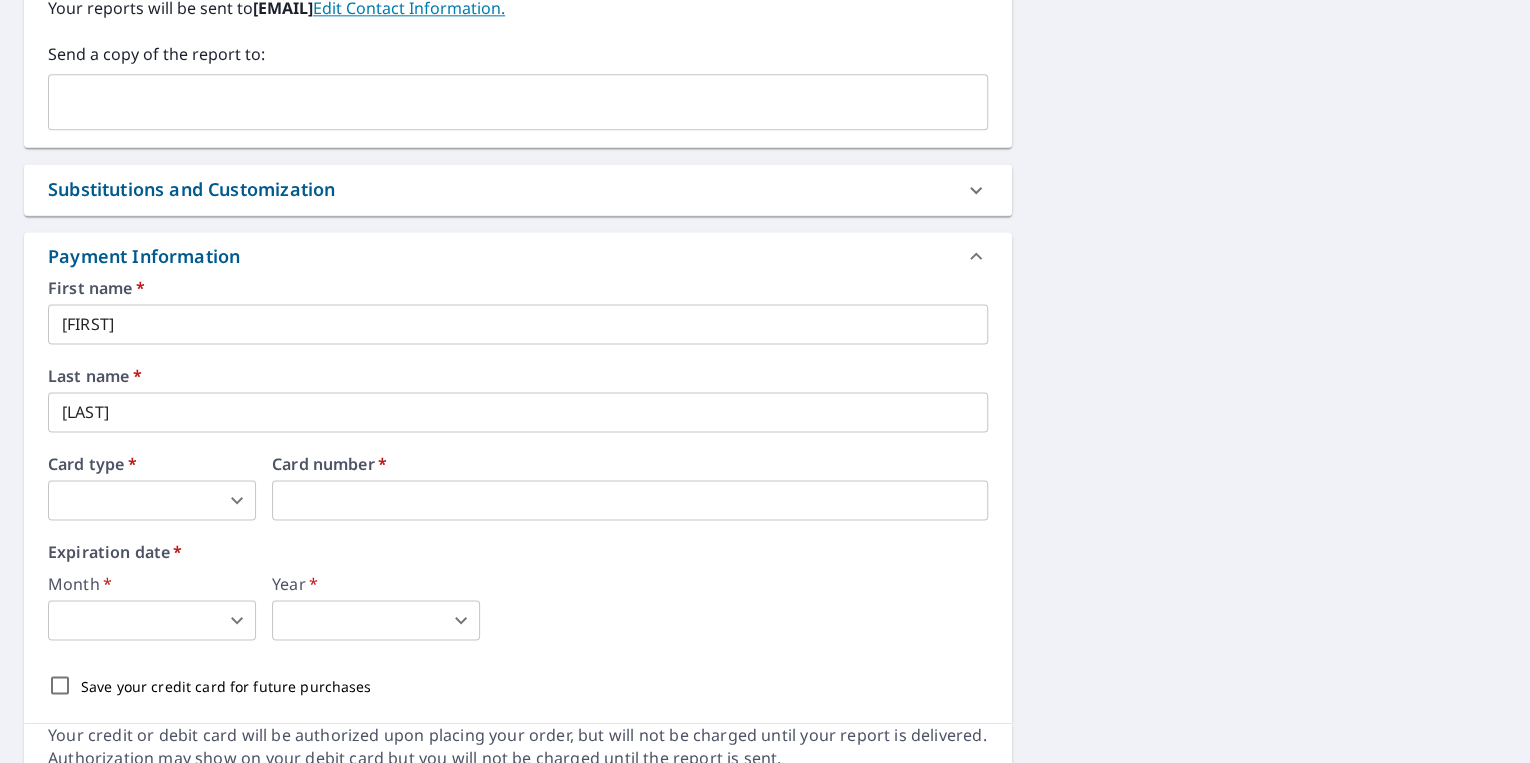 scroll, scrollTop: 1280, scrollLeft: 0, axis: vertical 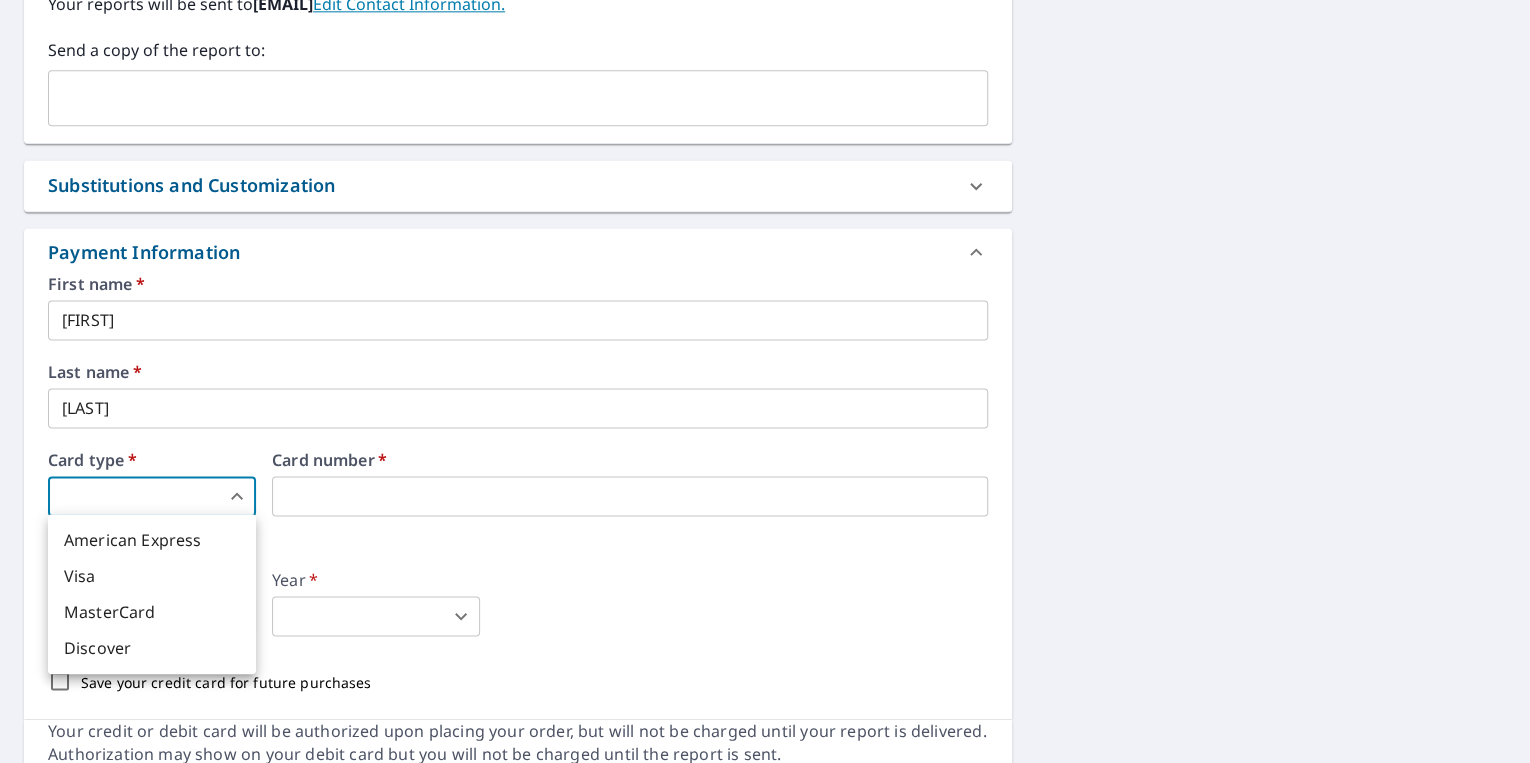 click on "ES ES
Dashboard Order History Cancel Order ES Dashboard / Finalize Order Finalize Order 3960 Wimbledon Park Mobile, AL 36608 Aerial Road A standard road map Aerial A detailed look from above Labels Labels 250 feet 100 m © 2025 TomTom, © Vexcel Imaging, © 2025 Microsoft Corporation,  © OpenStreetMap Terms PROPERTY TYPE Residential BUILDING ID 3960 Wimbledon Park, Mobile, AL, 36608 Changes to structures in last 4 years ( renovations, additions, etc. ) Include Special Instructions x ​ Claim Information Claim number ​ Claim information ​ PO number ​ Date of loss ​ Cat ID ​ Email Recipients Your reports will be sent to  shaw.e.contr@gmail.com.  Edit Contact Information. Send a copy of the report to: ​ Substitutions and Customization Roof measurement report substitutions If a Premium Report is unavailable send me an Extended Coverage 3D Report: Yes No Ask If an Extended Coverage 3D Report is unavailable send me an Extended Coverage 2D Report: Yes No Ask Yes No Ask Additional Report Formats *" at bounding box center (765, 381) 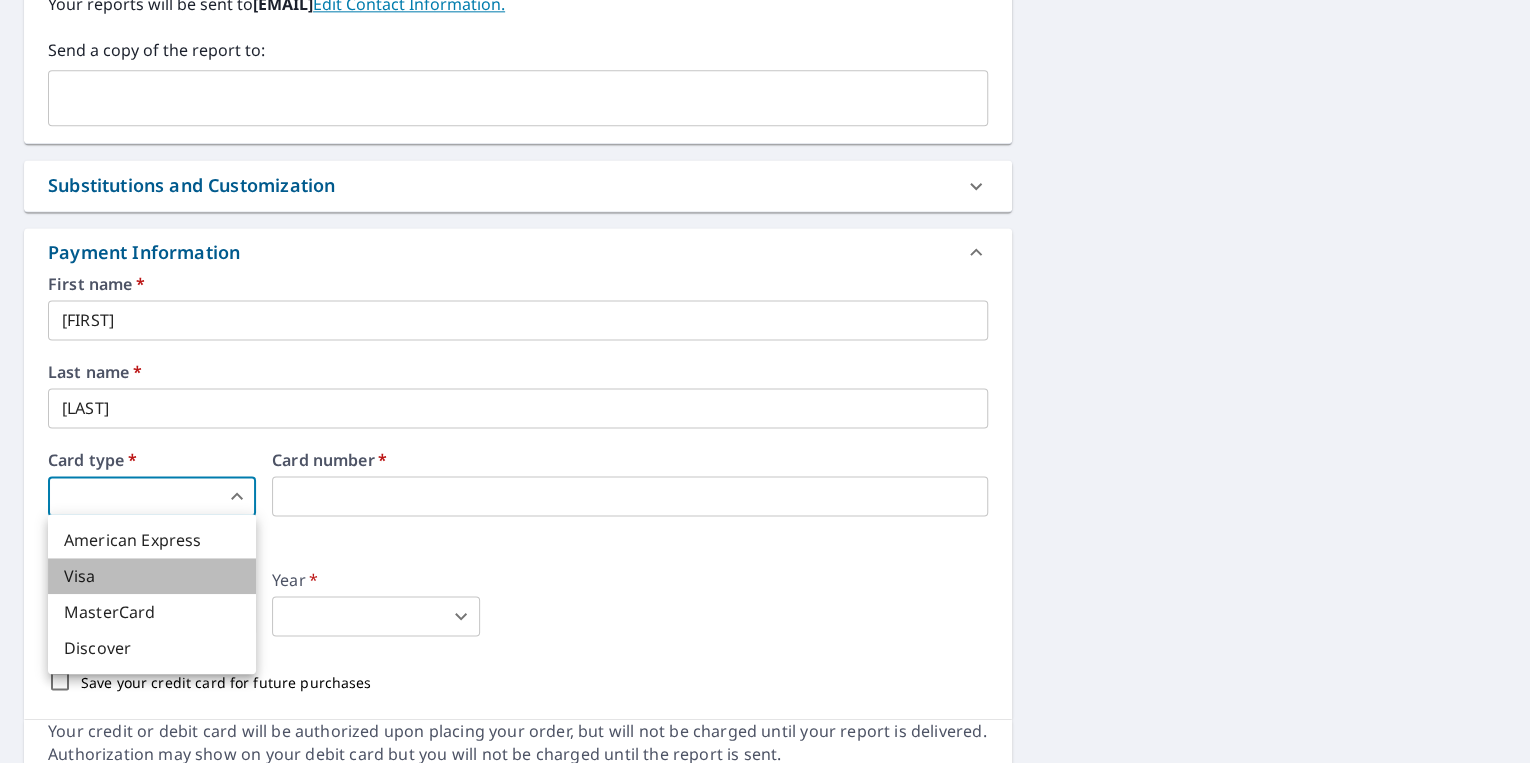 click on "Visa" at bounding box center (152, 576) 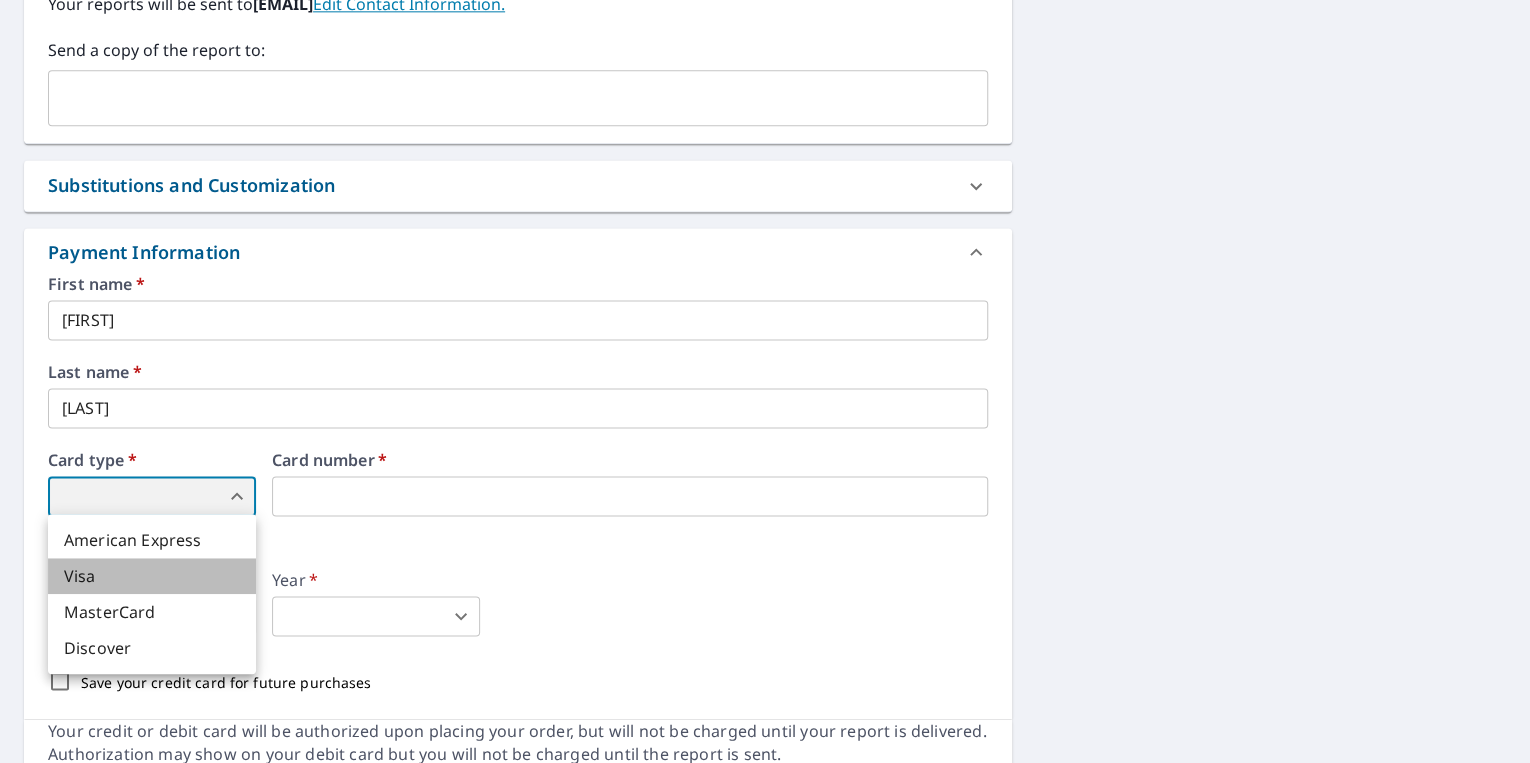 type on "2" 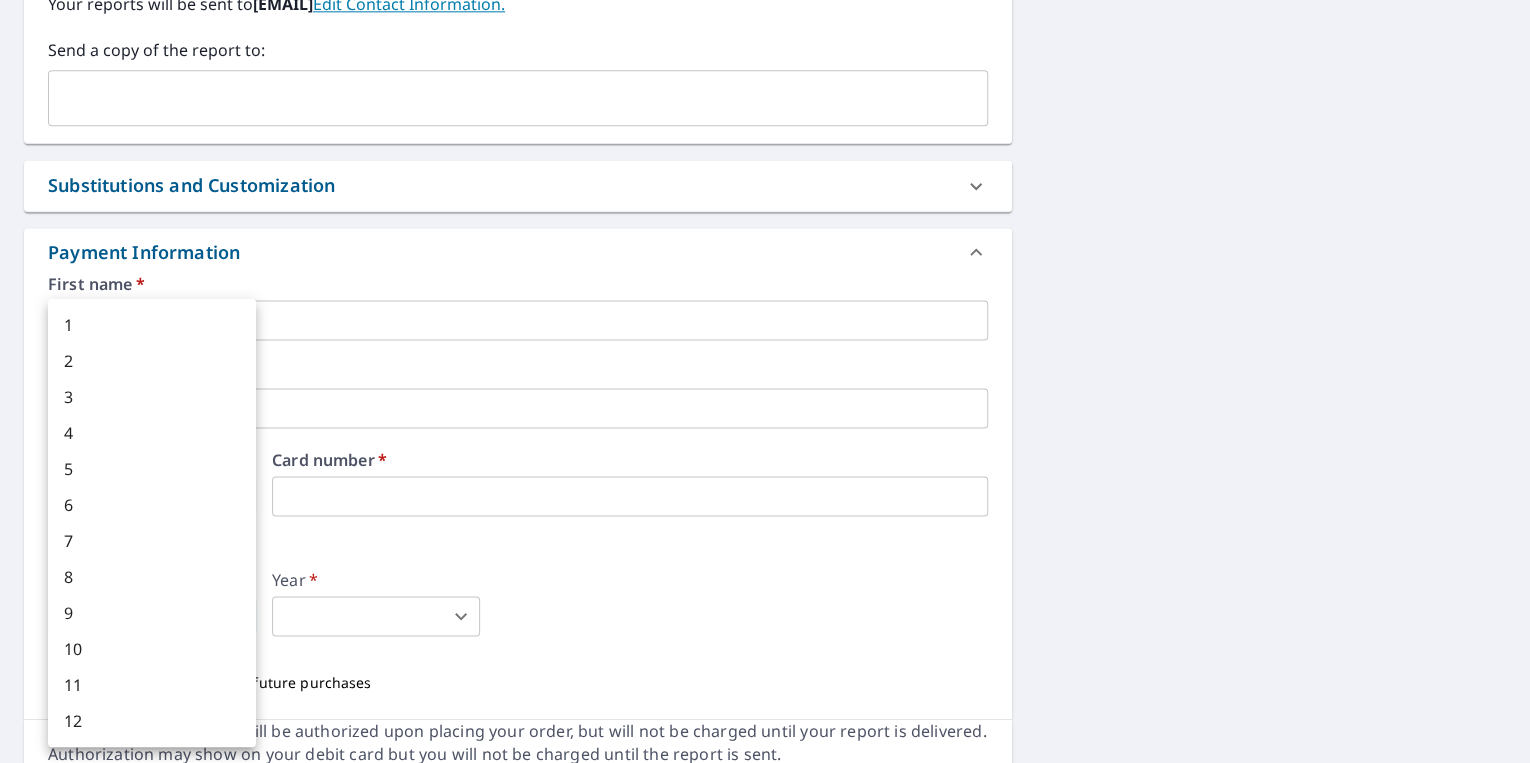 click on "ES ES
Dashboard Order History Cancel Order ES Dashboard / Finalize Order Finalize Order 3960 Wimbledon Park Mobile, AL 36608 Aerial Road A standard road map Aerial A detailed look from above Labels Labels 250 feet 100 m © 2025 TomTom, © Vexcel Imaging, © 2025 Microsoft Corporation,  © OpenStreetMap Terms PROPERTY TYPE Residential BUILDING ID 3960 Wimbledon Park, Mobile, AL, 36608 Changes to structures in last 4 years ( renovations, additions, etc. ) Include Special Instructions x ​ Claim Information Claim number ​ Claim information ​ PO number ​ Date of loss ​ Cat ID ​ Email Recipients Your reports will be sent to  shaw.e.contr@gmail.com.  Edit Contact Information. Send a copy of the report to: ​ Substitutions and Customization Roof measurement report substitutions If a Premium Report is unavailable send me an Extended Coverage 3D Report: Yes No Ask If an Extended Coverage 3D Report is unavailable send me an Extended Coverage 2D Report: Yes No Ask Yes No Ask Additional Report Formats *" at bounding box center (765, 381) 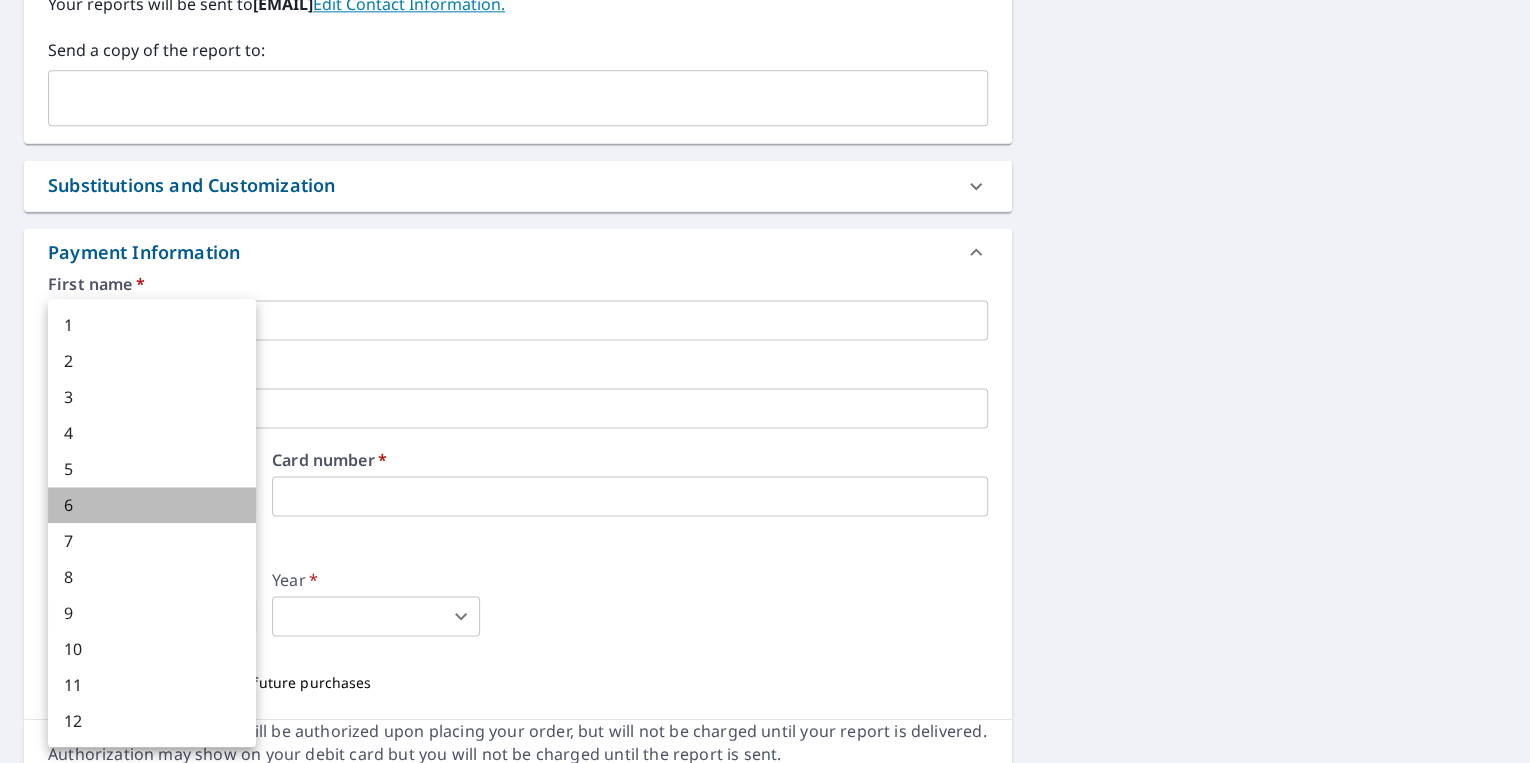 click on "6" at bounding box center [152, 505] 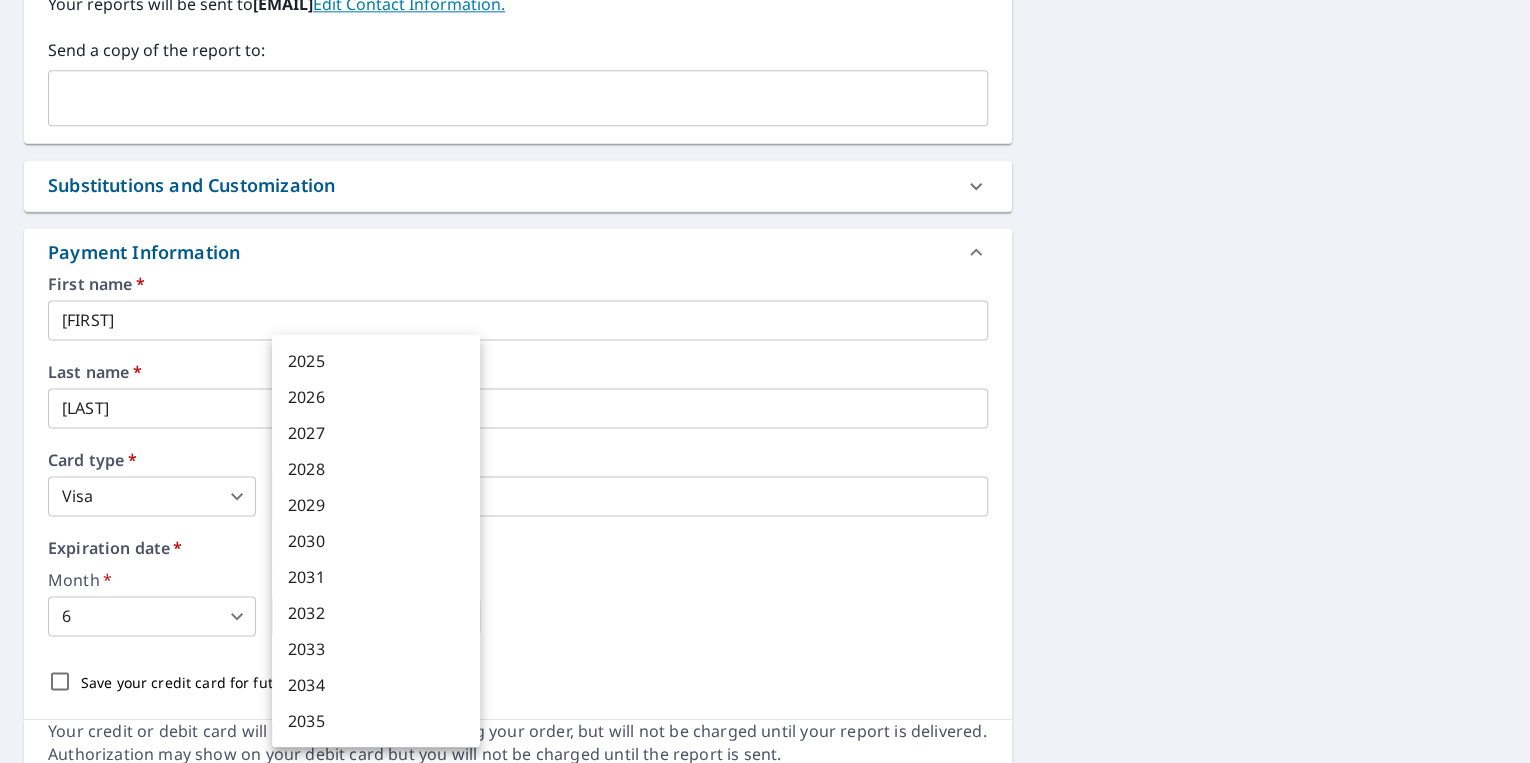 click on "ES ES
Dashboard Order History Cancel Order ES Dashboard / Finalize Order Finalize Order 3960 Wimbledon Park Mobile, AL 36608 Aerial Road A standard road map Aerial A detailed look from above Labels Labels 250 feet 100 m © 2025 TomTom, © Vexcel Imaging, © 2025 Microsoft Corporation,  © OpenStreetMap Terms PROPERTY TYPE Residential BUILDING ID 3960 Wimbledon Park, Mobile, AL, 36608 Changes to structures in last 4 years ( renovations, additions, etc. ) Include Special Instructions x ​ Claim Information Claim number ​ Claim information ​ PO number ​ Date of loss ​ Cat ID ​ Email Recipients Your reports will be sent to  shaw.e.contr@gmail.com.  Edit Contact Information. Send a copy of the report to: ​ Substitutions and Customization Roof measurement report substitutions If a Premium Report is unavailable send me an Extended Coverage 3D Report: Yes No Ask If an Extended Coverage 3D Report is unavailable send me an Extended Coverage 2D Report: Yes No Ask Yes No Ask Additional Report Formats *" at bounding box center [765, 381] 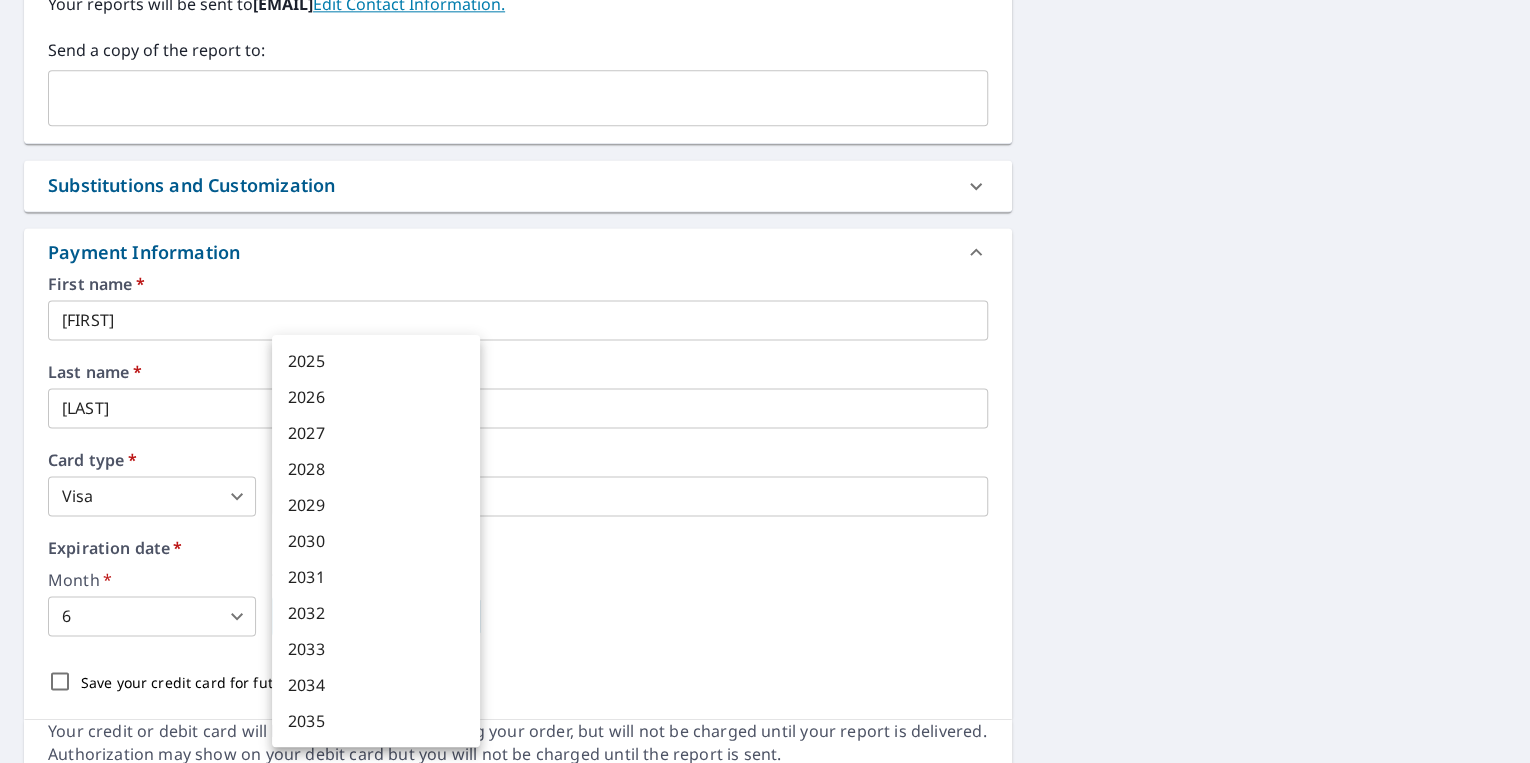 type on "2027" 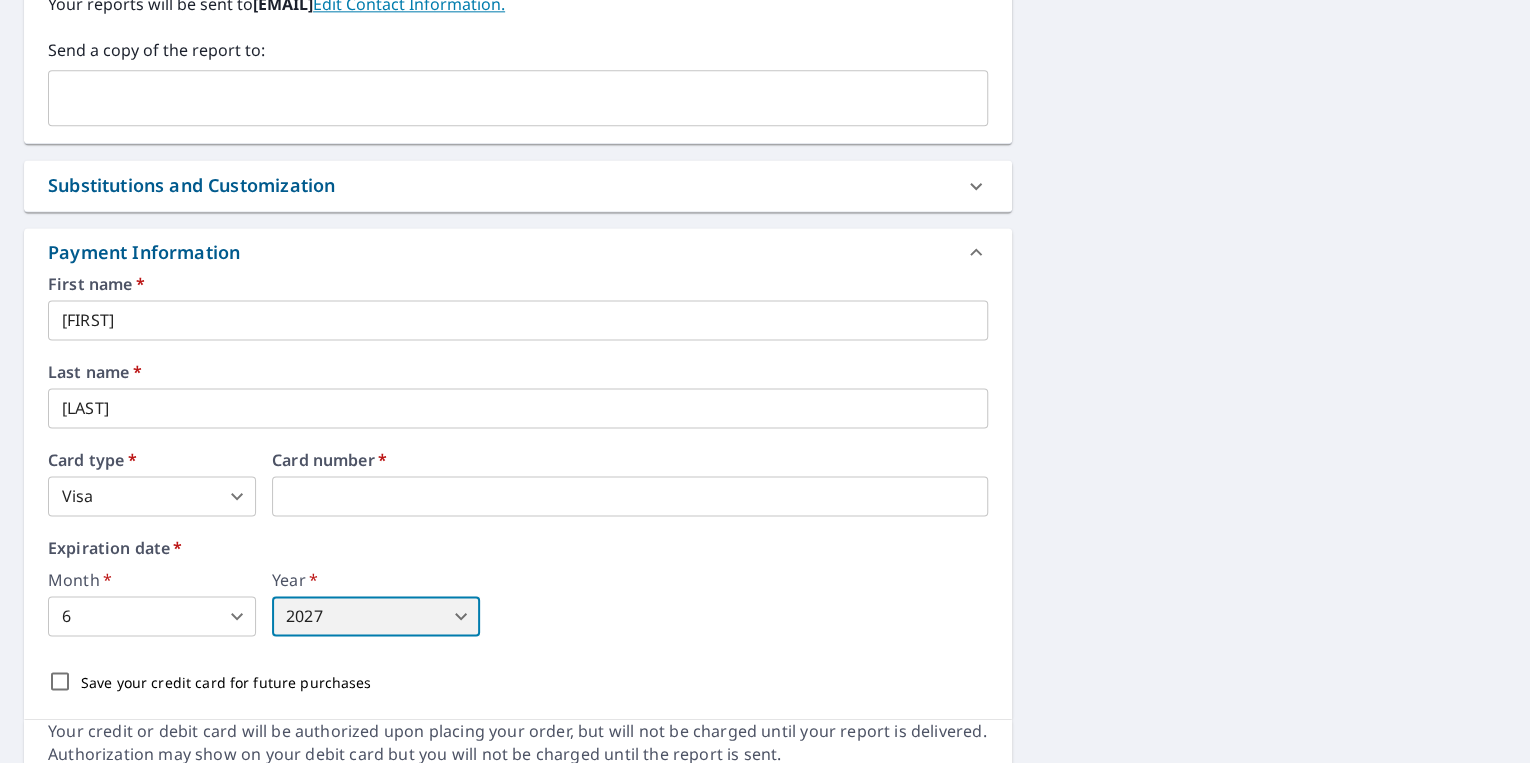 scroll, scrollTop: 1406, scrollLeft: 0, axis: vertical 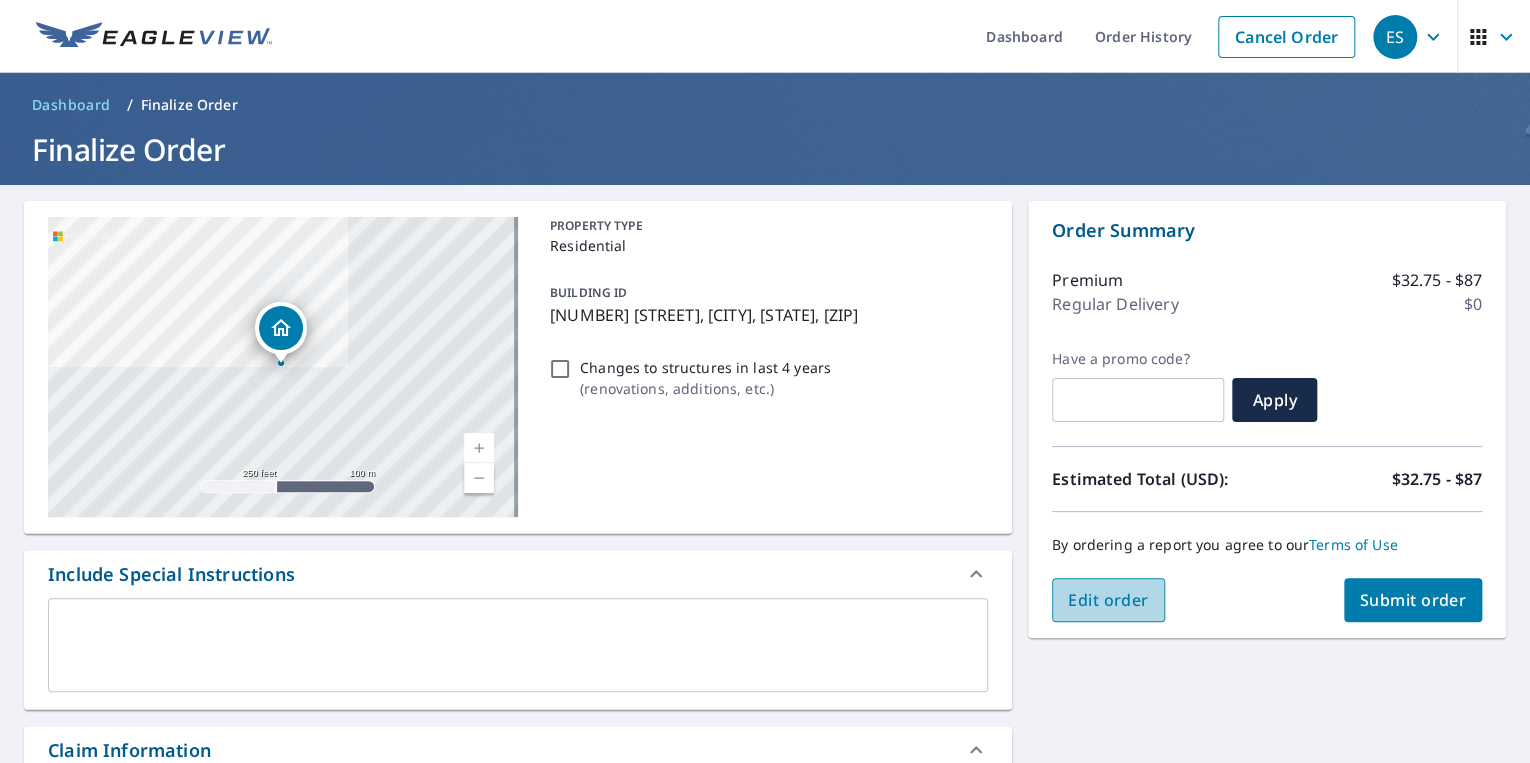 click on "Edit order" at bounding box center [1108, 600] 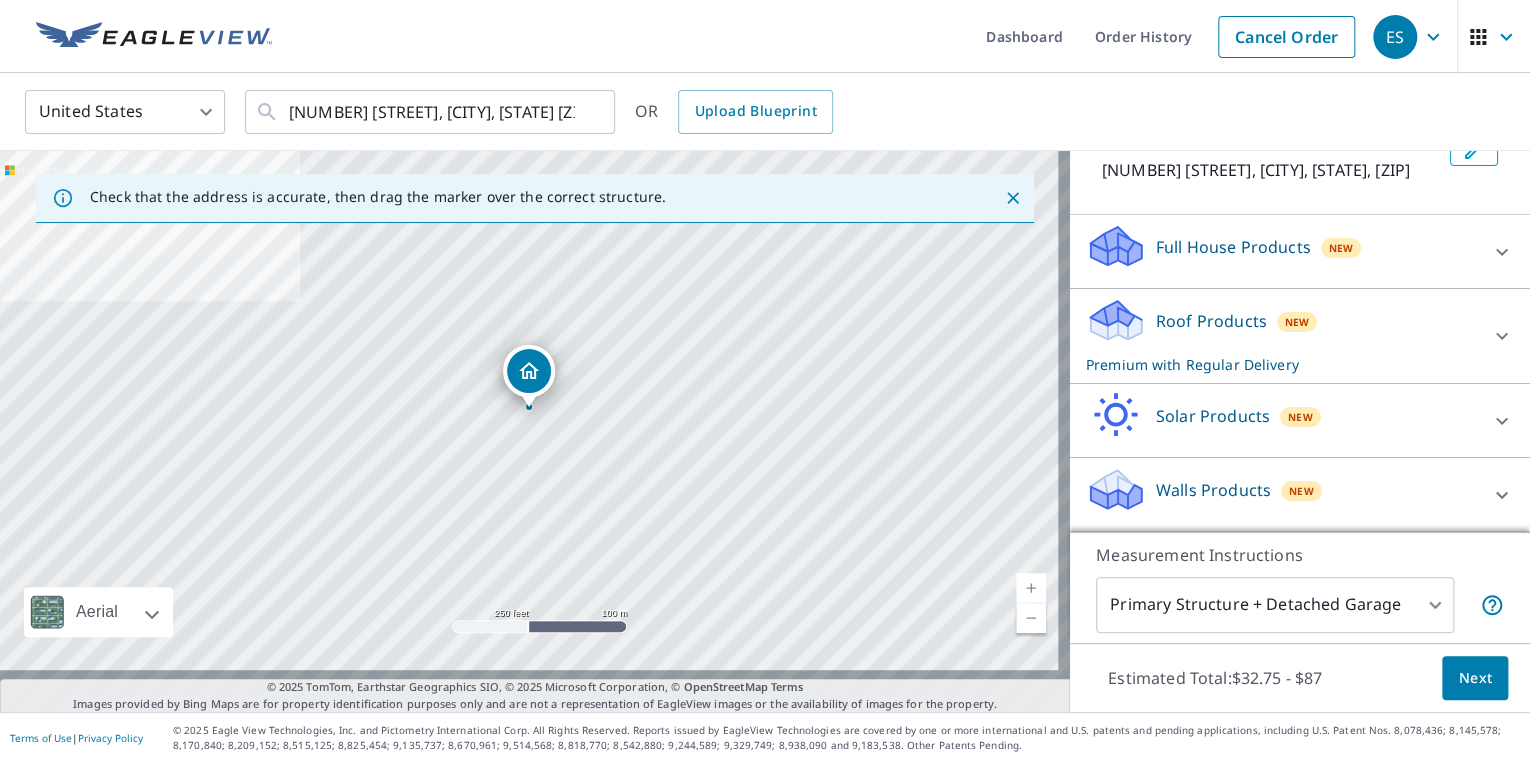scroll, scrollTop: 162, scrollLeft: 0, axis: vertical 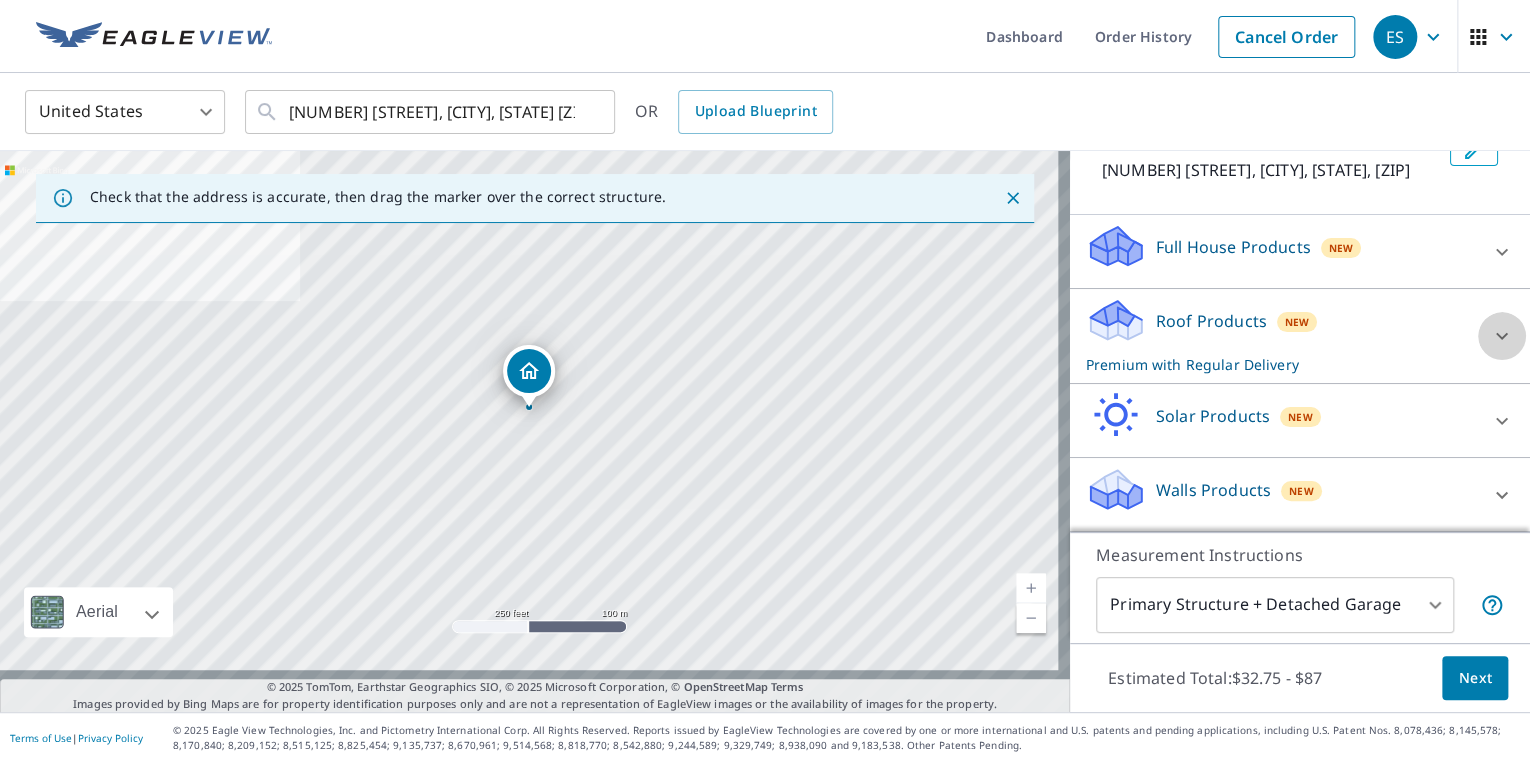 click 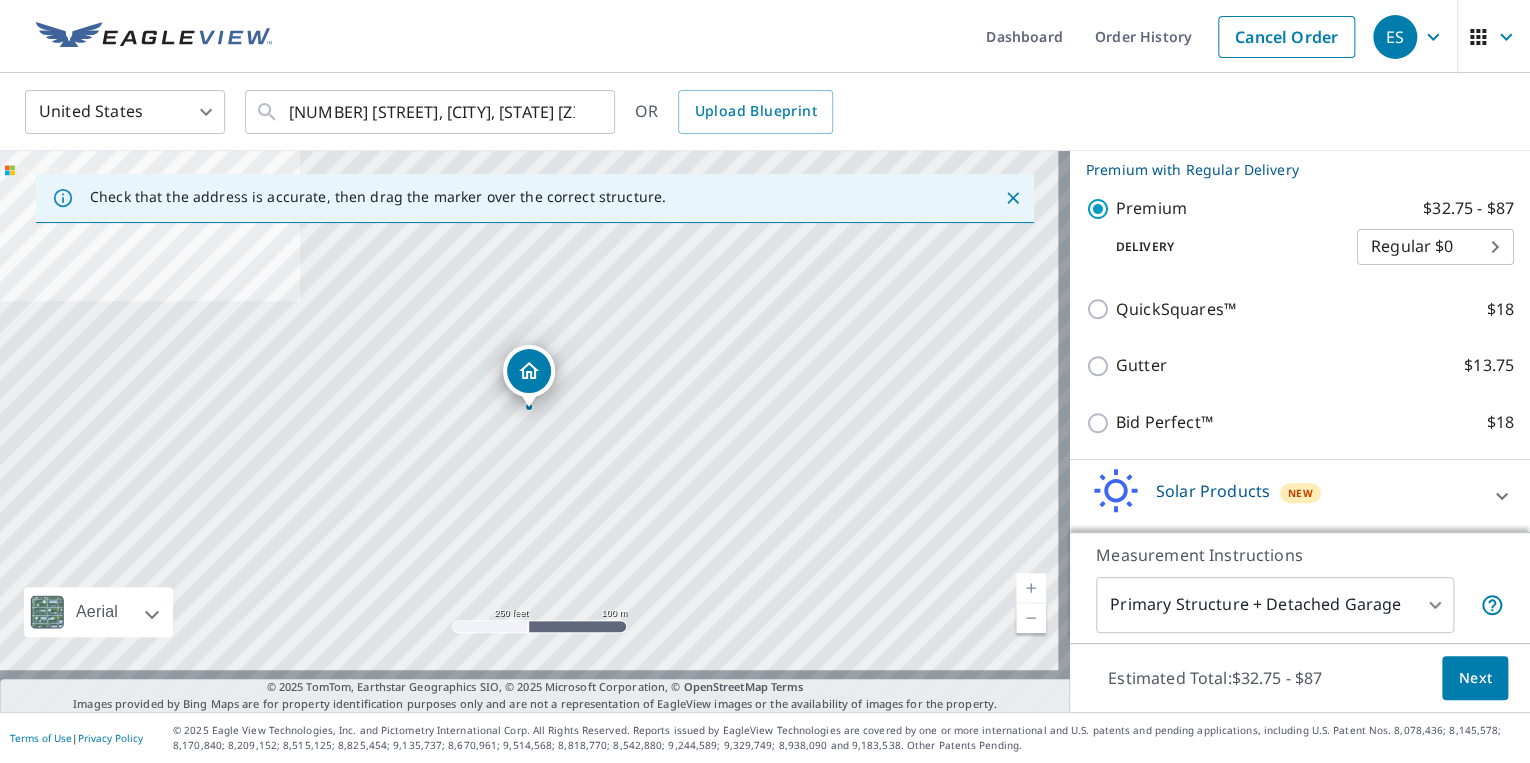 scroll, scrollTop: 336, scrollLeft: 0, axis: vertical 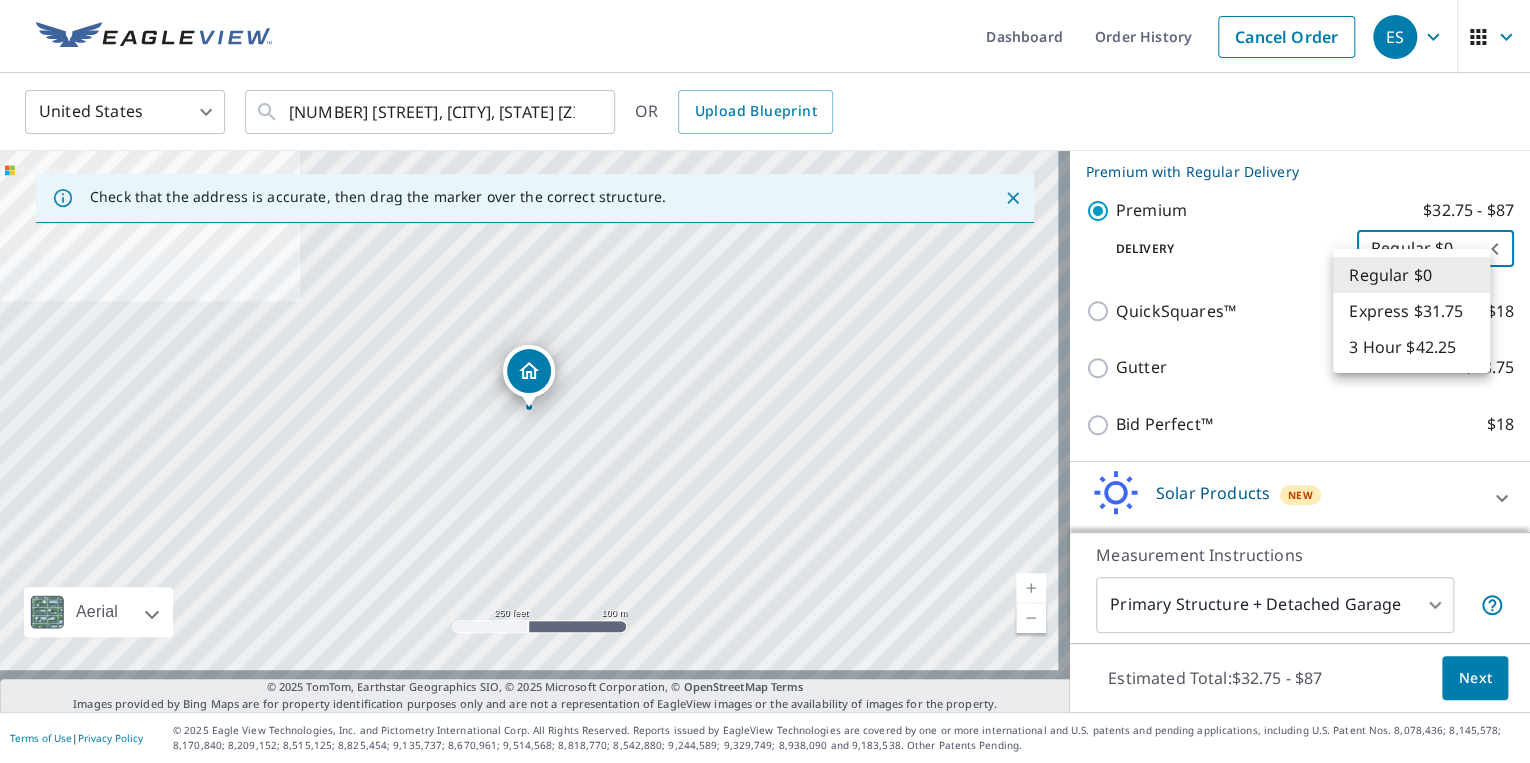 click on "ES ES
Dashboard Order History Cancel Order ES United States US ​ 3960 Wimbledon Park Mobile, AL 36608 ​ OR Upload Blueprint Check that the address is accurate, then drag the marker over the correct structure. 3960 Wimbledon Park Mobile, AL 36608 Aerial Road A standard road map Aerial A detailed look from above Labels Labels 250 feet 100 m © 2025 TomTom, © Vexcel Imaging, © 2025 Microsoft Corporation,  © OpenStreetMap Terms © 2025 TomTom, Earthstar Geographics SIO, © 2025 Microsoft Corporation, ©   OpenStreetMap   Terms Images provided by Bing Maps are for property identification purposes only and are not a representation of EagleView images or the availability of images for the property. PROPERTY TYPE Residential Commercial Multi-Family This is a complex BUILDING ID 3960 Wimbledon Park, Mobile, AL, 36608 Full House Products New Full House™ $105 Roof Products New Premium with Regular Delivery Premium $32.75 - $87 Delivery Regular $0 8 ​ QuickSquares™ $18 Gutter $13.75 Bid Perfect™ $18" at bounding box center [765, 381] 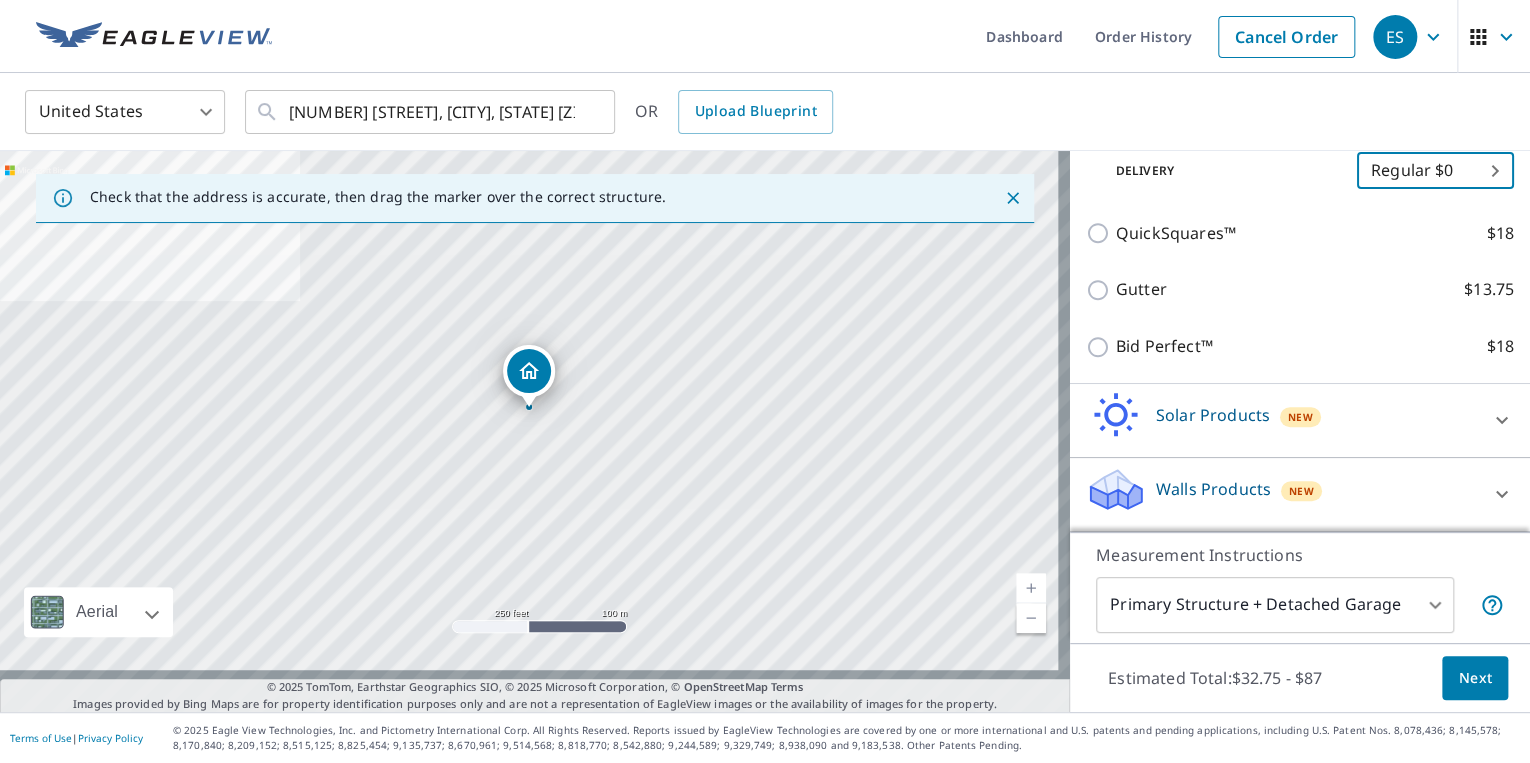 scroll, scrollTop: 484, scrollLeft: 0, axis: vertical 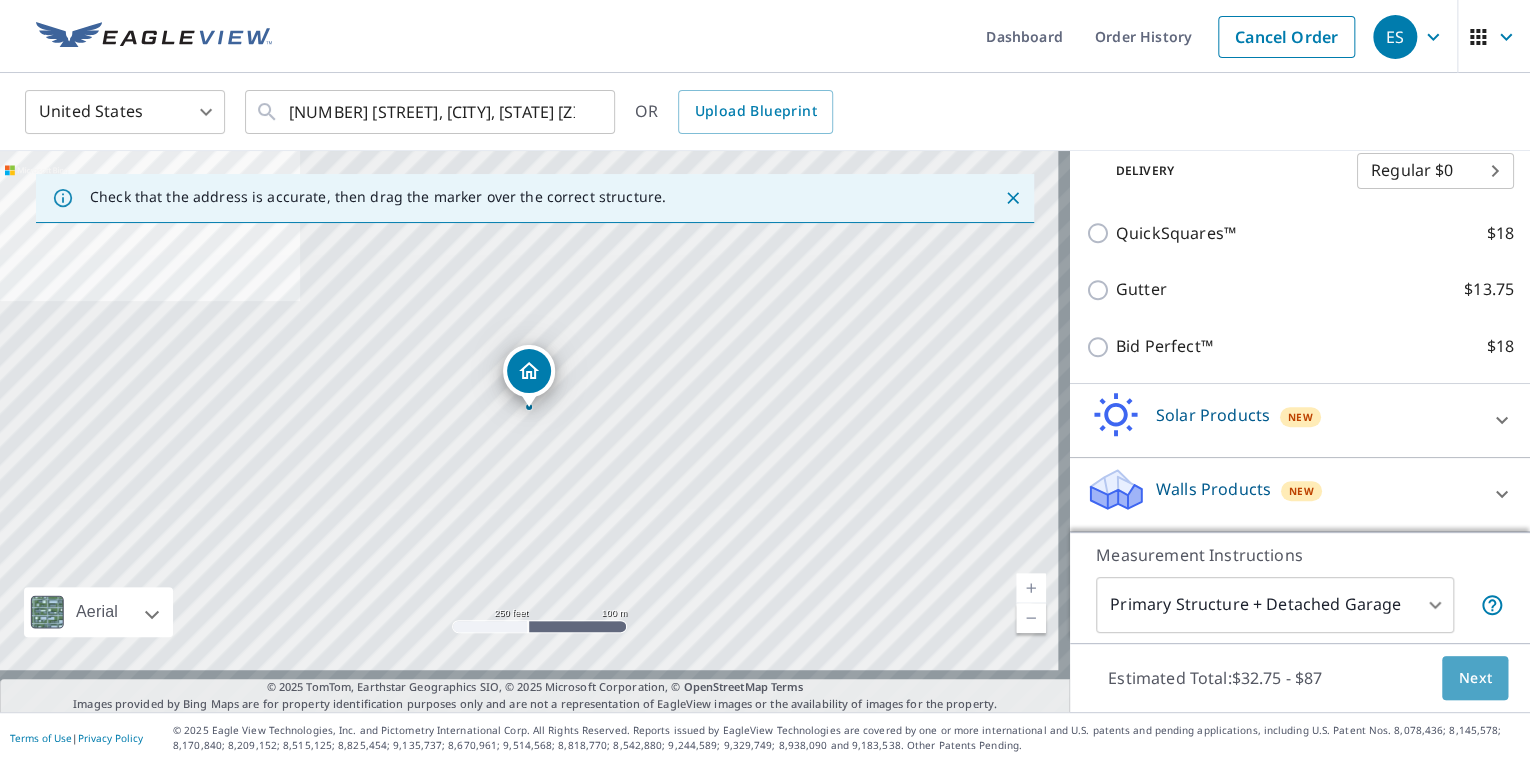 click on "Next" at bounding box center (1475, 678) 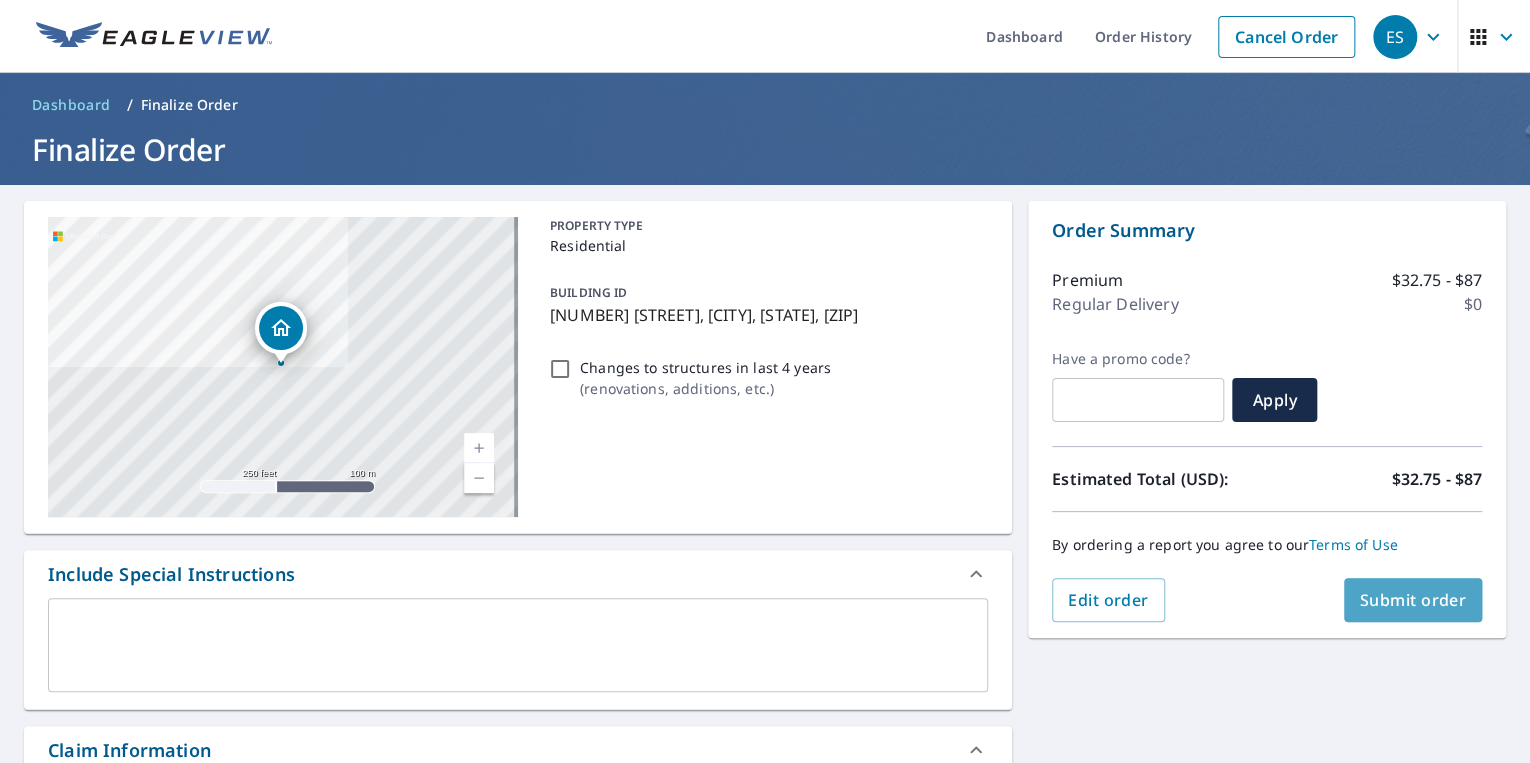 click on "Submit order" at bounding box center [1413, 600] 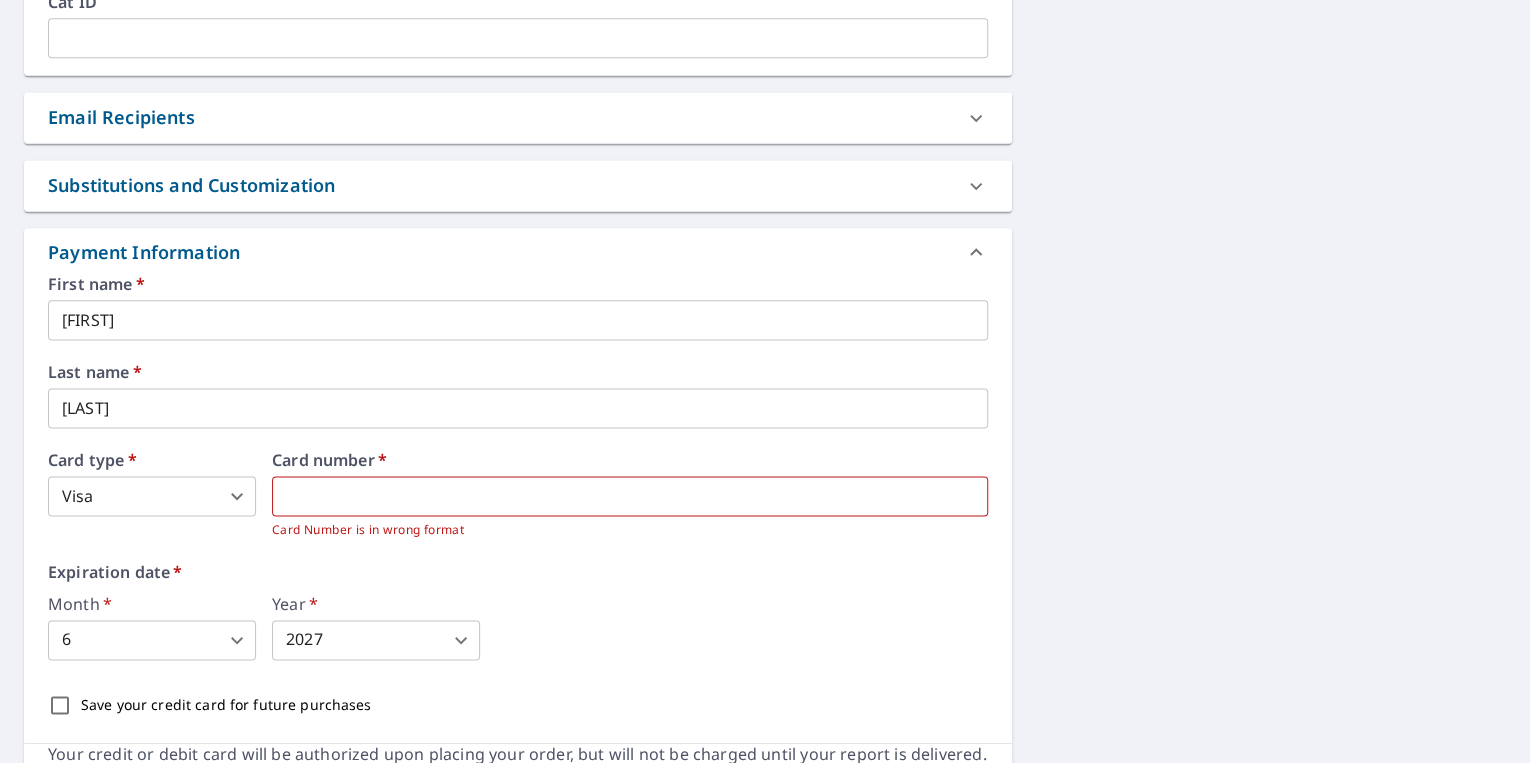 scroll, scrollTop: 1126, scrollLeft: 0, axis: vertical 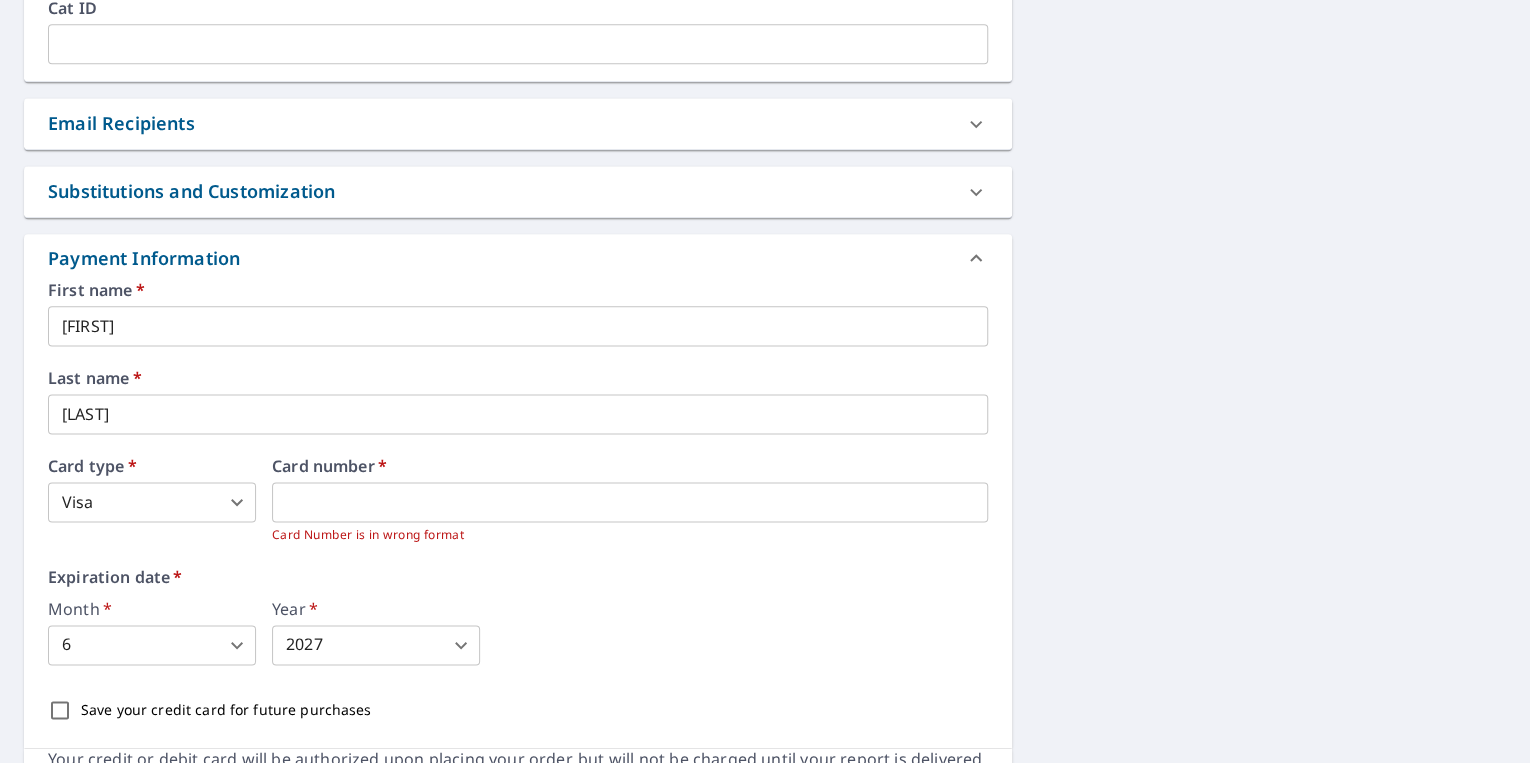 click on "Month   * 6 6 ​ Year   * 2027 2027 ​" at bounding box center [518, 633] 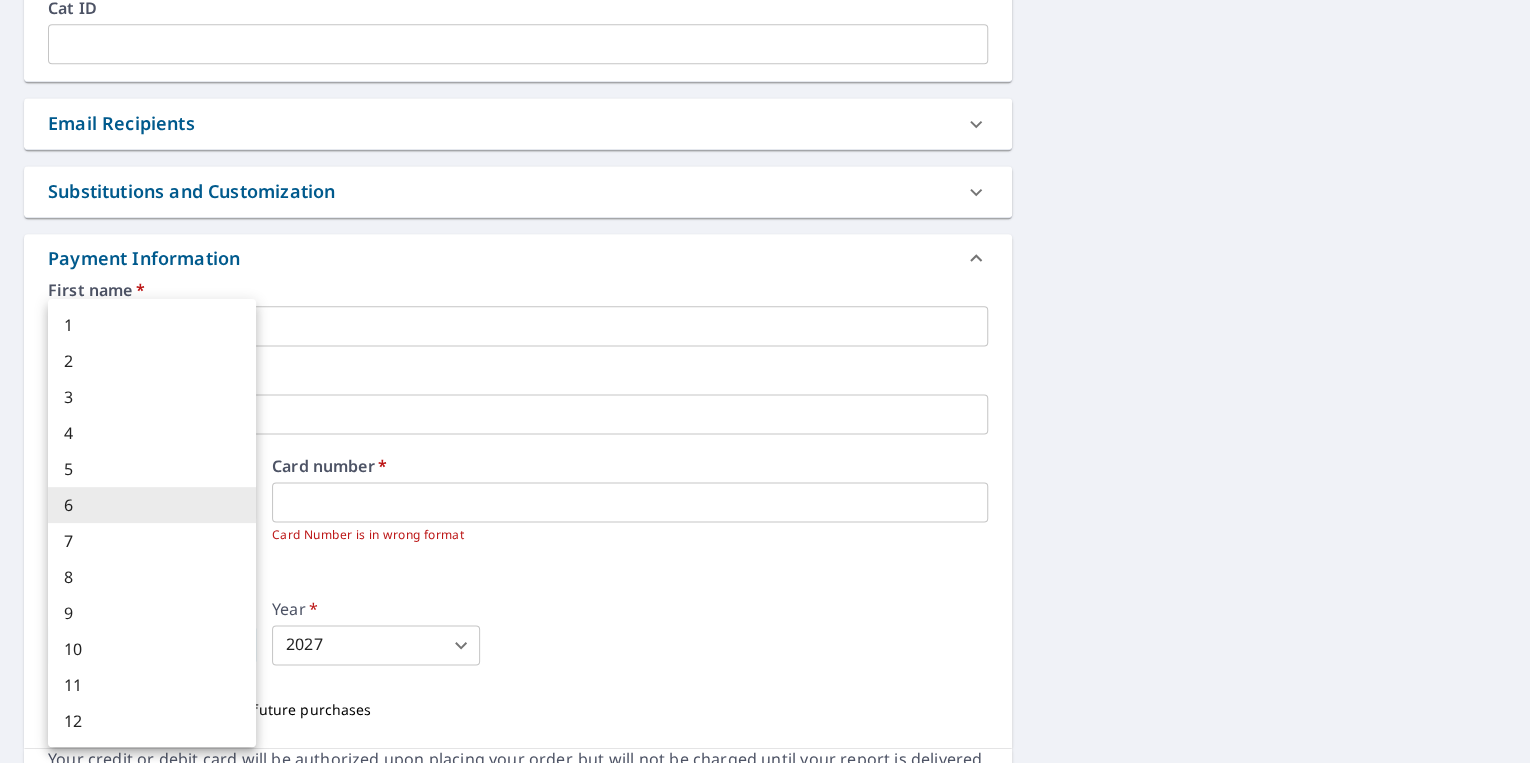 click on "ES ES
Dashboard Order History Cancel Order ES Dashboard / Finalize Order Finalize Order 3960 Wimbledon Park Mobile, AL 36608 Aerial Road A standard road map Aerial A detailed look from above Labels Labels 250 feet 100 m © 2025 TomTom, © Vexcel Imaging, © 2025 Microsoft Corporation,  © OpenStreetMap Terms PROPERTY TYPE Residential BUILDING ID 3960 Wimbledon Park, Mobile, AL, 36608 Changes to structures in last 4 years ( renovations, additions, etc. ) Include Special Instructions x ​ Claim Information Claim number ​ Claim information ​ PO number ​ Date of loss ​ Cat ID ​ Email Recipients Your reports will be sent to  shaw.e.contr@gmail.com.  Edit Contact Information. Send a copy of the report to: ​ Substitutions and Customization Roof measurement report substitutions If a Premium Report is unavailable send me an Extended Coverage 3D Report: Yes No Ask If an Extended Coverage 3D Report is unavailable send me an Extended Coverage 2D Report: Yes No Ask Yes No Ask Additional Report Formats *" at bounding box center (765, 381) 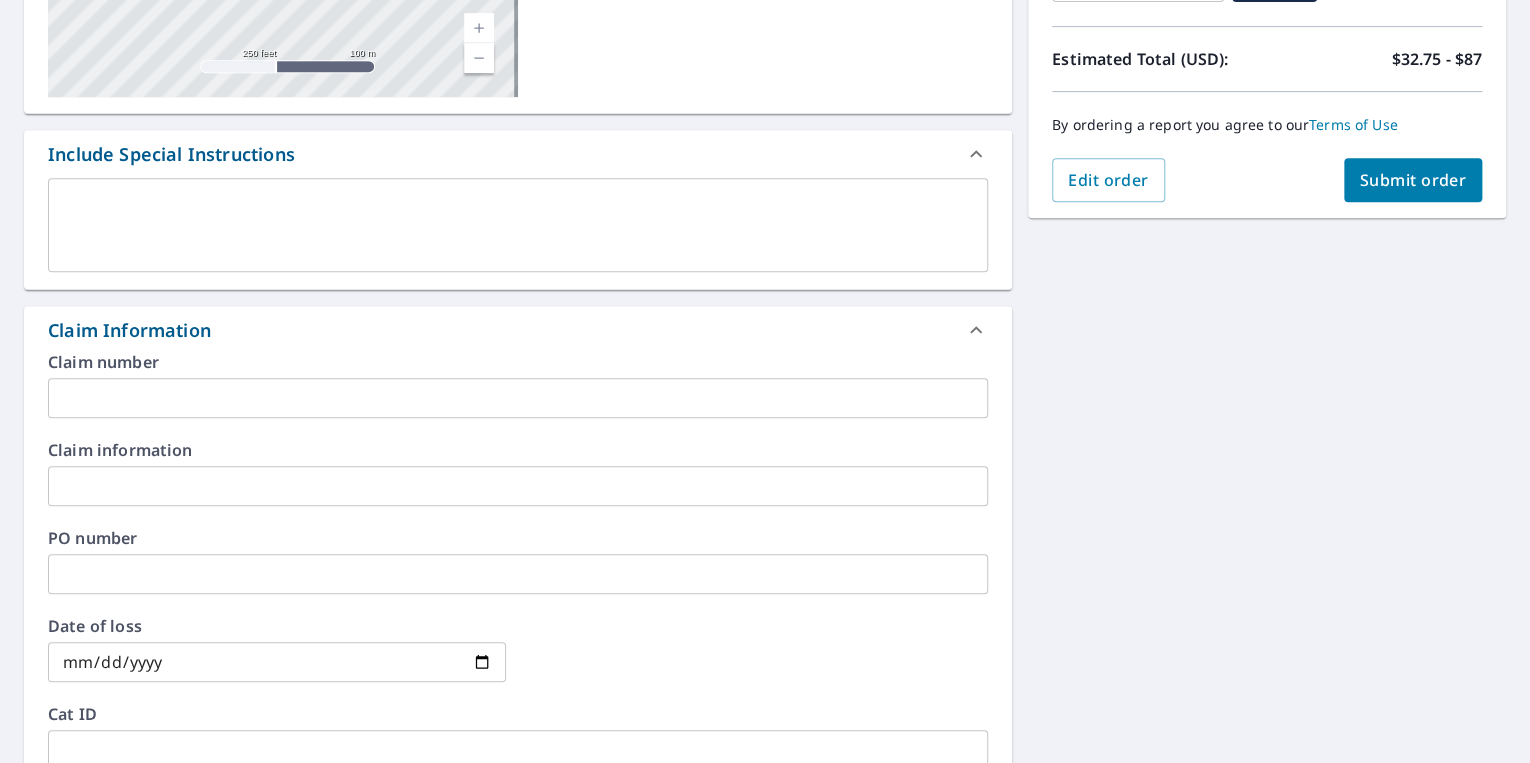 scroll, scrollTop: 418, scrollLeft: 0, axis: vertical 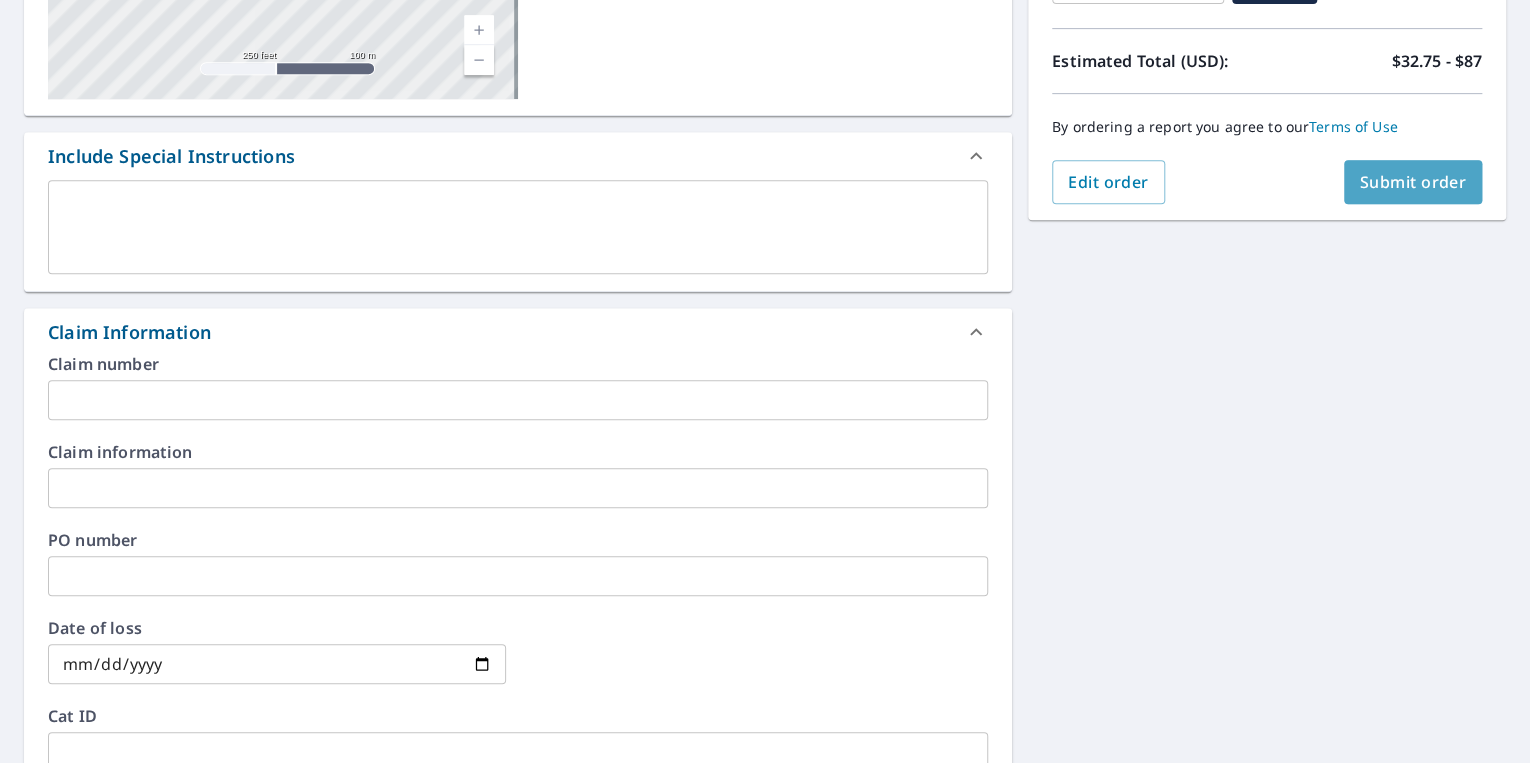 click on "Submit order" at bounding box center [1413, 182] 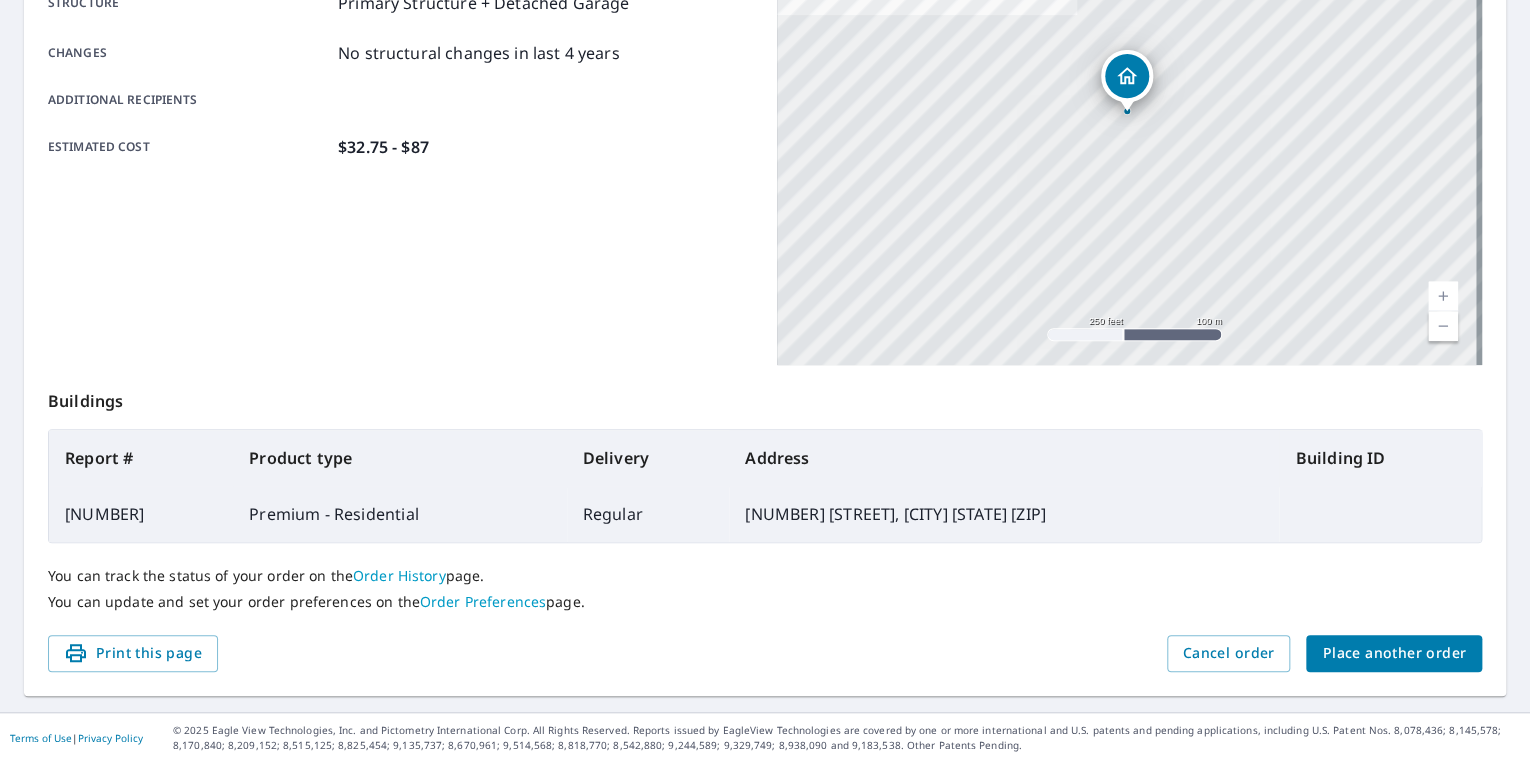 scroll, scrollTop: 458, scrollLeft: 0, axis: vertical 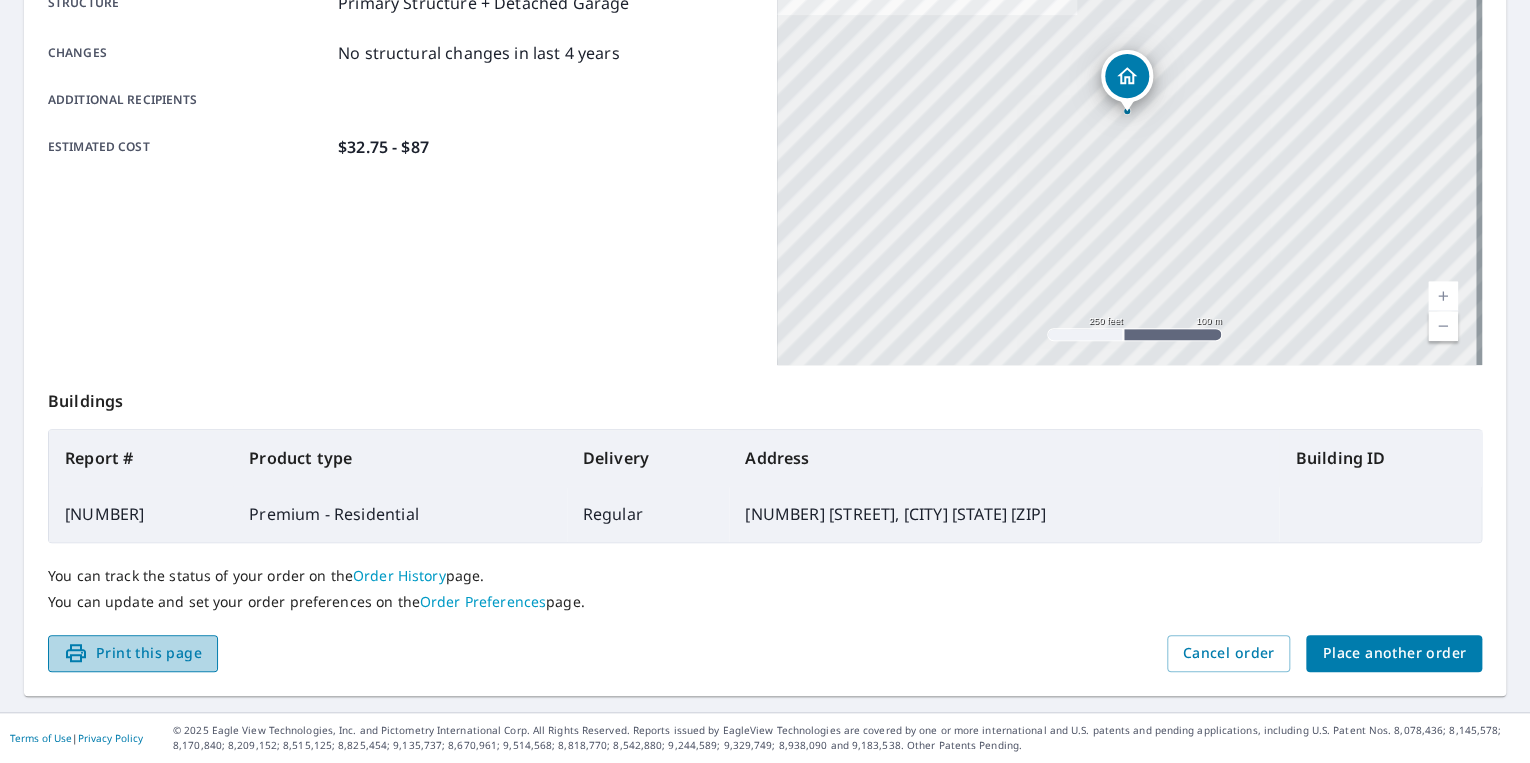 click on "Print this page" at bounding box center [133, 653] 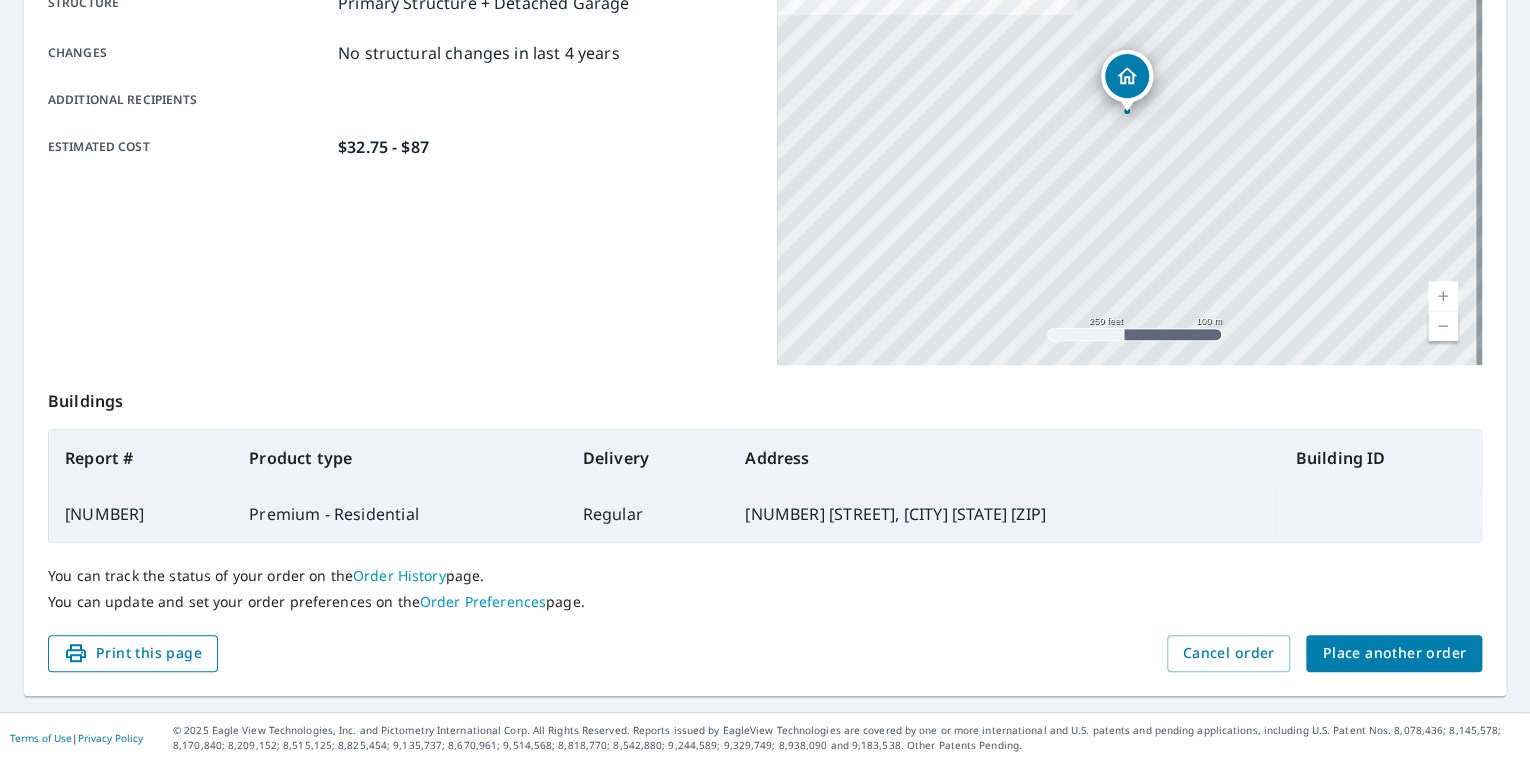 scroll, scrollTop: 458, scrollLeft: 0, axis: vertical 